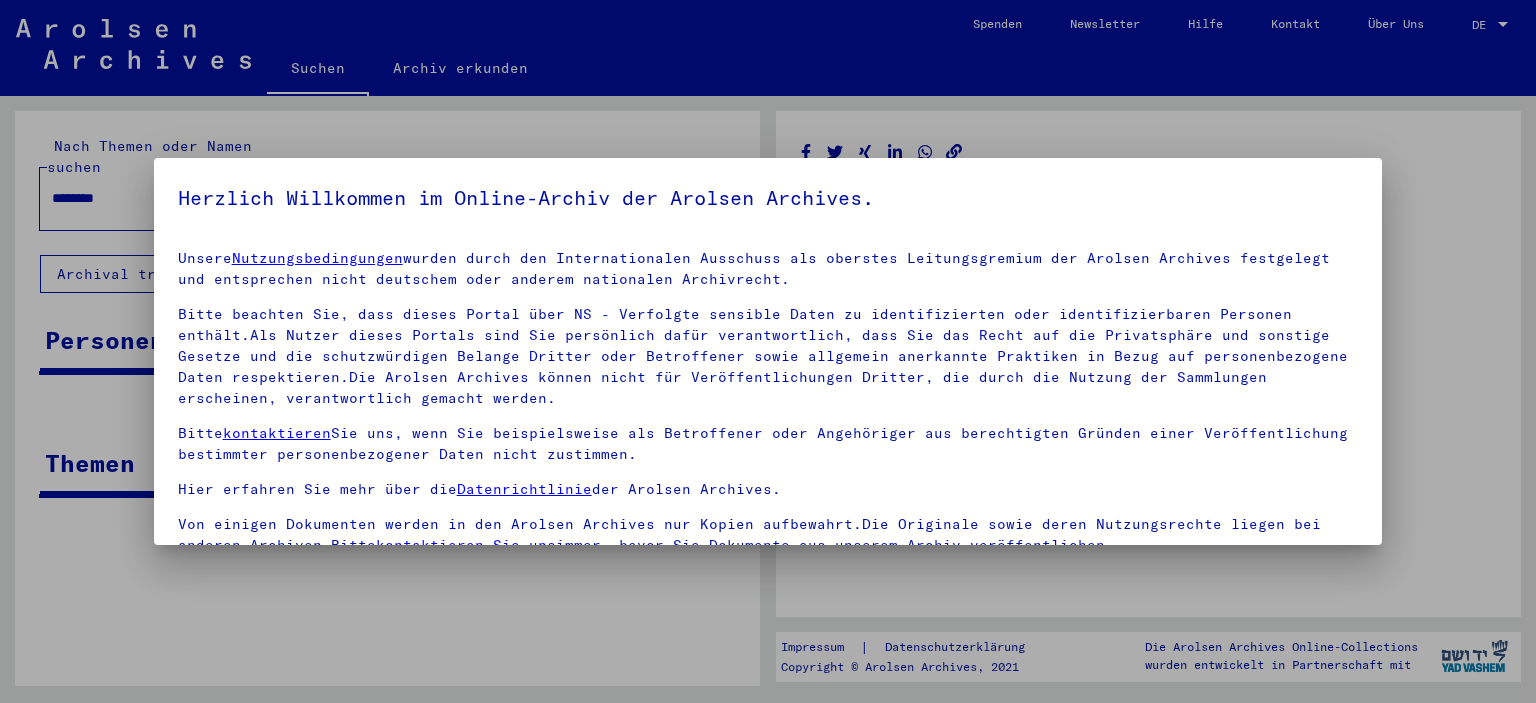 scroll, scrollTop: 0, scrollLeft: 0, axis: both 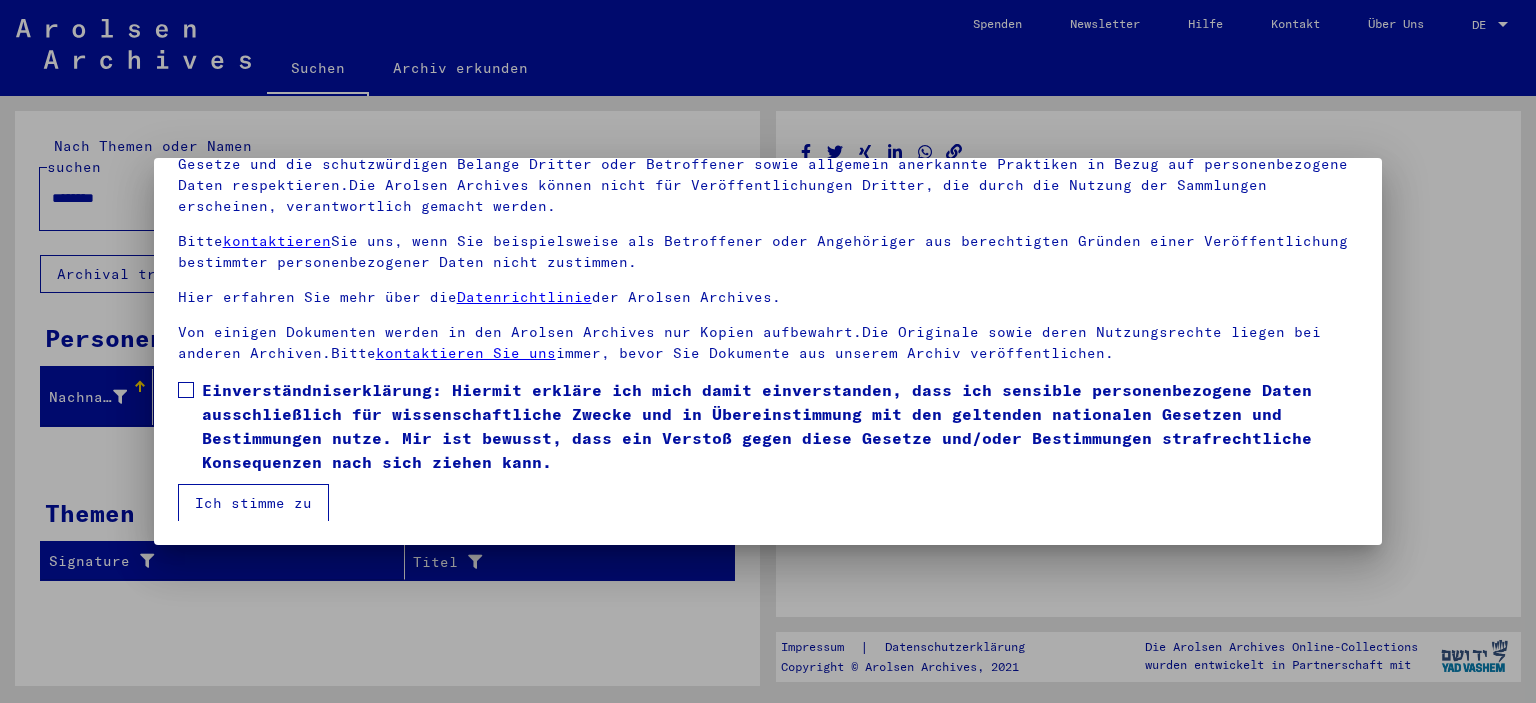 click on "Einverständniserklärung: Hiermit erkläre ich mich damit einverstanden, dass ich sensible personenbezogene Daten ausschließlich für wissenschaftliche Zwecke und in Übereinstimmung mit den geltenden nationalen Gesetzen und Bestimmungen nutze. Mir ist bewusst, dass ein Verstoß gegen diese Gesetze und/oder Bestimmungen strafrechtliche Konsequenzen nach sich ziehen kann." at bounding box center (780, 426) 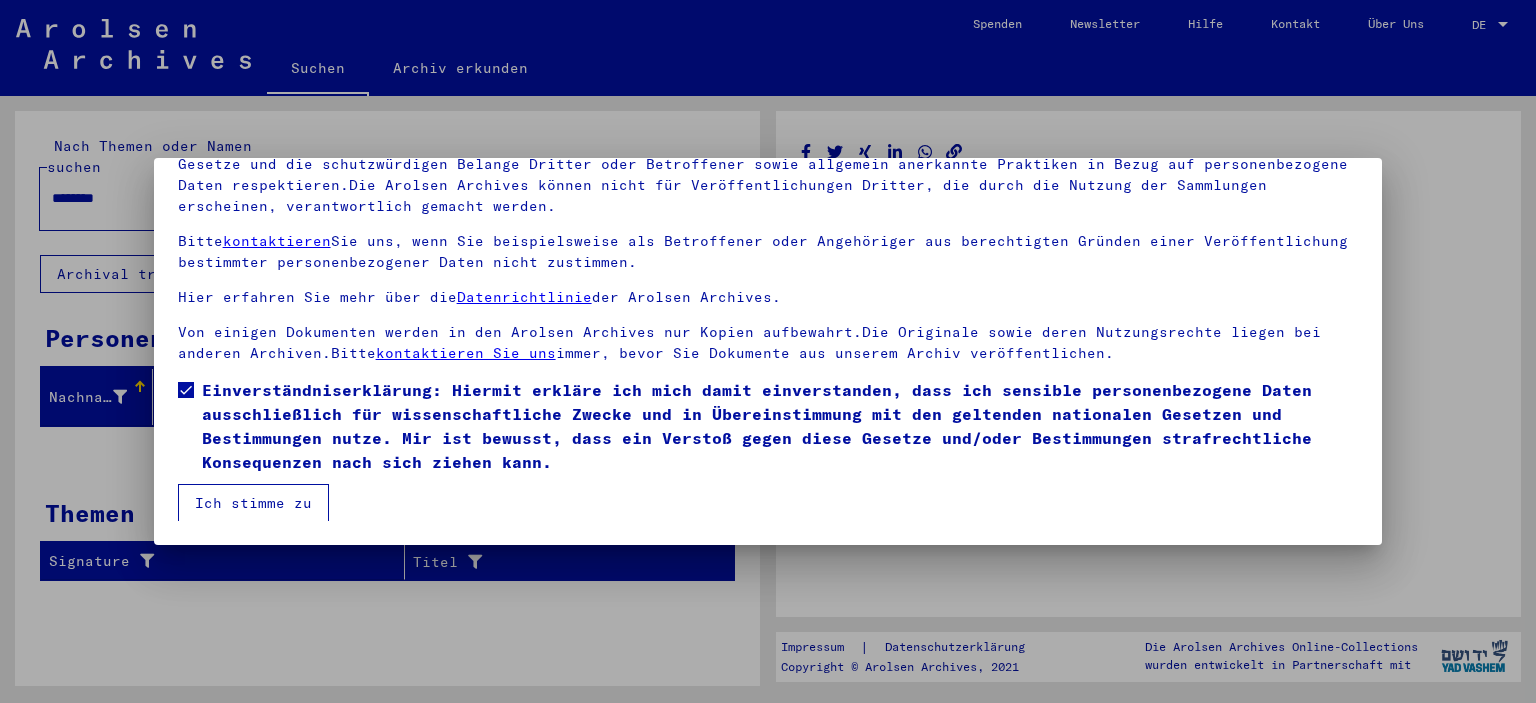click on "Ich stimme zu" at bounding box center [253, 503] 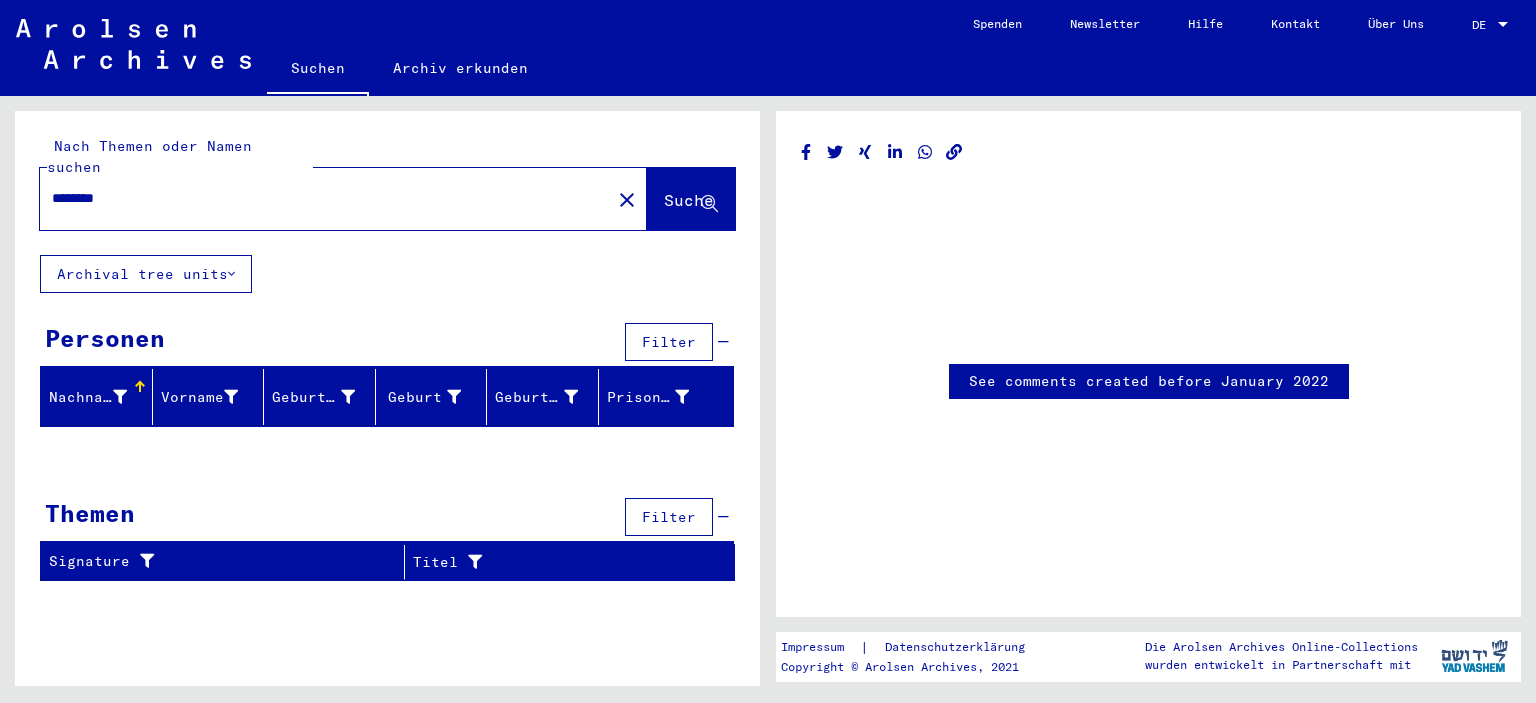 click on "********" at bounding box center [325, 198] 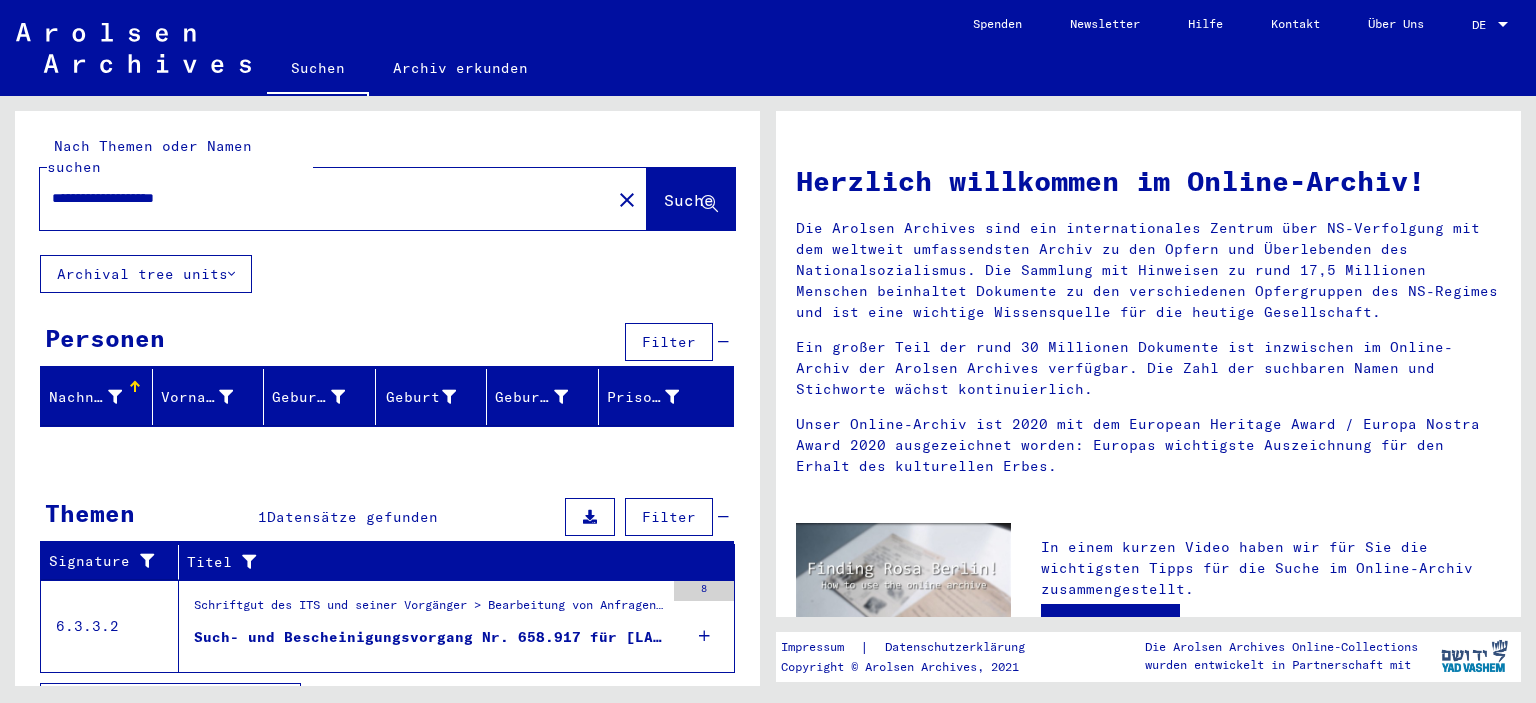click on "Such- und Bescheinigungsvorgang Nr. 658.917 für HÖLLENREINER, JOHANNA geboren 13.11.1937" at bounding box center (429, 637) 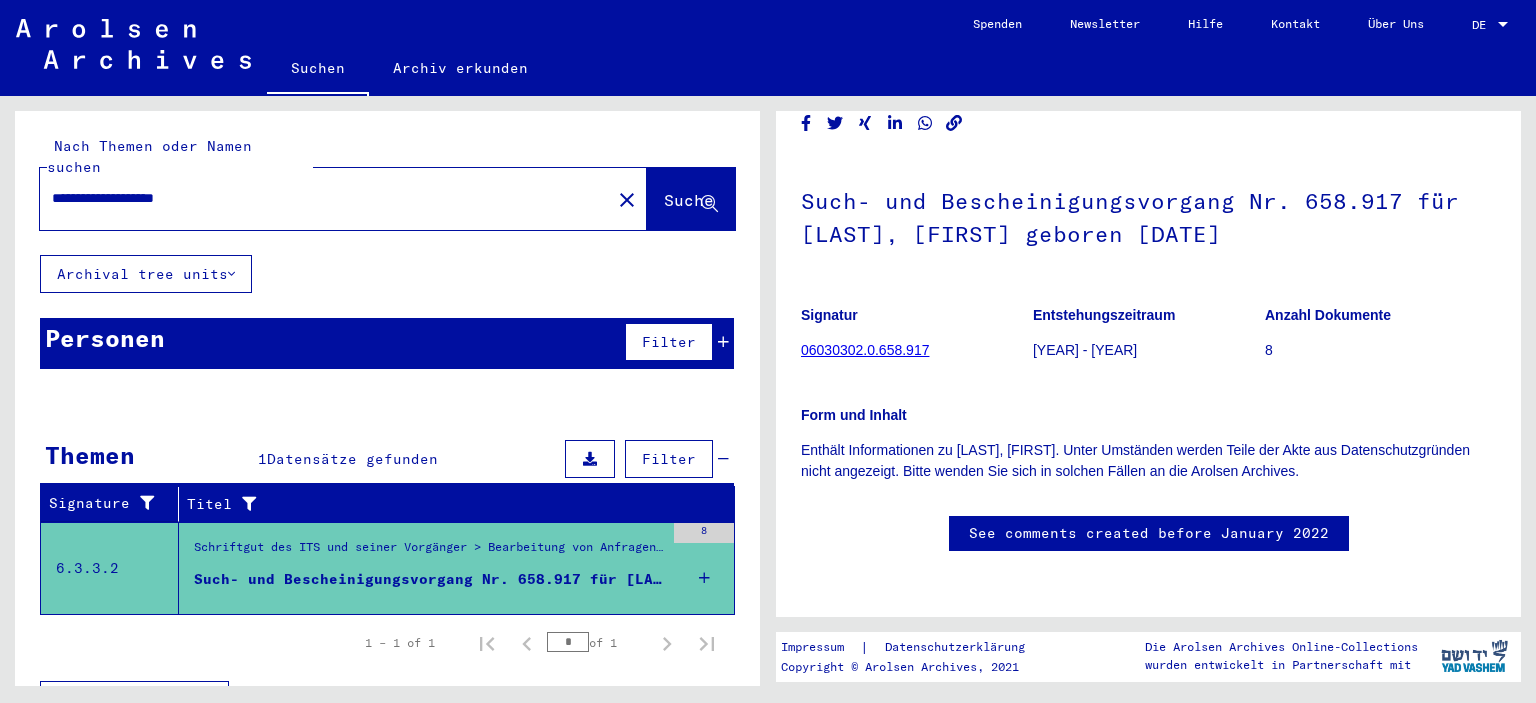 scroll, scrollTop: 0, scrollLeft: 0, axis: both 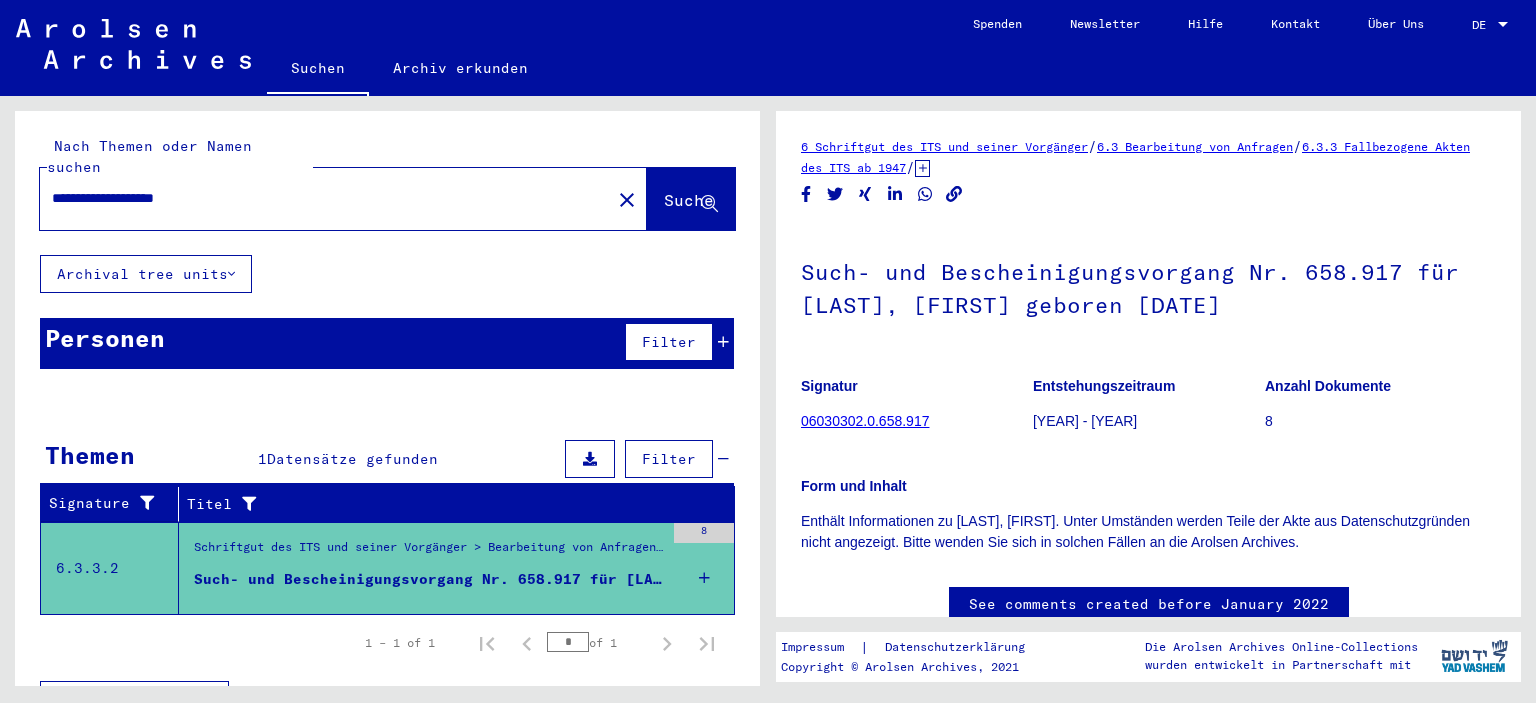 click on "**********" 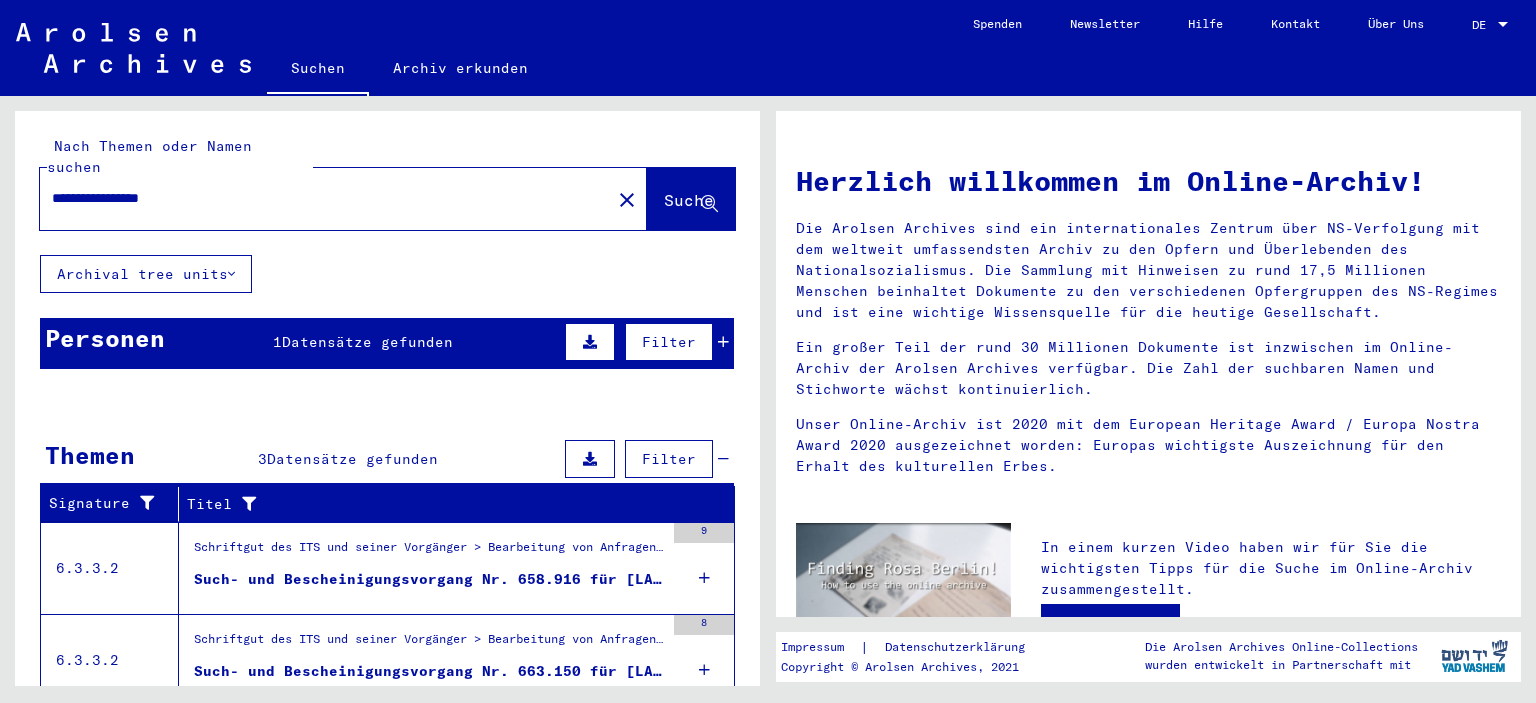 click on "Datensätze gefunden" at bounding box center (367, 342) 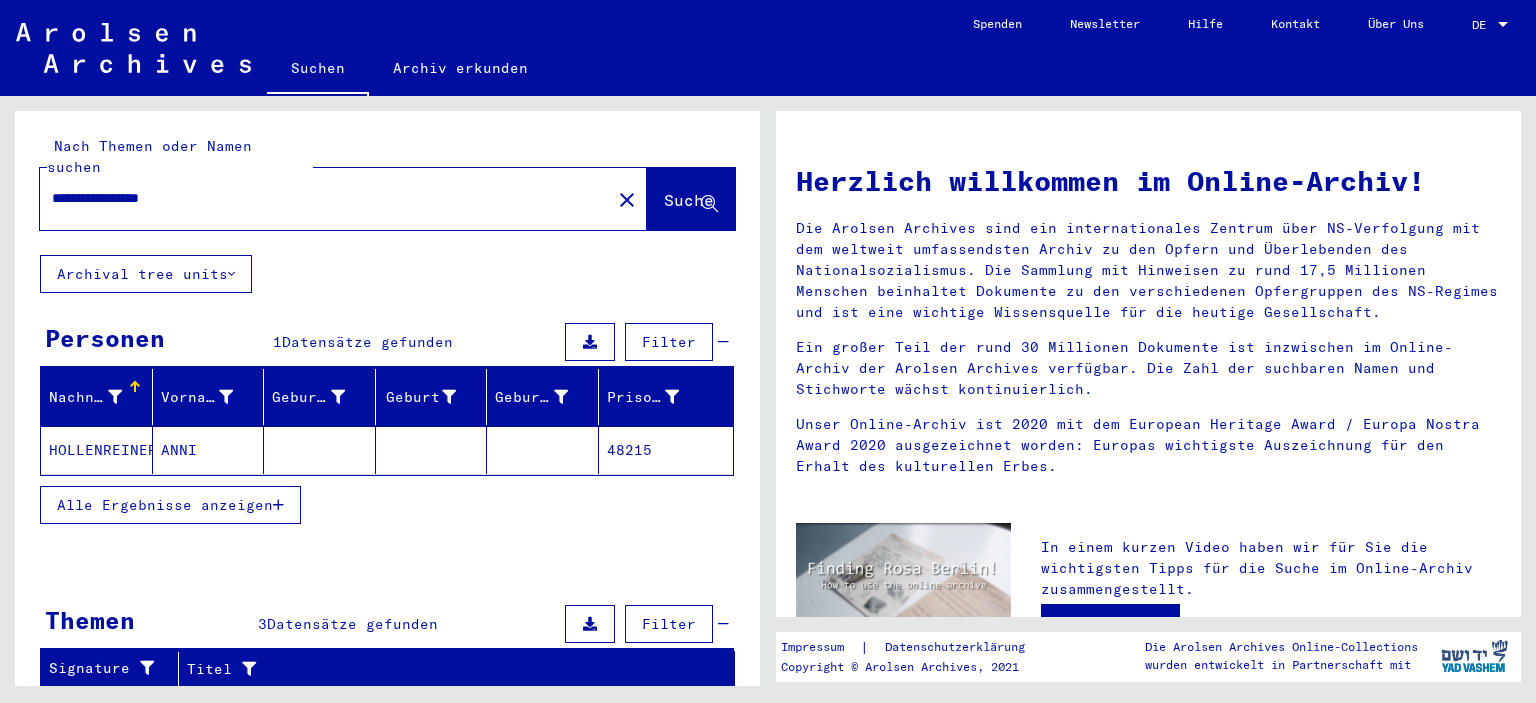 click on "ANNI" 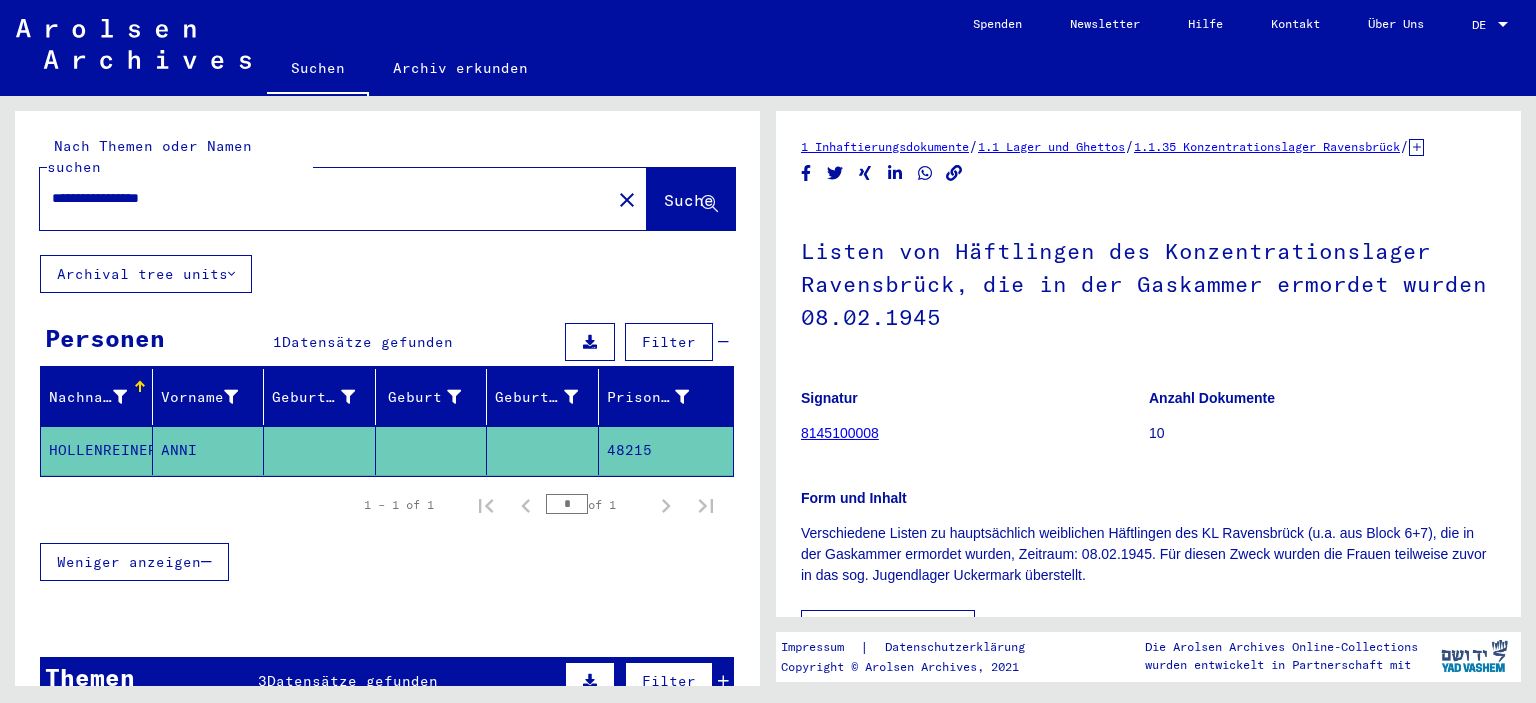 scroll, scrollTop: 441, scrollLeft: 0, axis: vertical 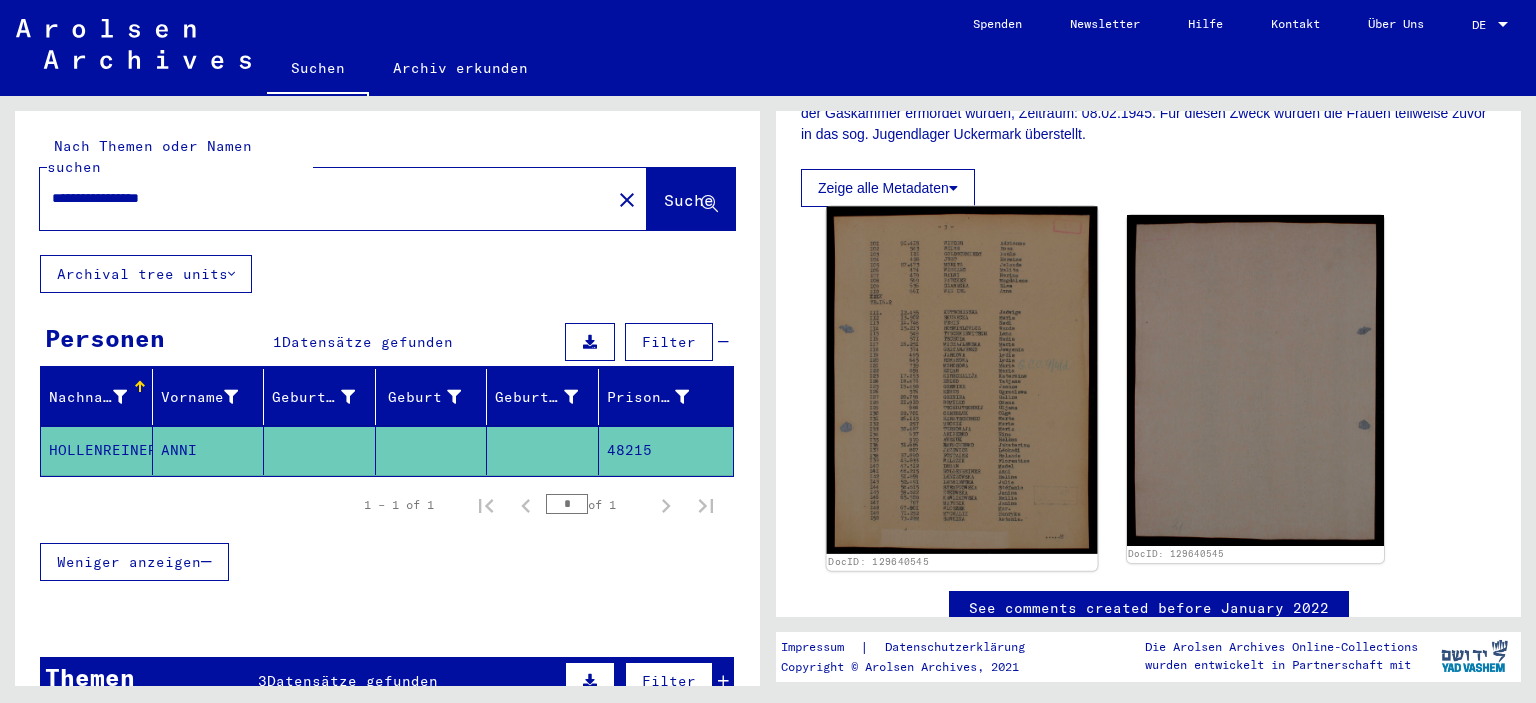 click 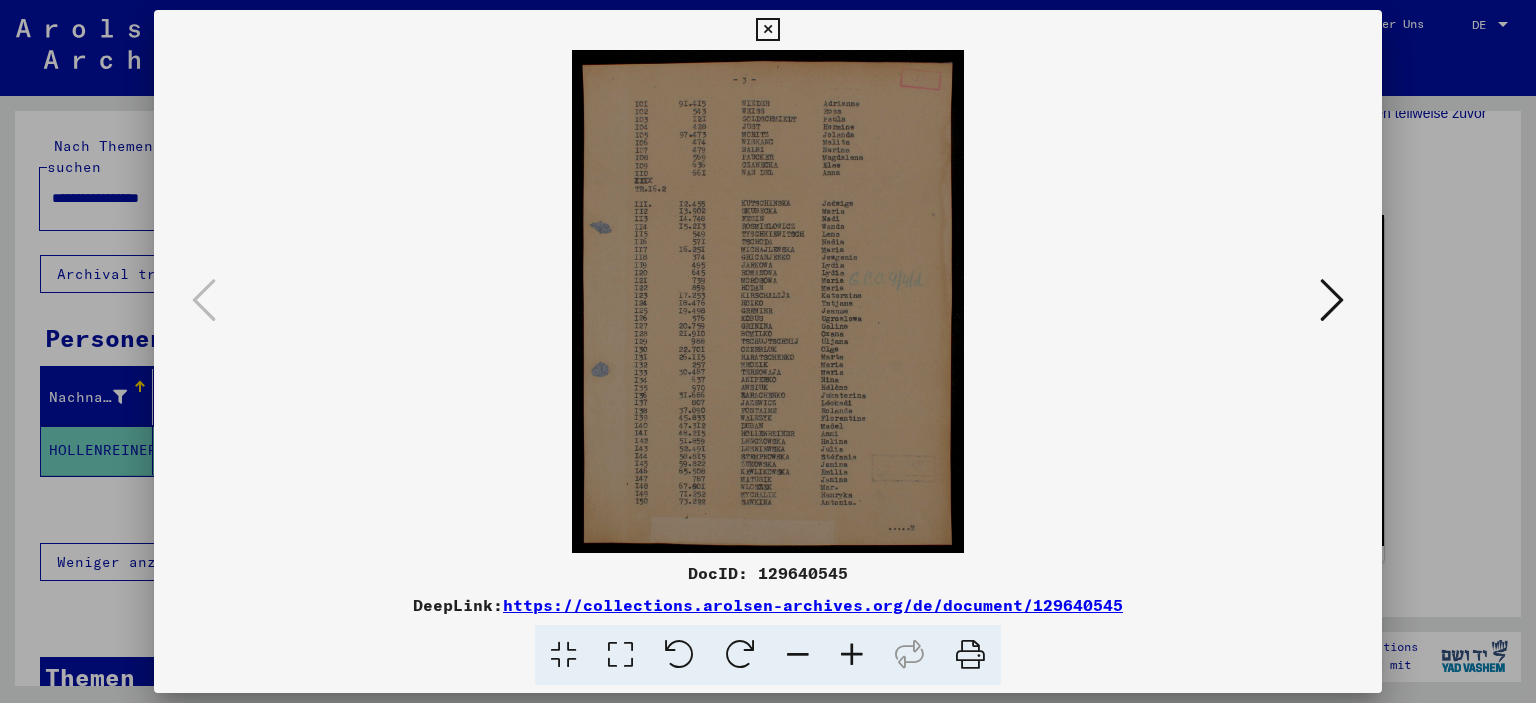 click at bounding box center [852, 655] 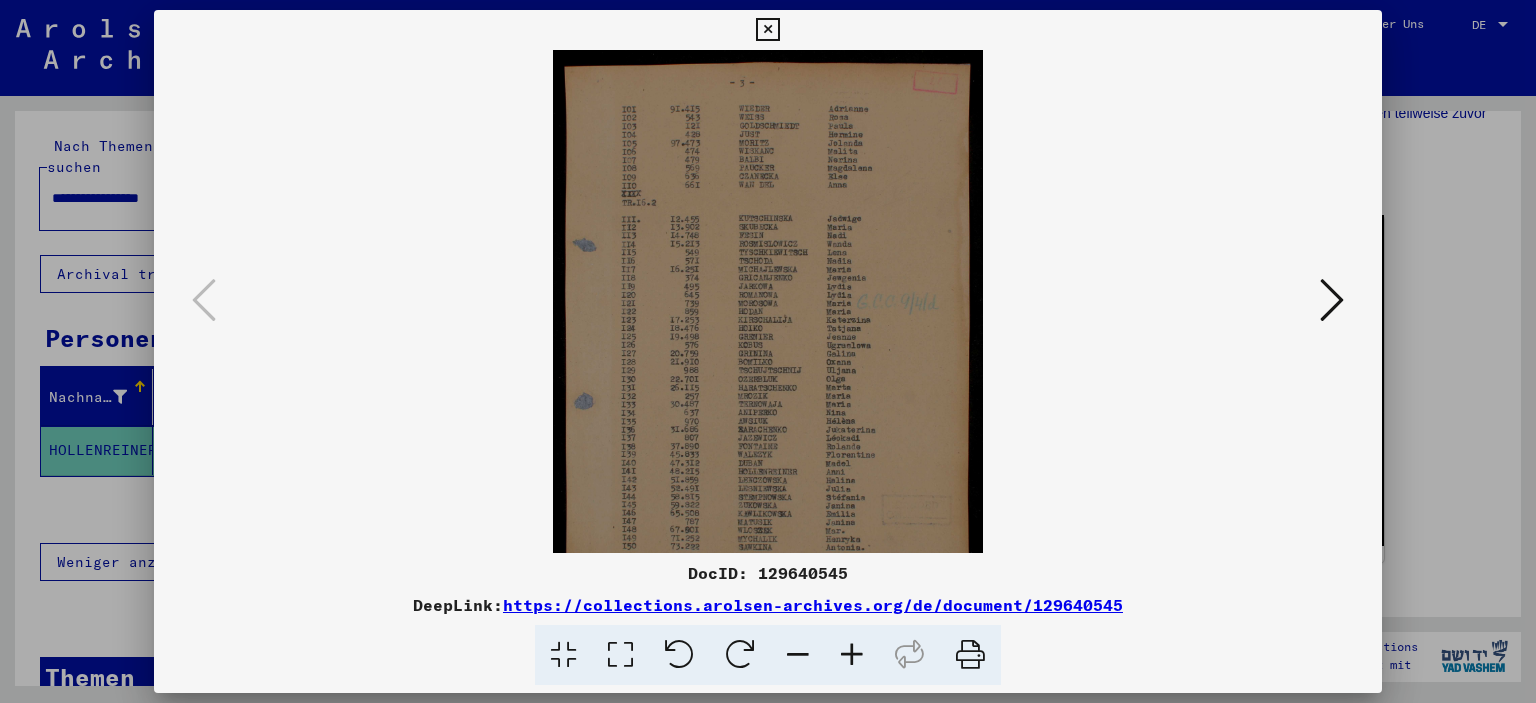 click at bounding box center (852, 655) 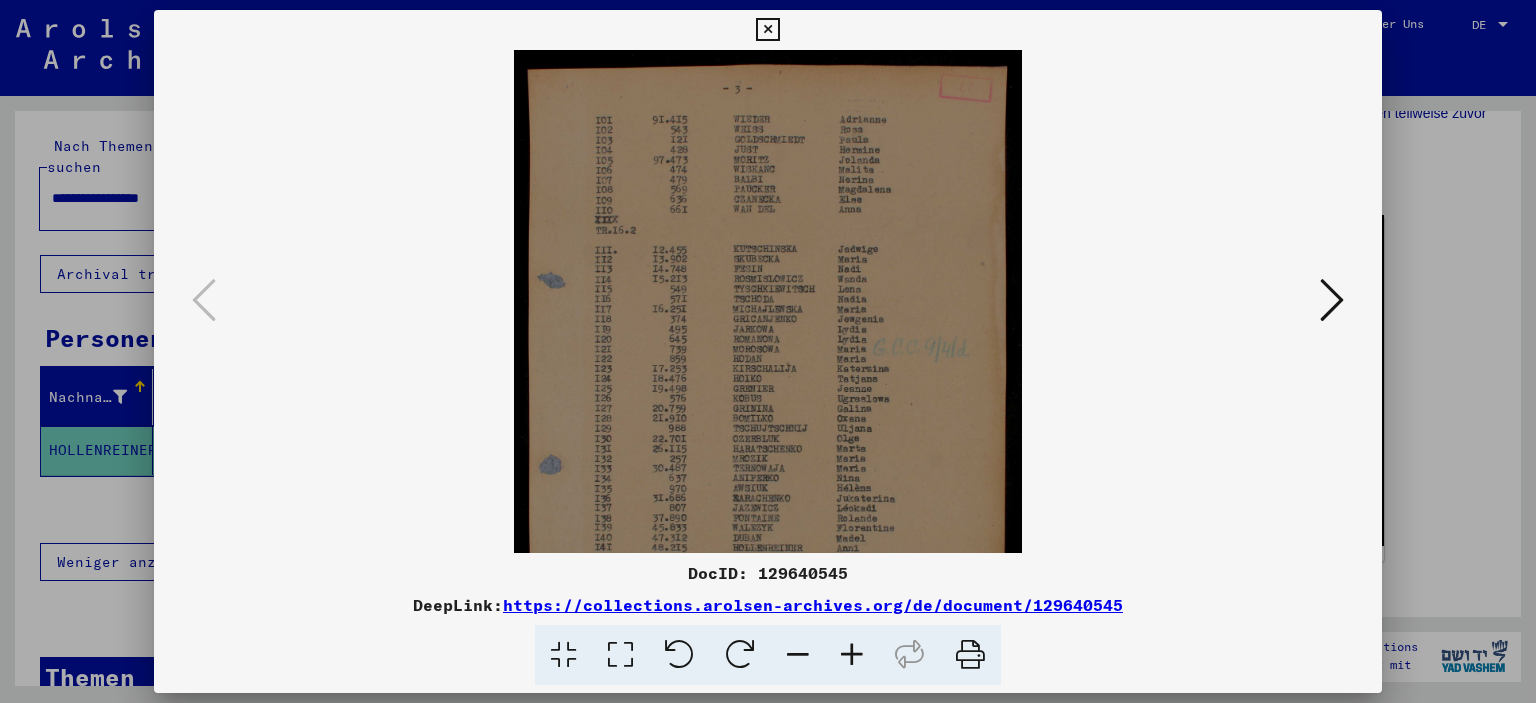 click at bounding box center (852, 655) 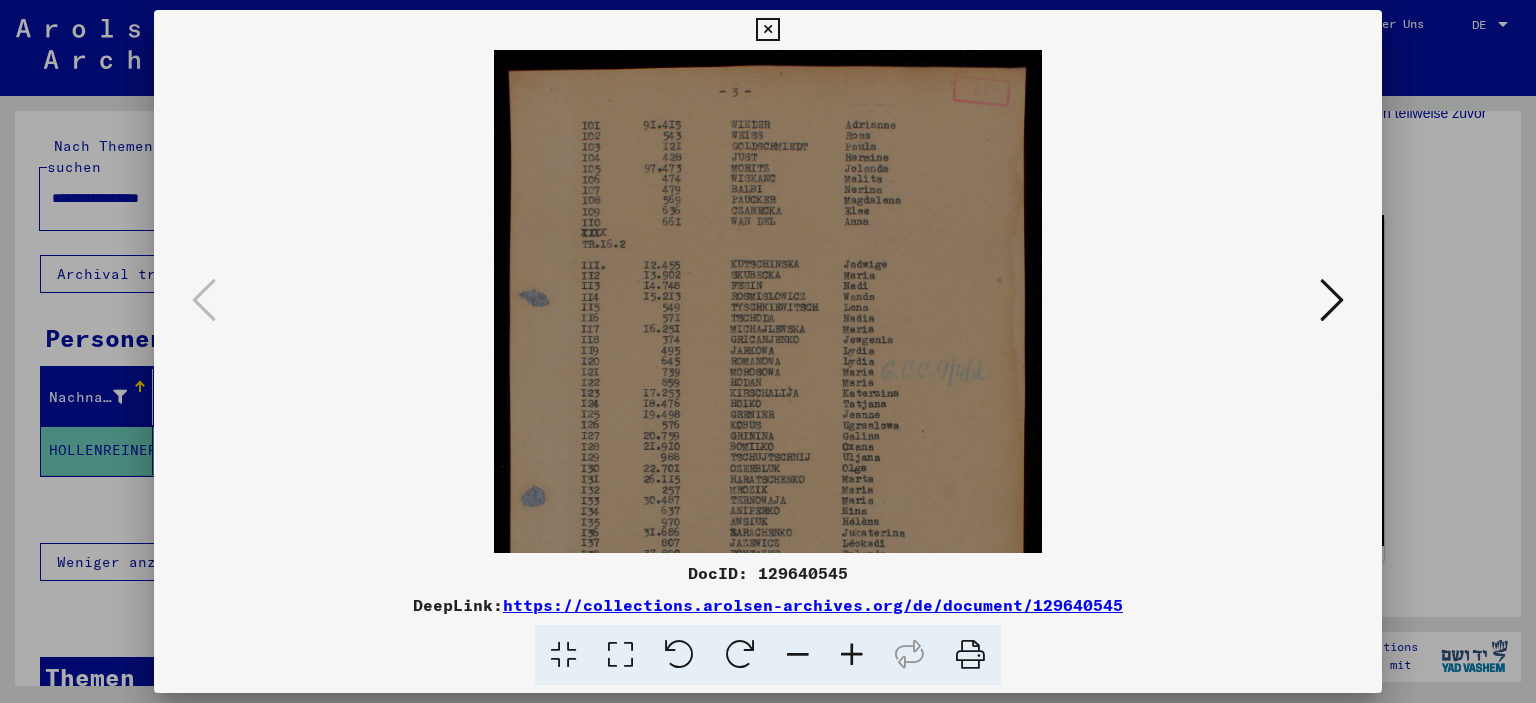 click at bounding box center (852, 655) 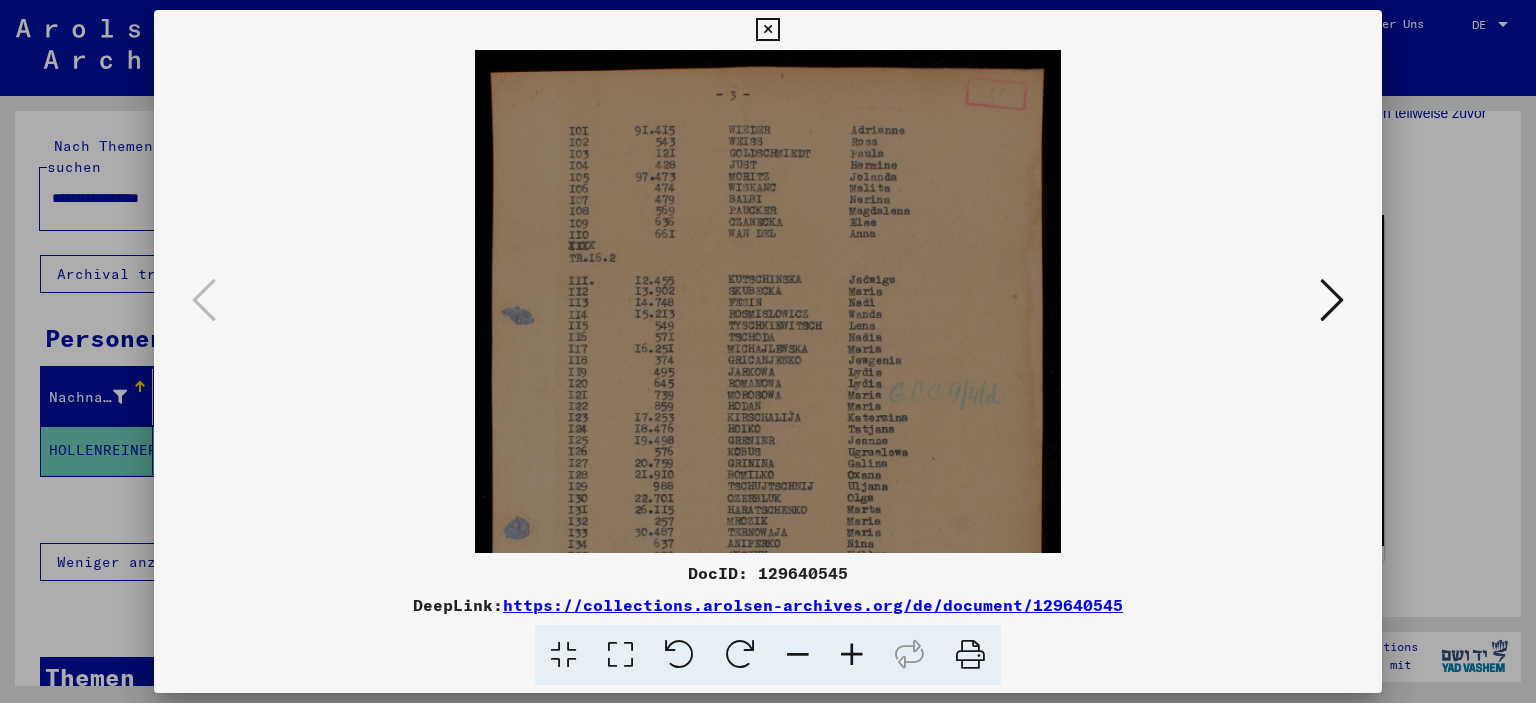 click at bounding box center [852, 655] 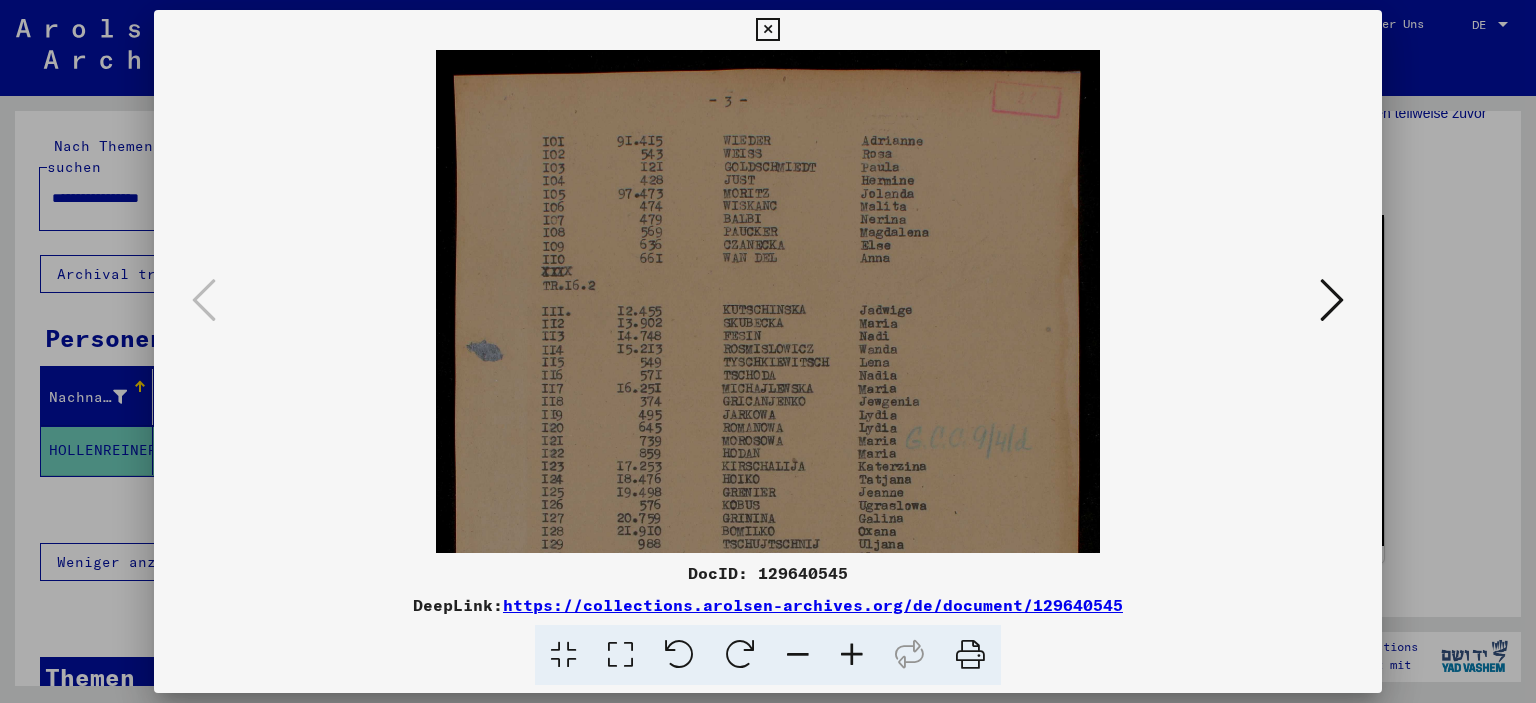 click at bounding box center (852, 655) 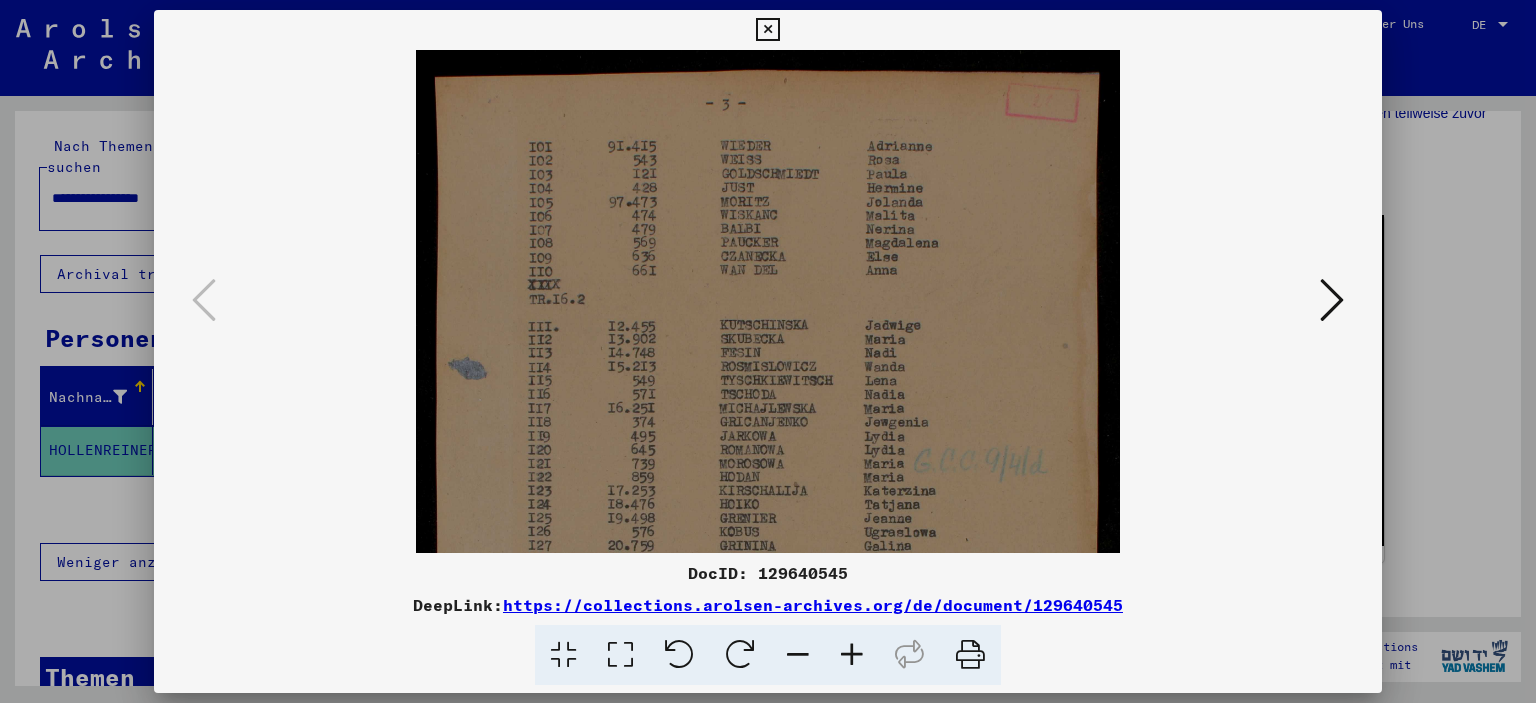 click at bounding box center [852, 655] 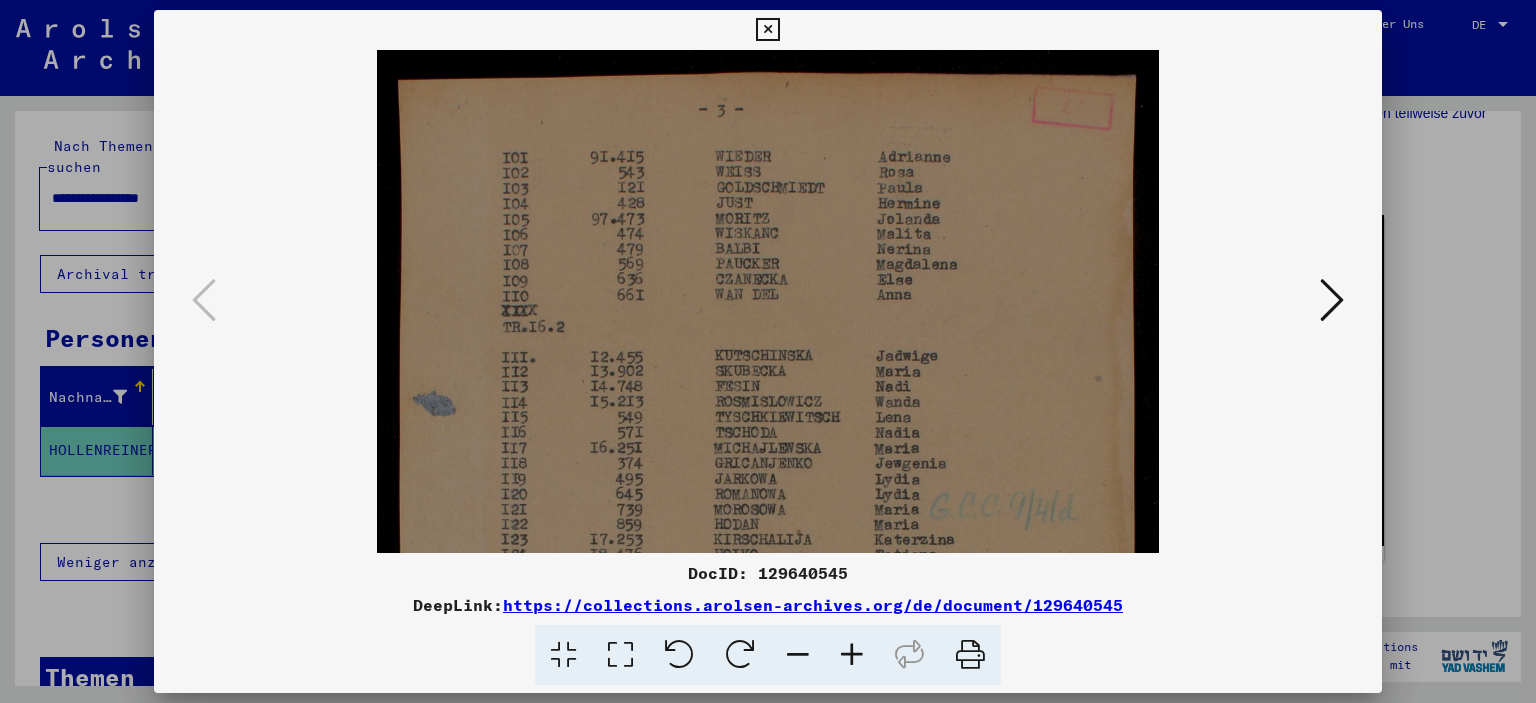 click at bounding box center (852, 655) 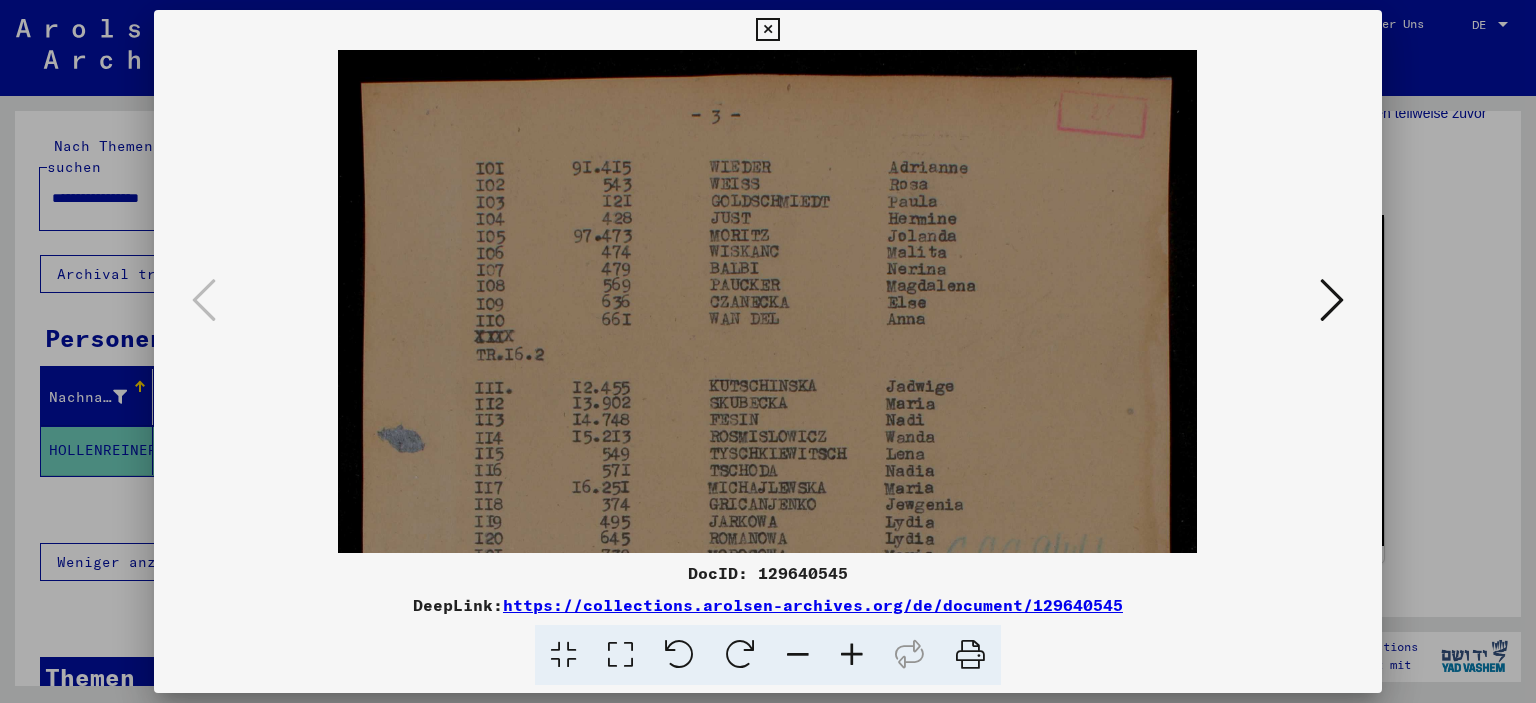 click at bounding box center [852, 655] 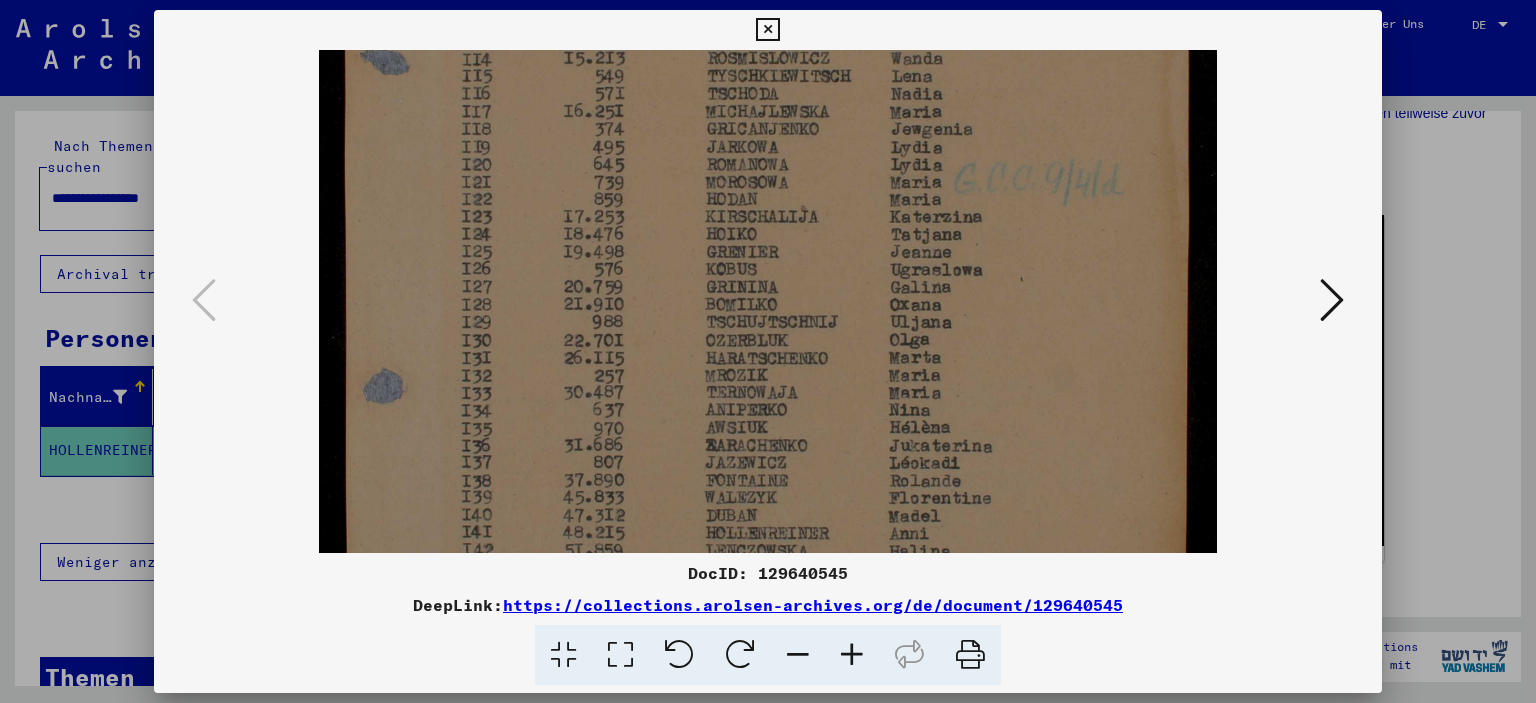 scroll, scrollTop: 404, scrollLeft: 0, axis: vertical 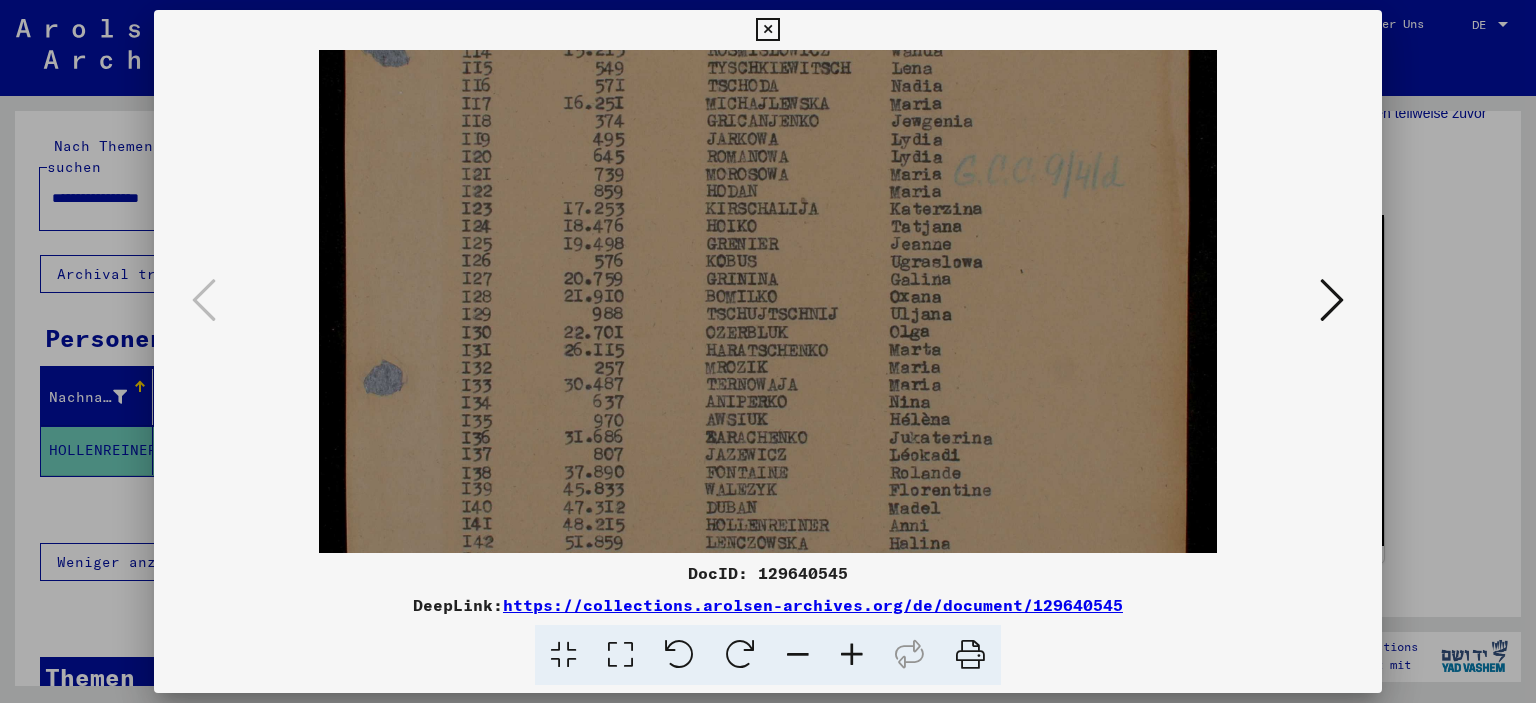 drag, startPoint x: 798, startPoint y: 342, endPoint x: 786, endPoint y: 5, distance: 337.2136 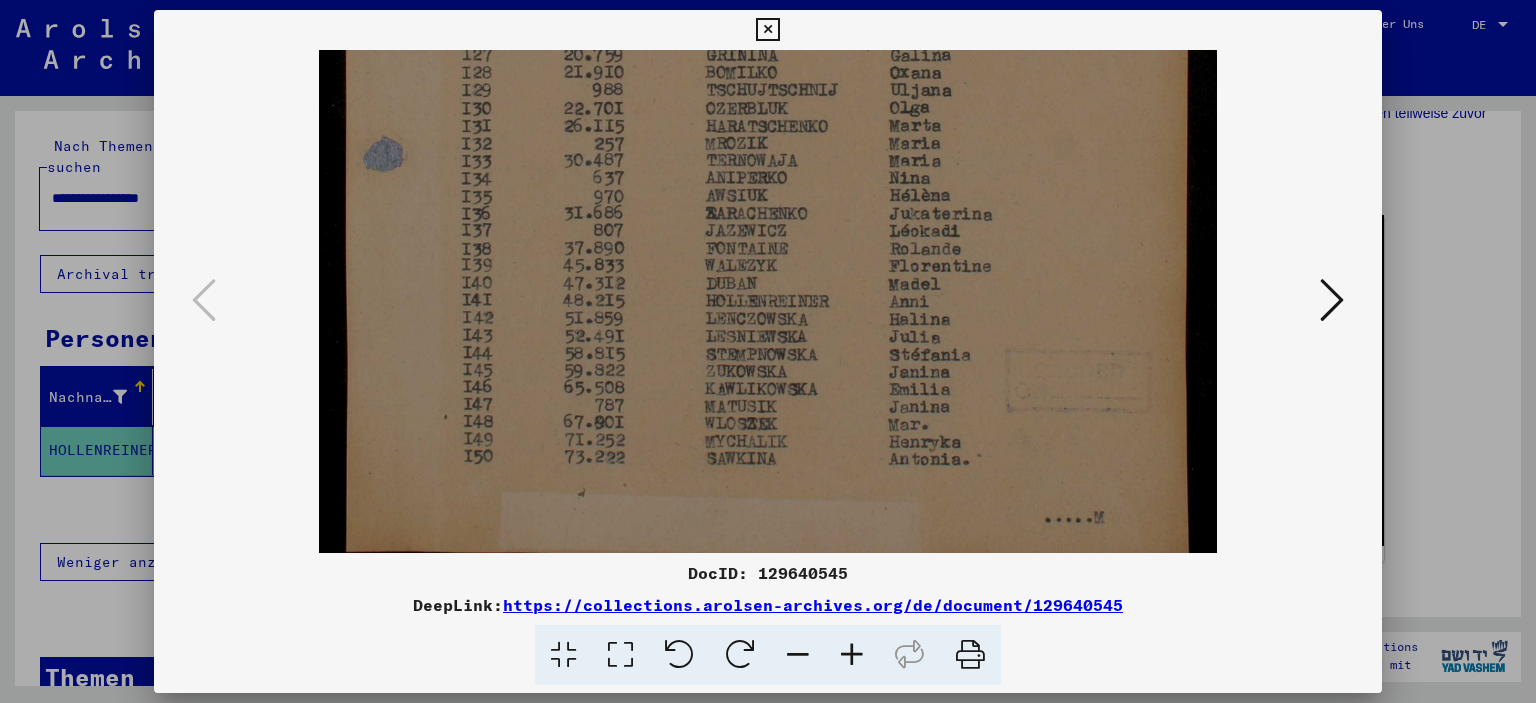 scroll, scrollTop: 649, scrollLeft: 0, axis: vertical 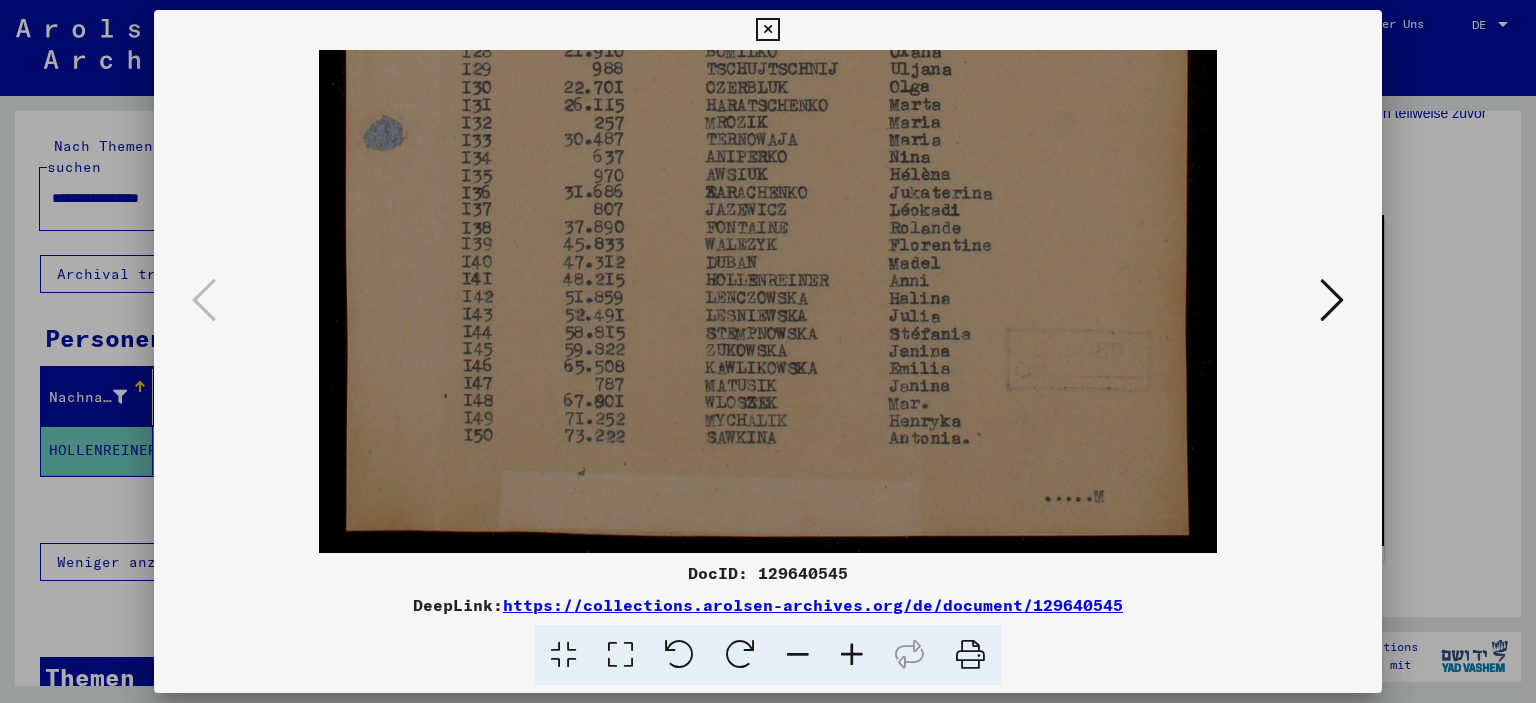 drag, startPoint x: 764, startPoint y: 486, endPoint x: 884, endPoint y: -16, distance: 516.1434 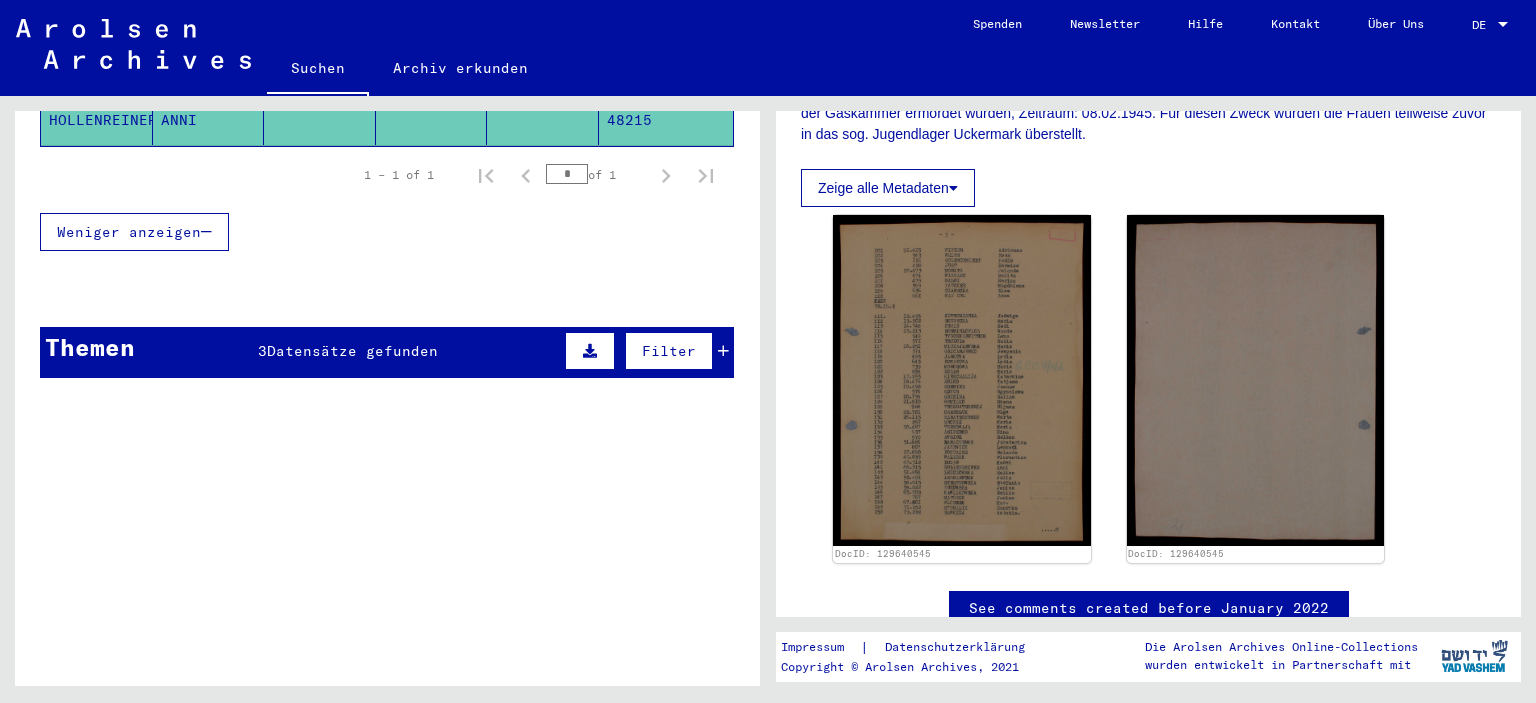 scroll, scrollTop: 331, scrollLeft: 0, axis: vertical 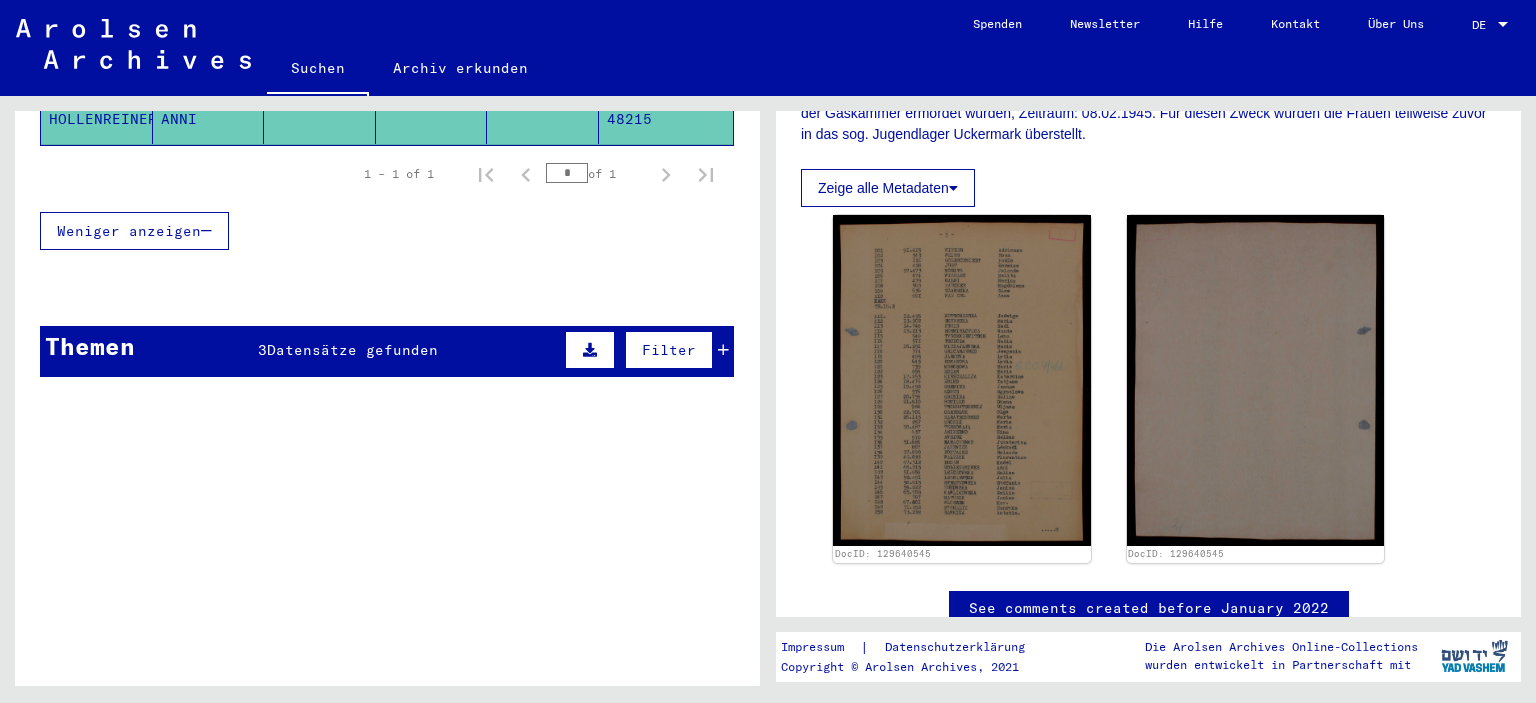 click on "Datensätze gefunden" at bounding box center (352, 350) 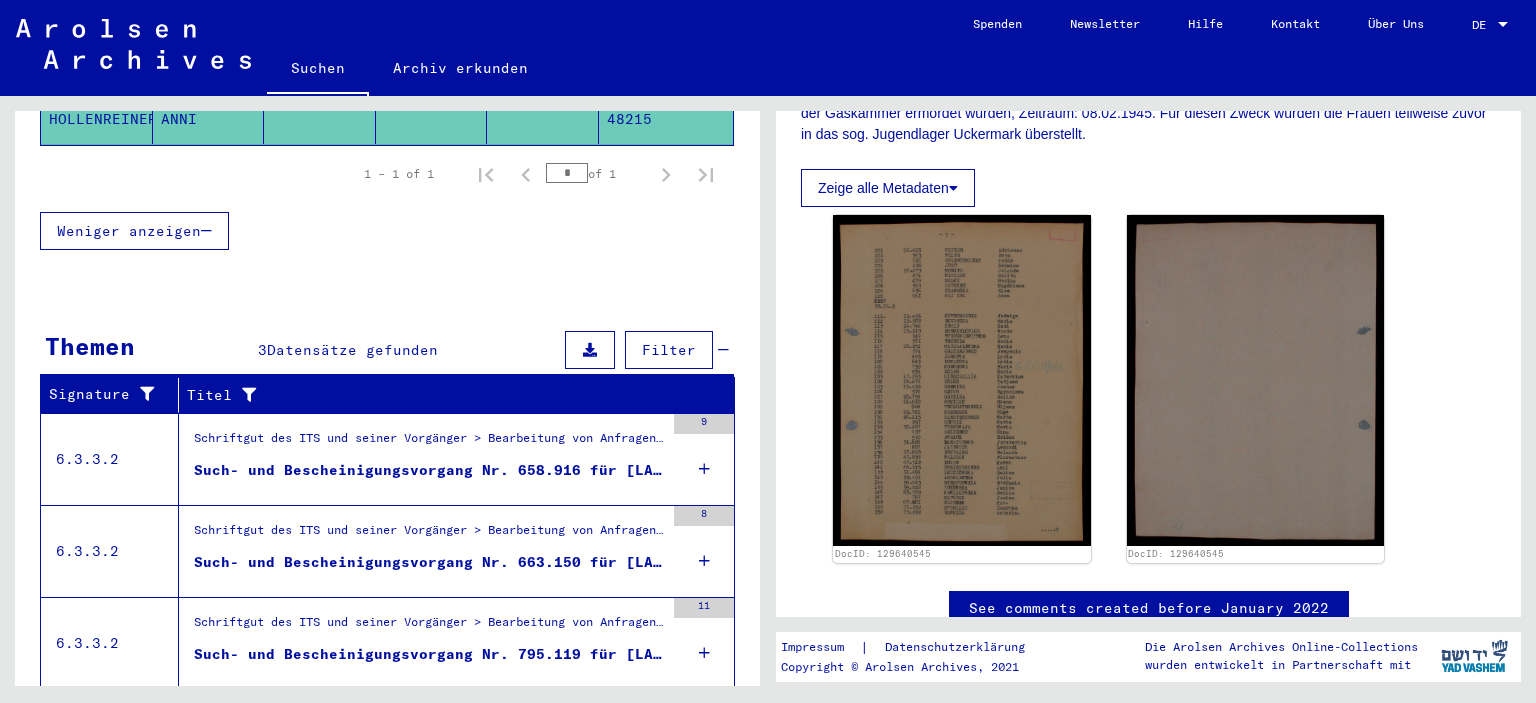 click on "Such- und Bescheinigungsvorgang Nr. 658.916 für [LAST], [FIRST] geboren [DATE]" at bounding box center [429, 470] 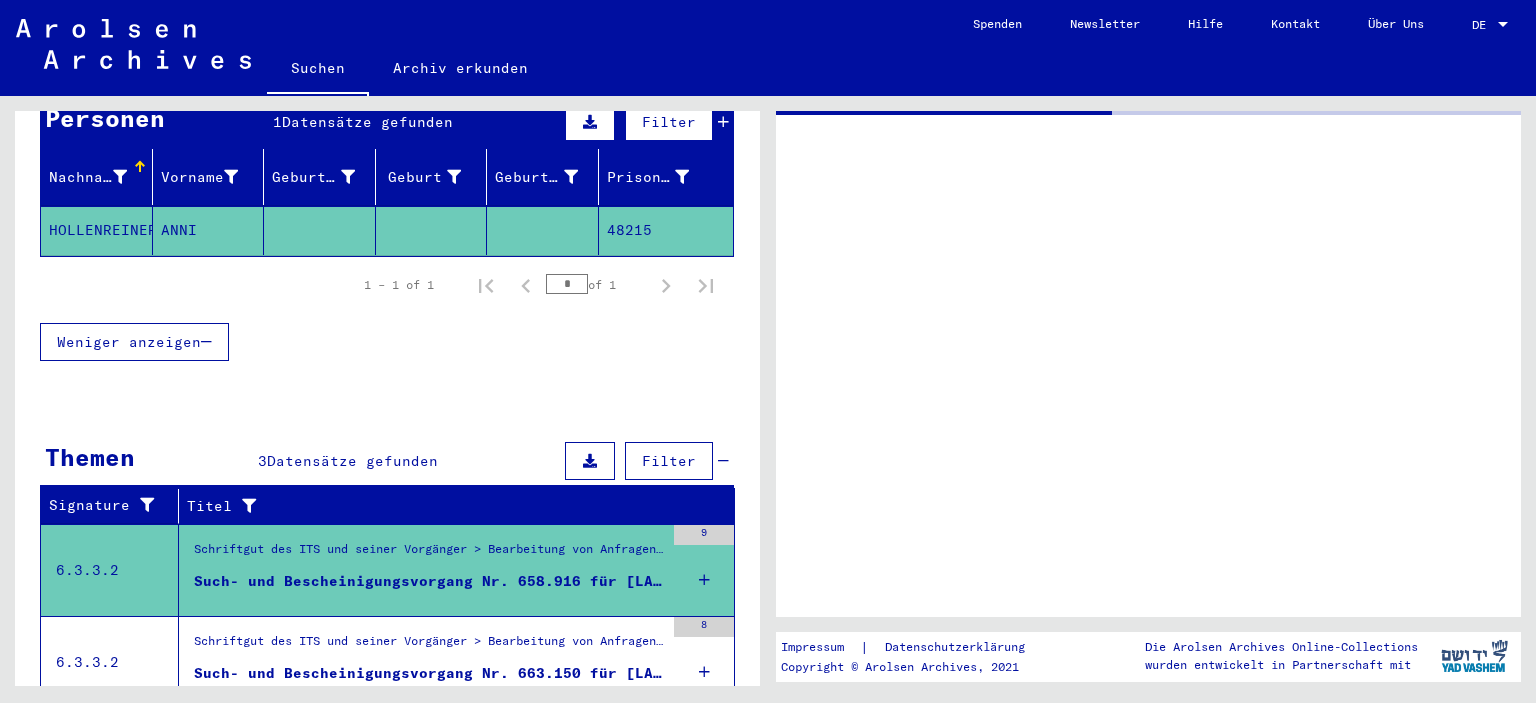 scroll, scrollTop: 202, scrollLeft: 0, axis: vertical 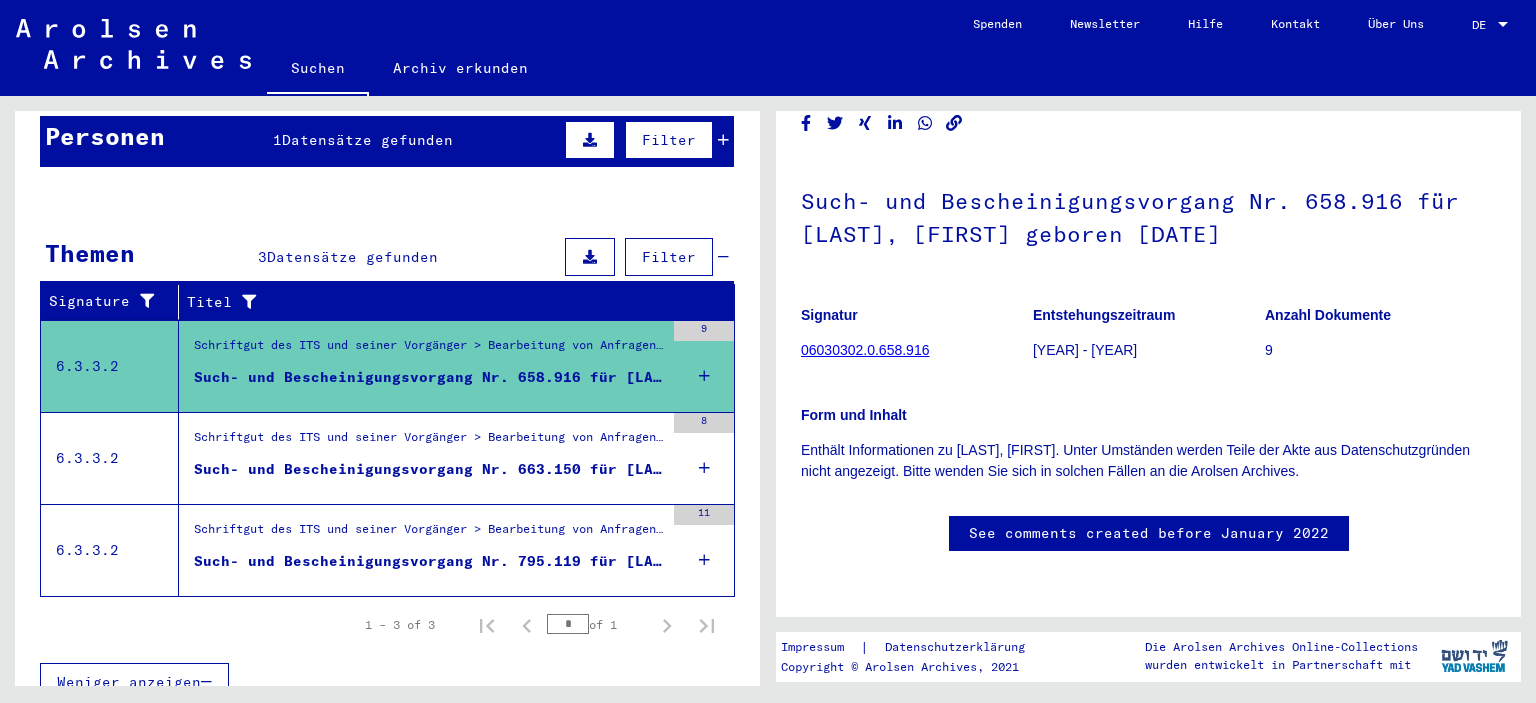 click on "Such- und Bescheinigungsvorgang Nr. 663.150 für [LAST], [FIRST] geboren [DATE]" at bounding box center [429, 474] 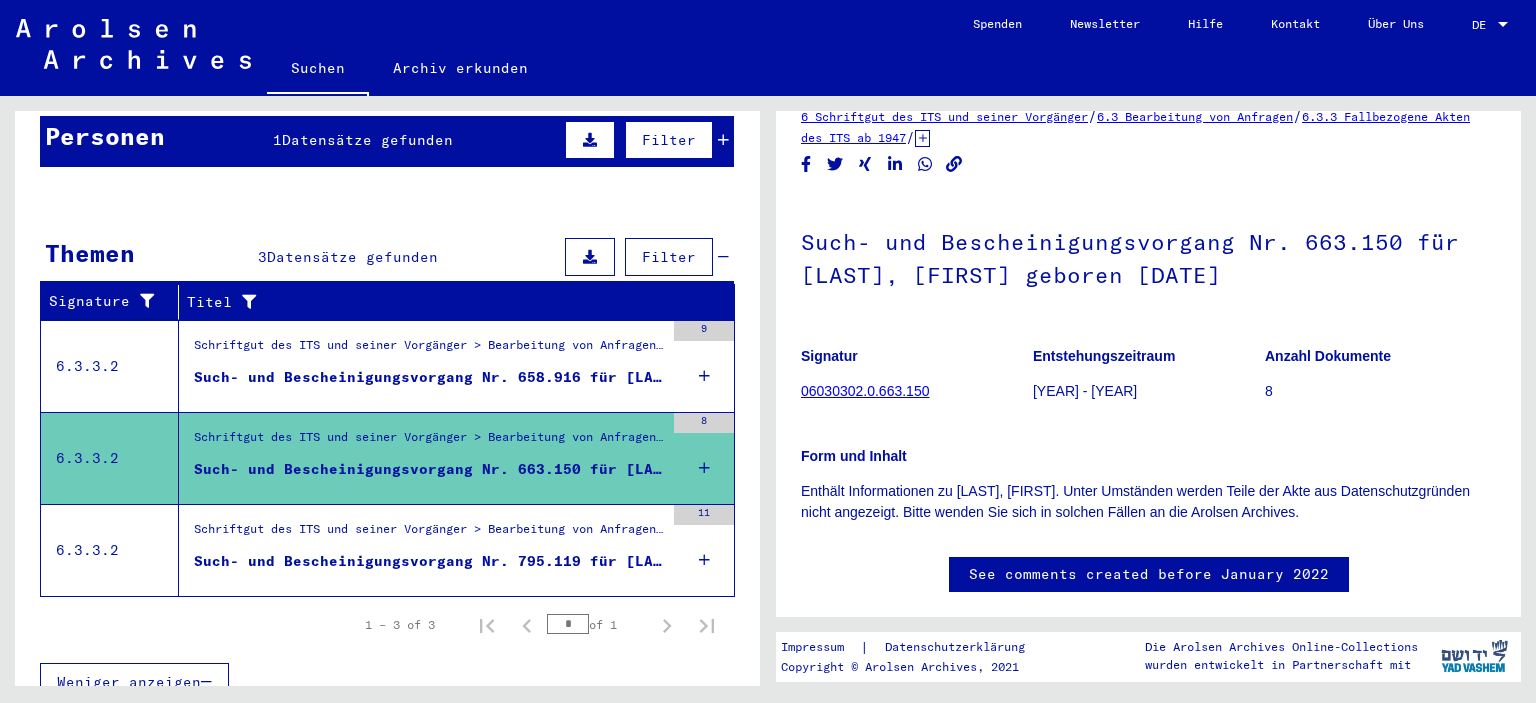 scroll, scrollTop: 0, scrollLeft: 0, axis: both 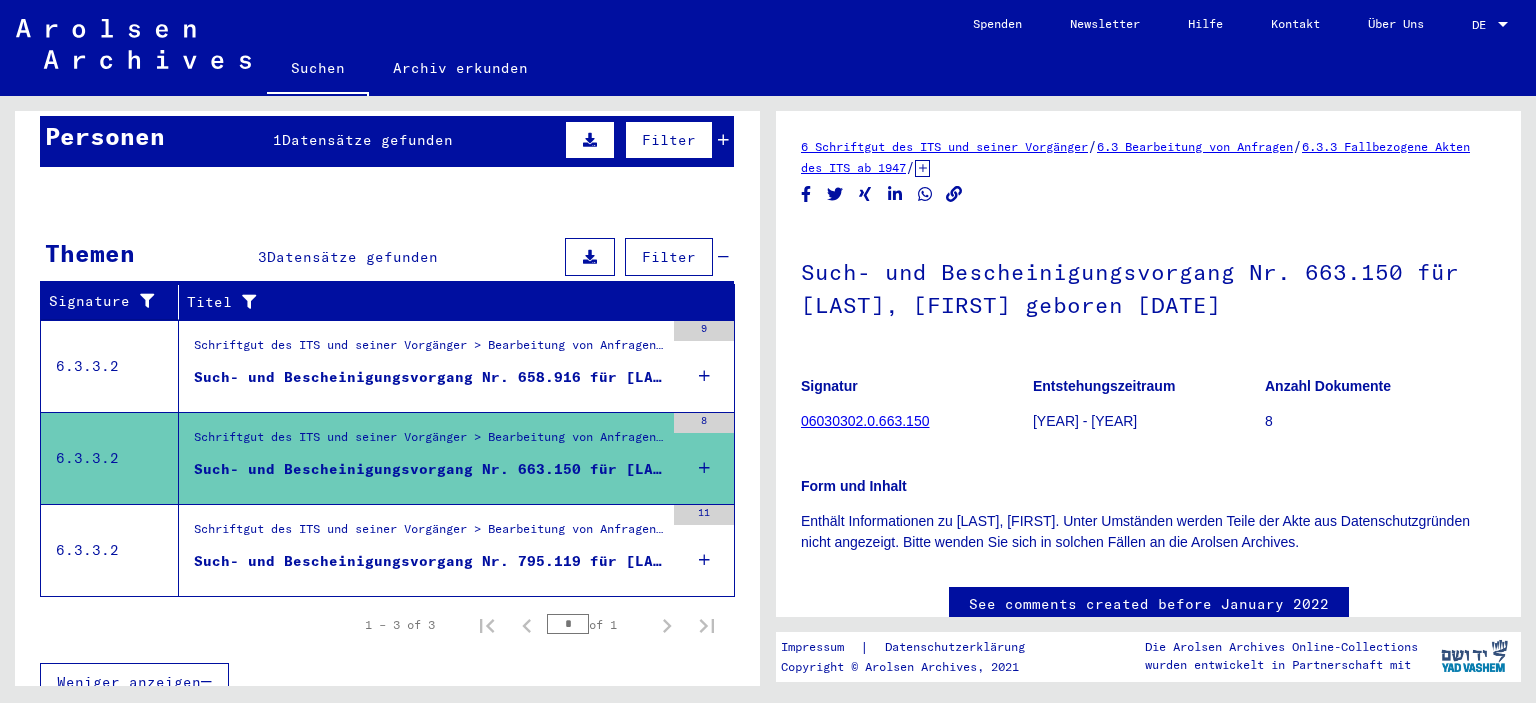 click on "Such- und Bescheinigungsvorgang Nr. 795.119 für [LAST], [FIRST] geboren [DATE]" at bounding box center [429, 561] 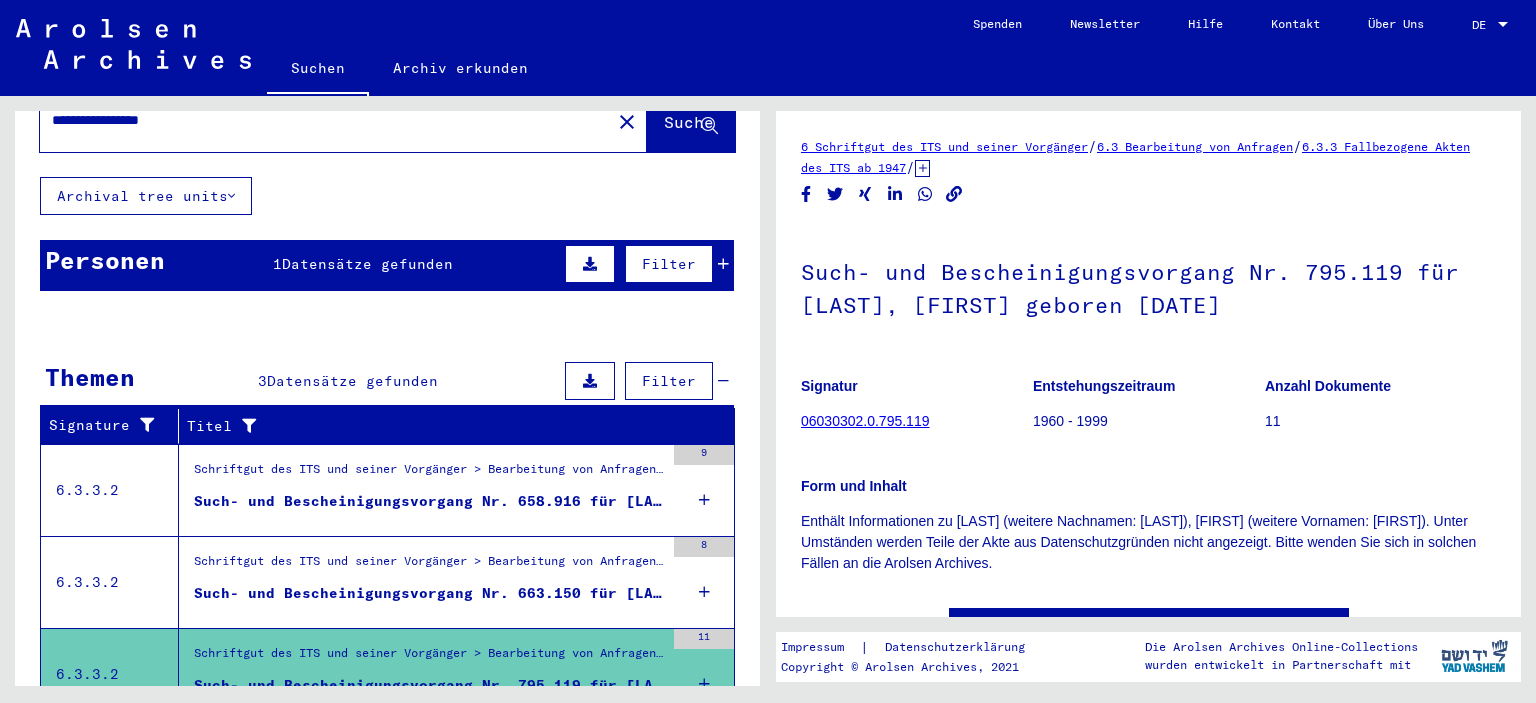 scroll, scrollTop: 0, scrollLeft: 0, axis: both 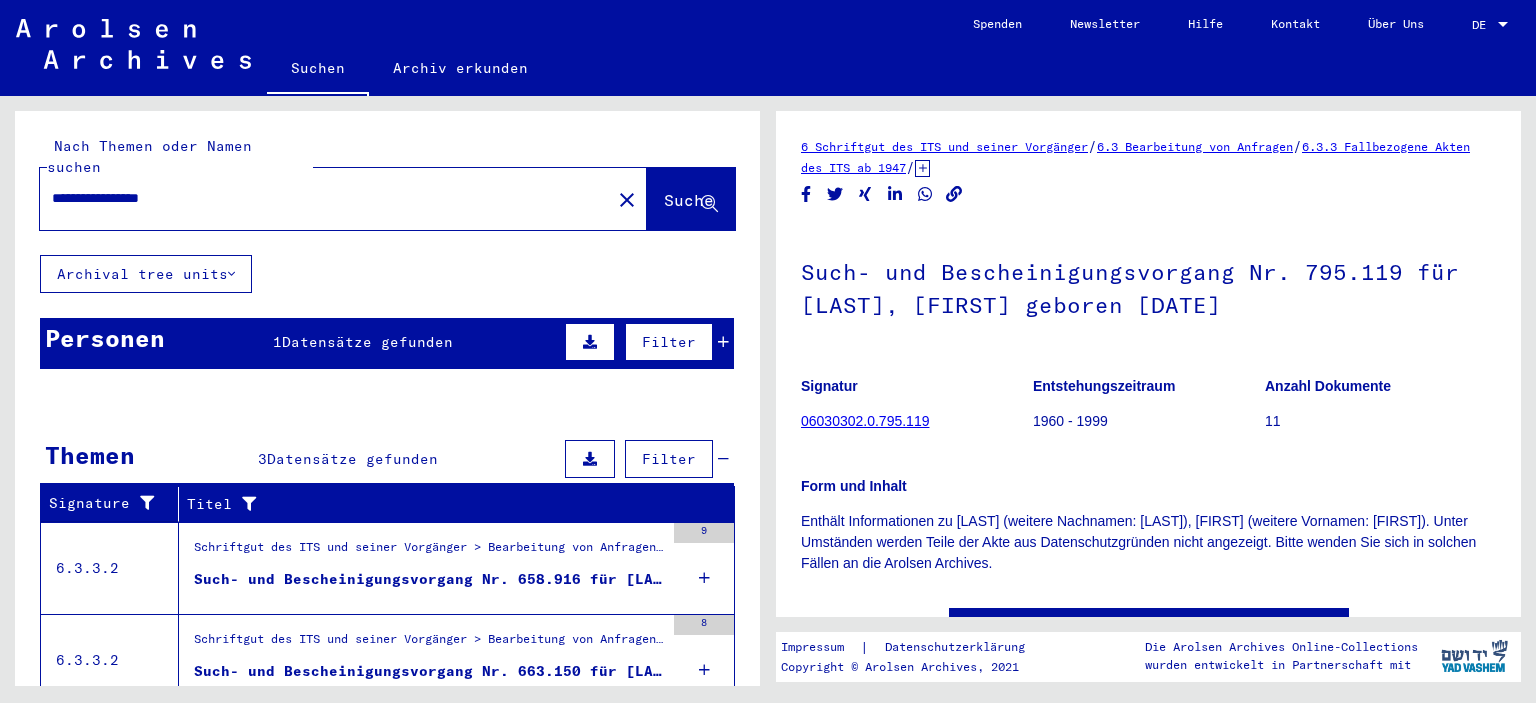 click on "Datensätze gefunden" at bounding box center (367, 342) 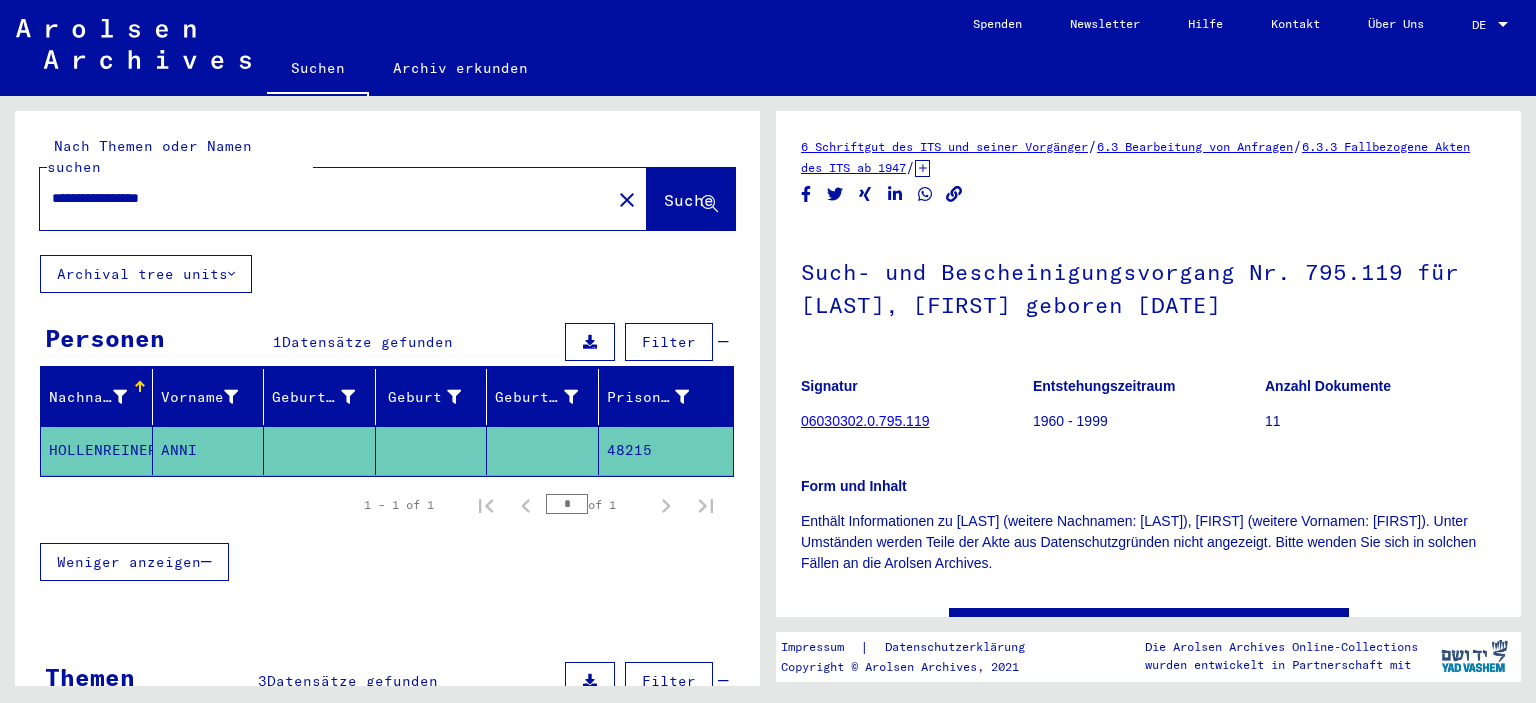 click on "ANNI" 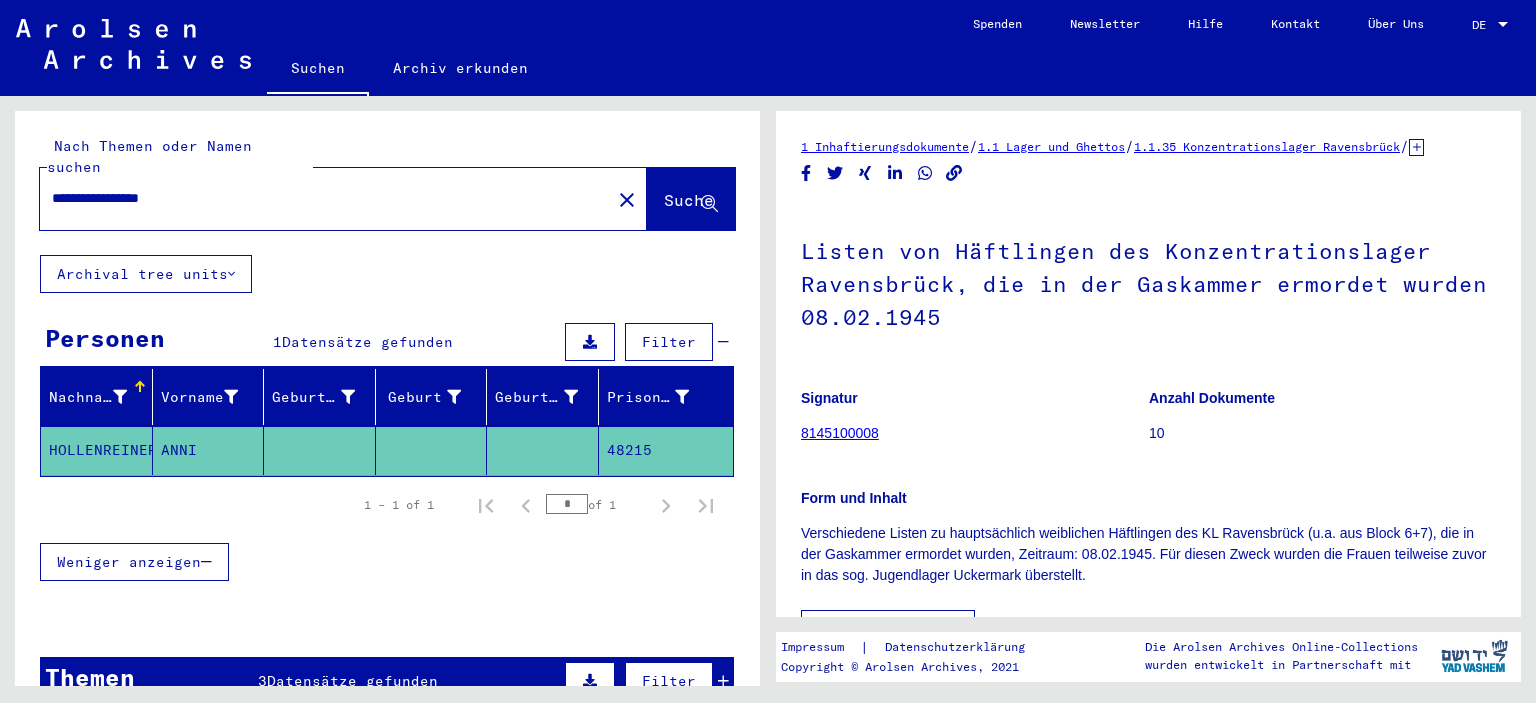 scroll, scrollTop: 441, scrollLeft: 0, axis: vertical 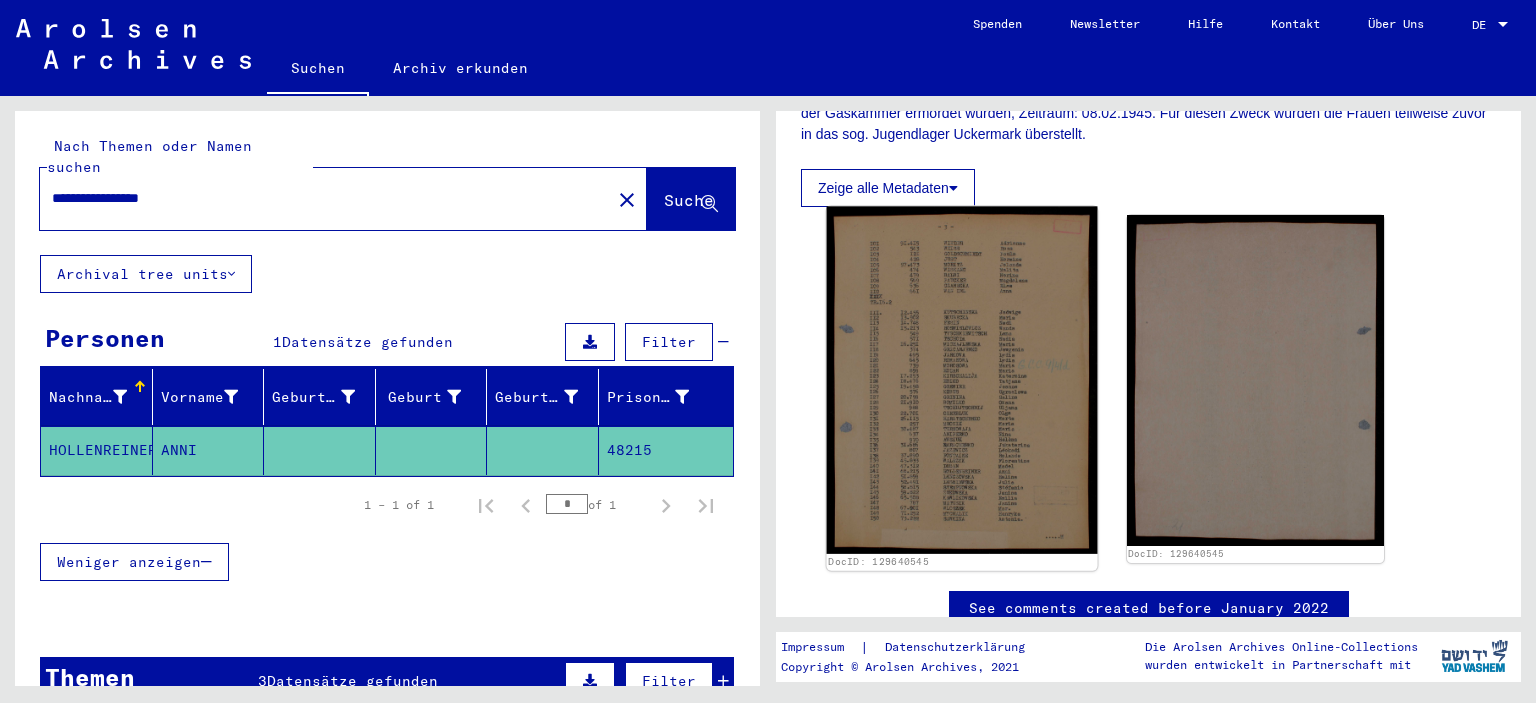 click 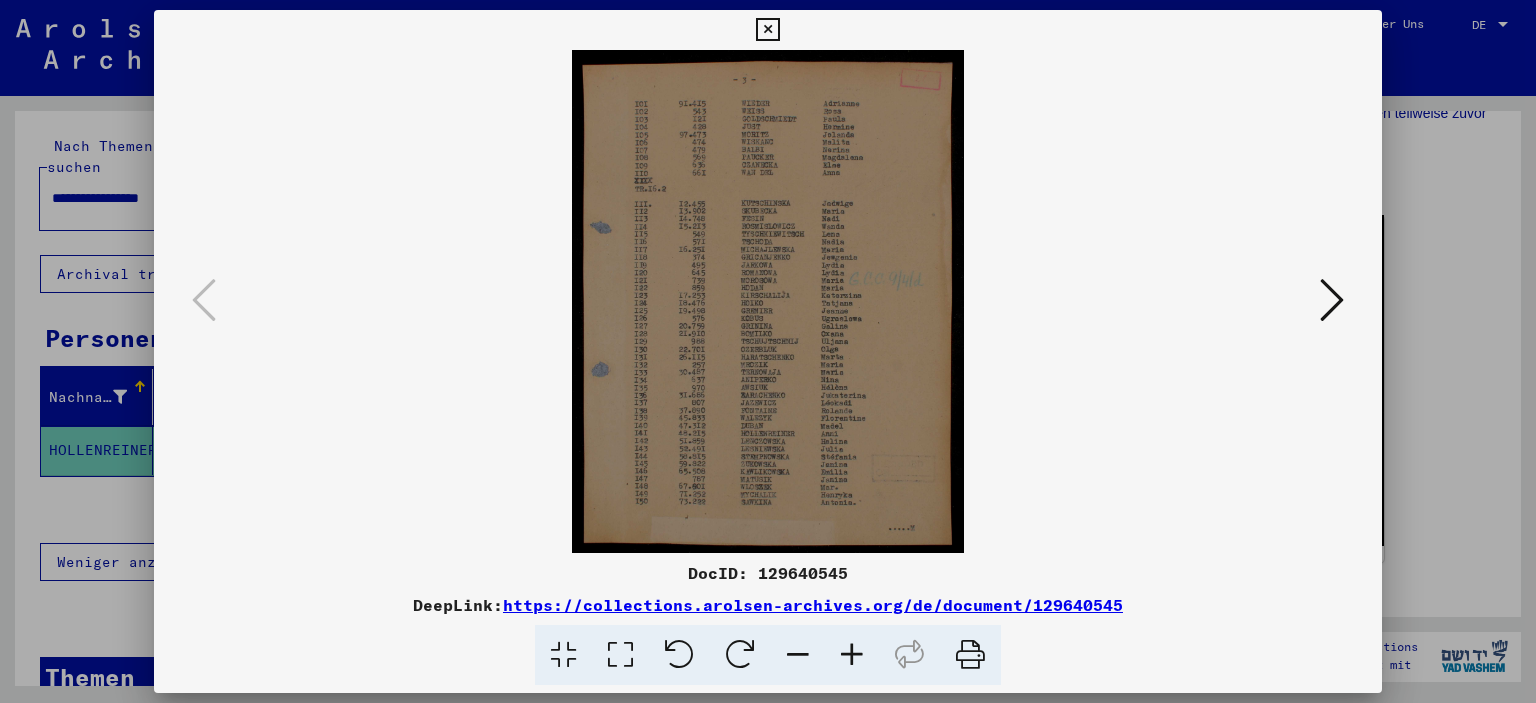 click at bounding box center (852, 655) 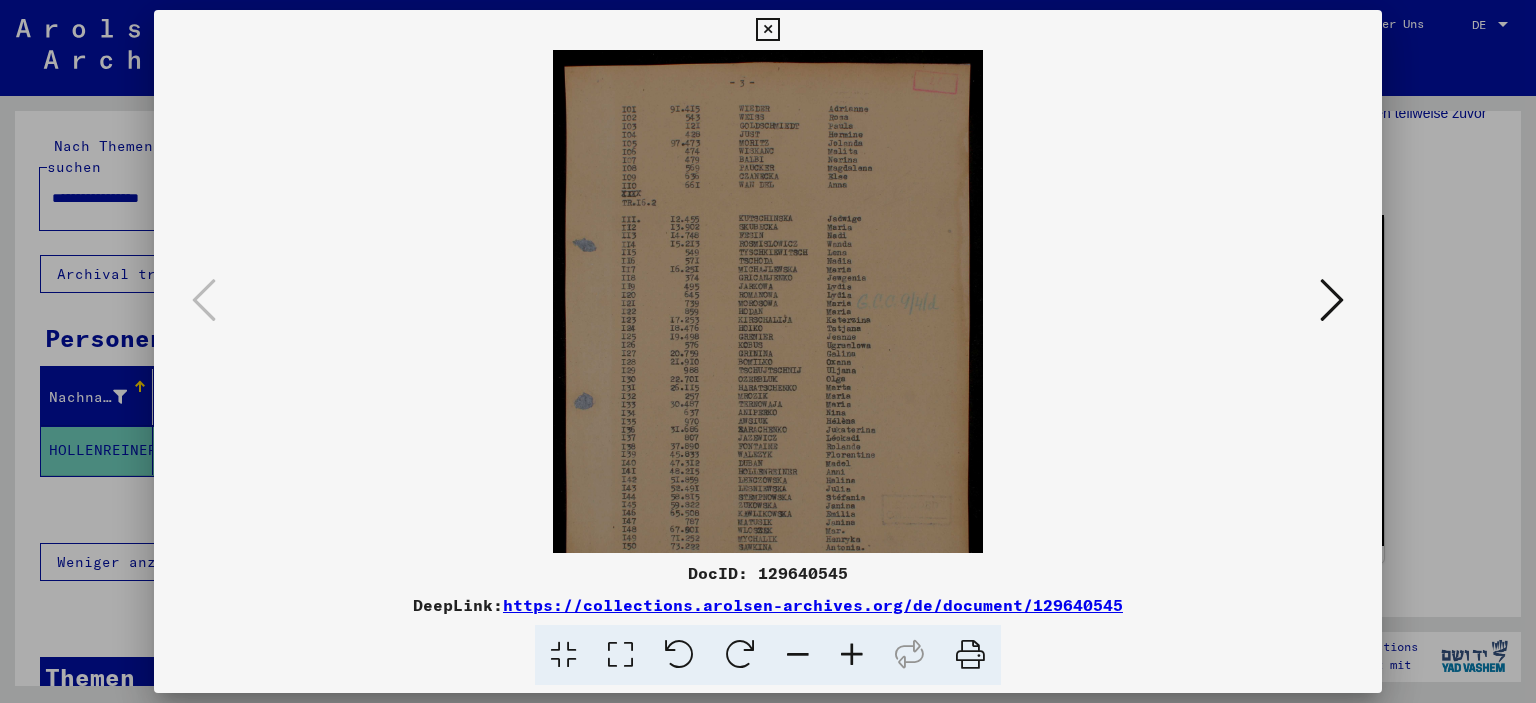 click at bounding box center (852, 655) 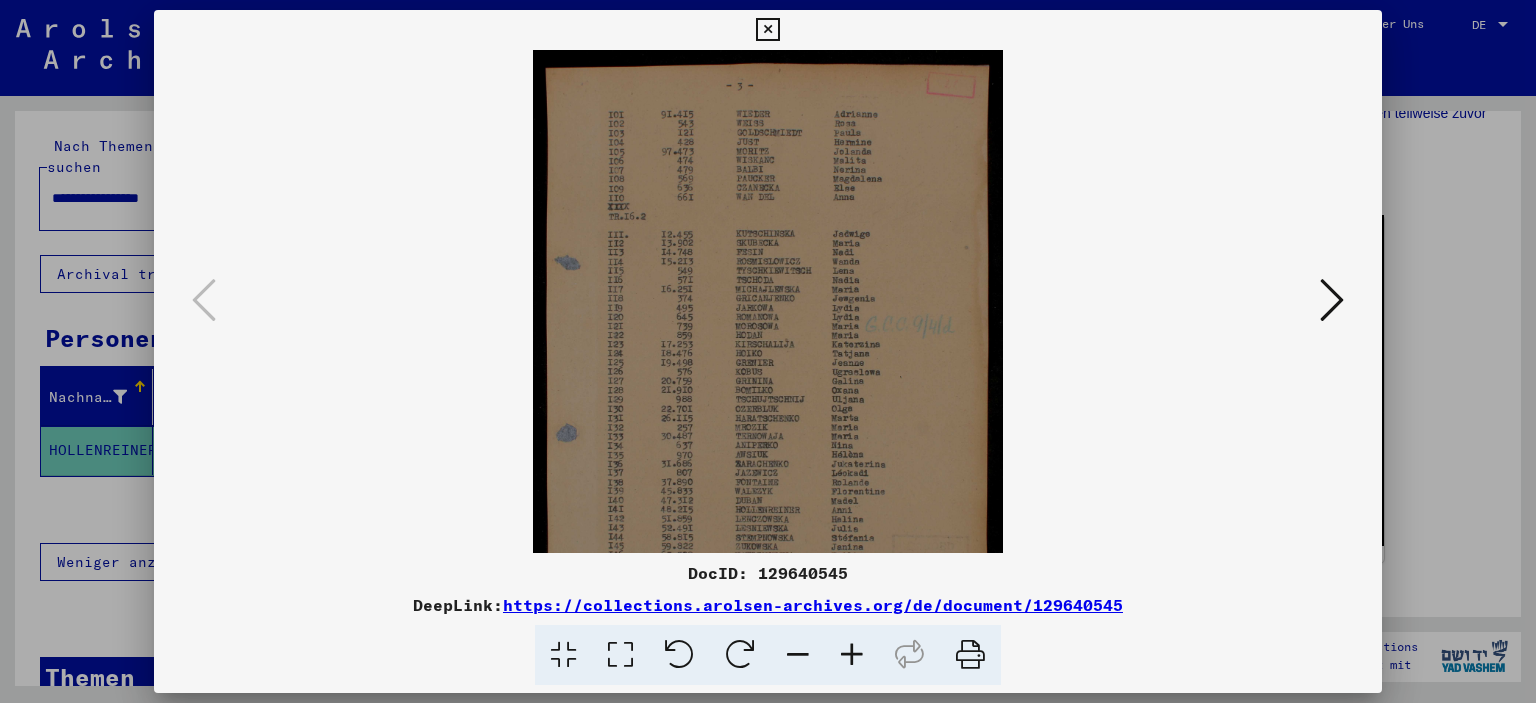 click at bounding box center (852, 655) 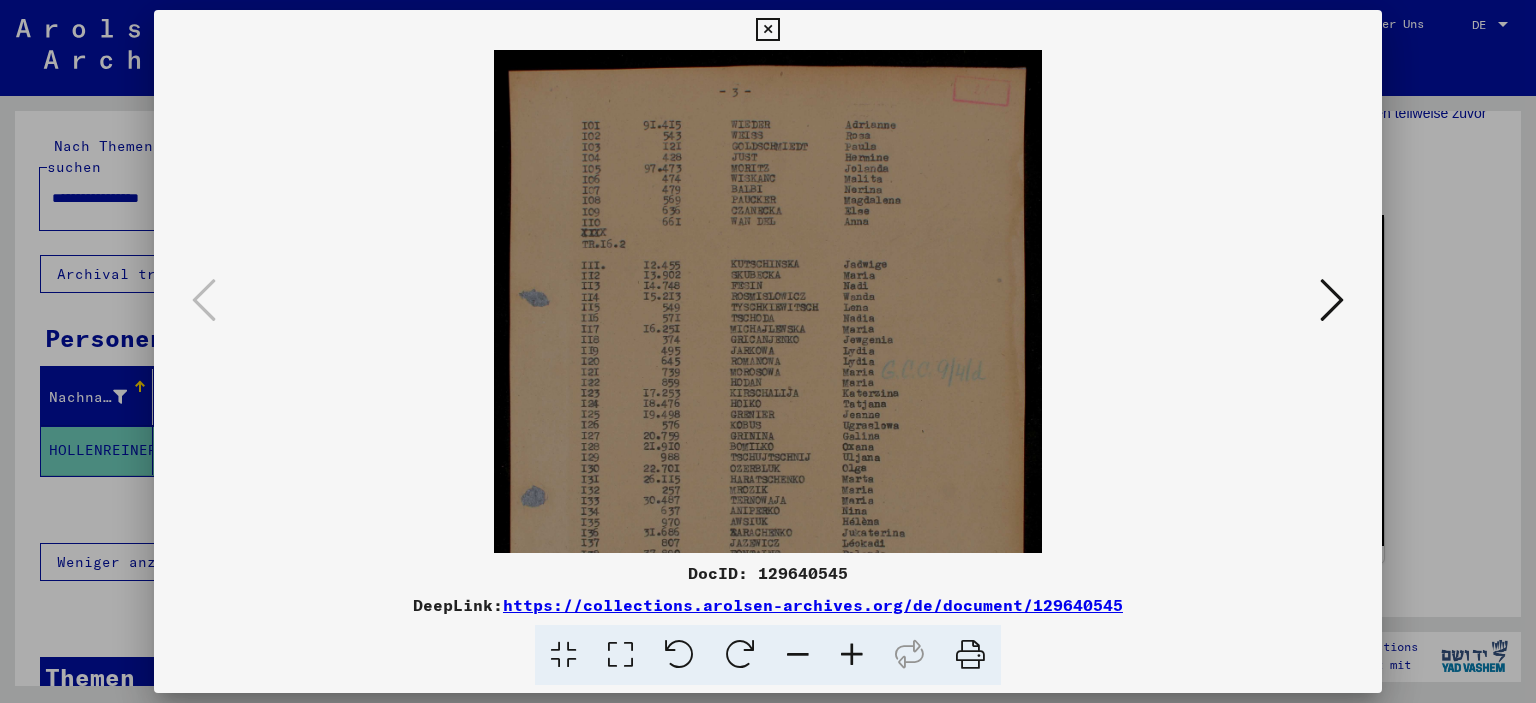click at bounding box center (852, 655) 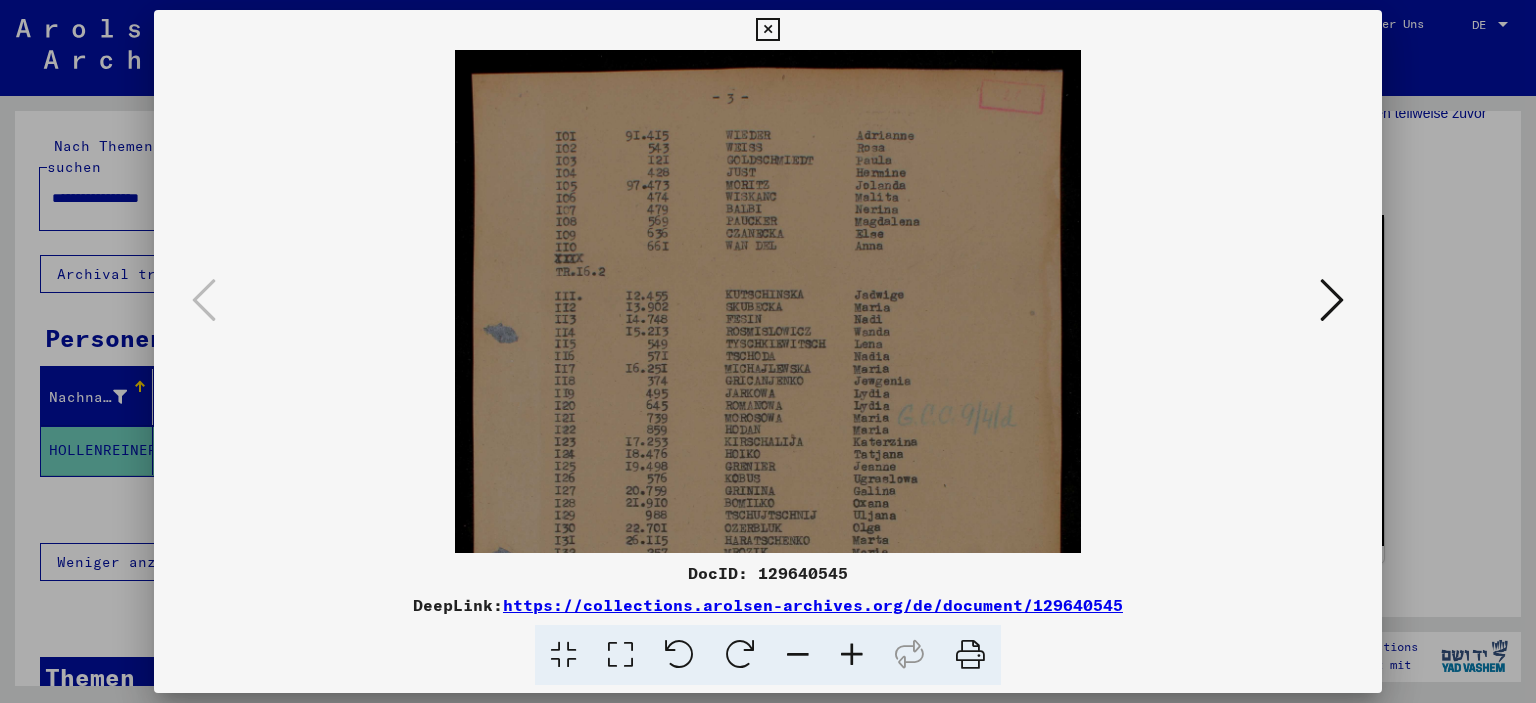 click at bounding box center (852, 655) 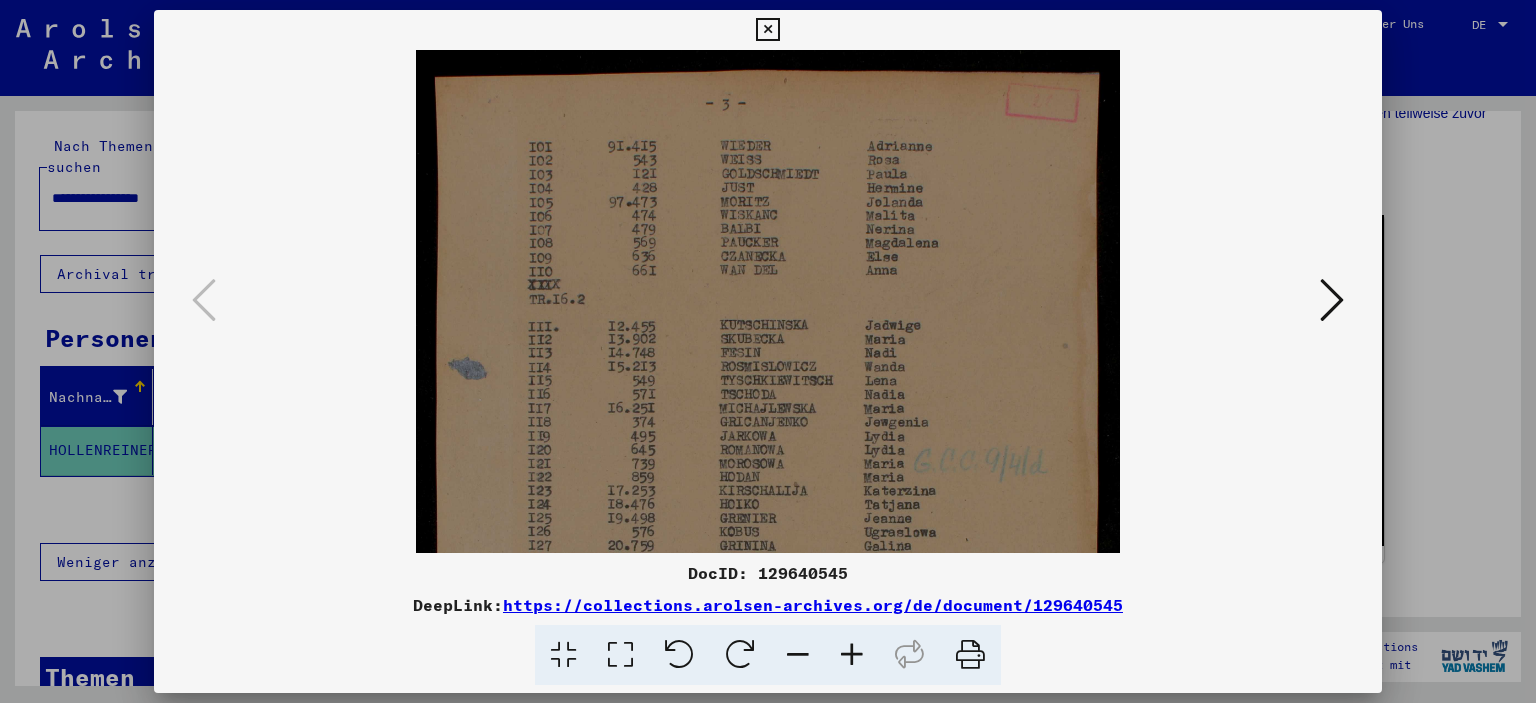 click at bounding box center (852, 655) 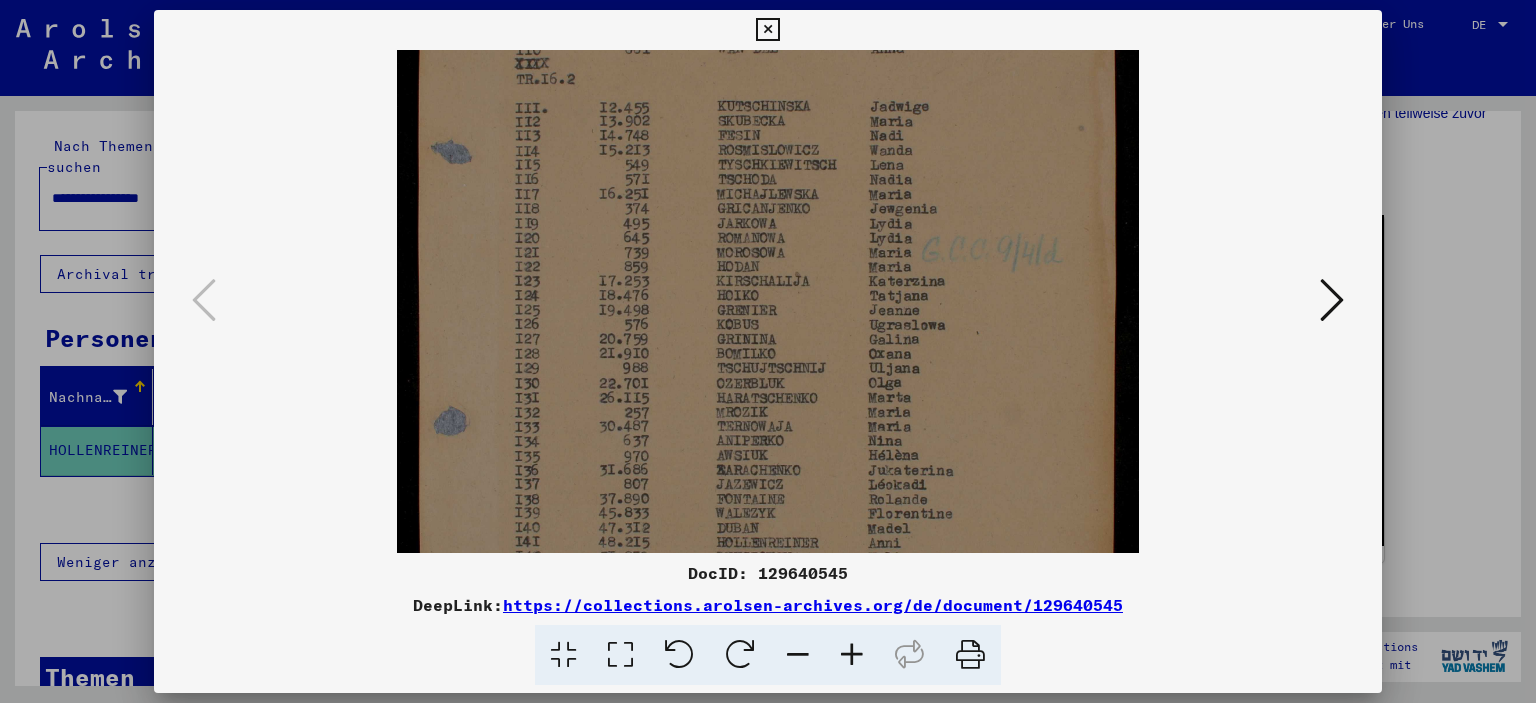 scroll, scrollTop: 235, scrollLeft: 0, axis: vertical 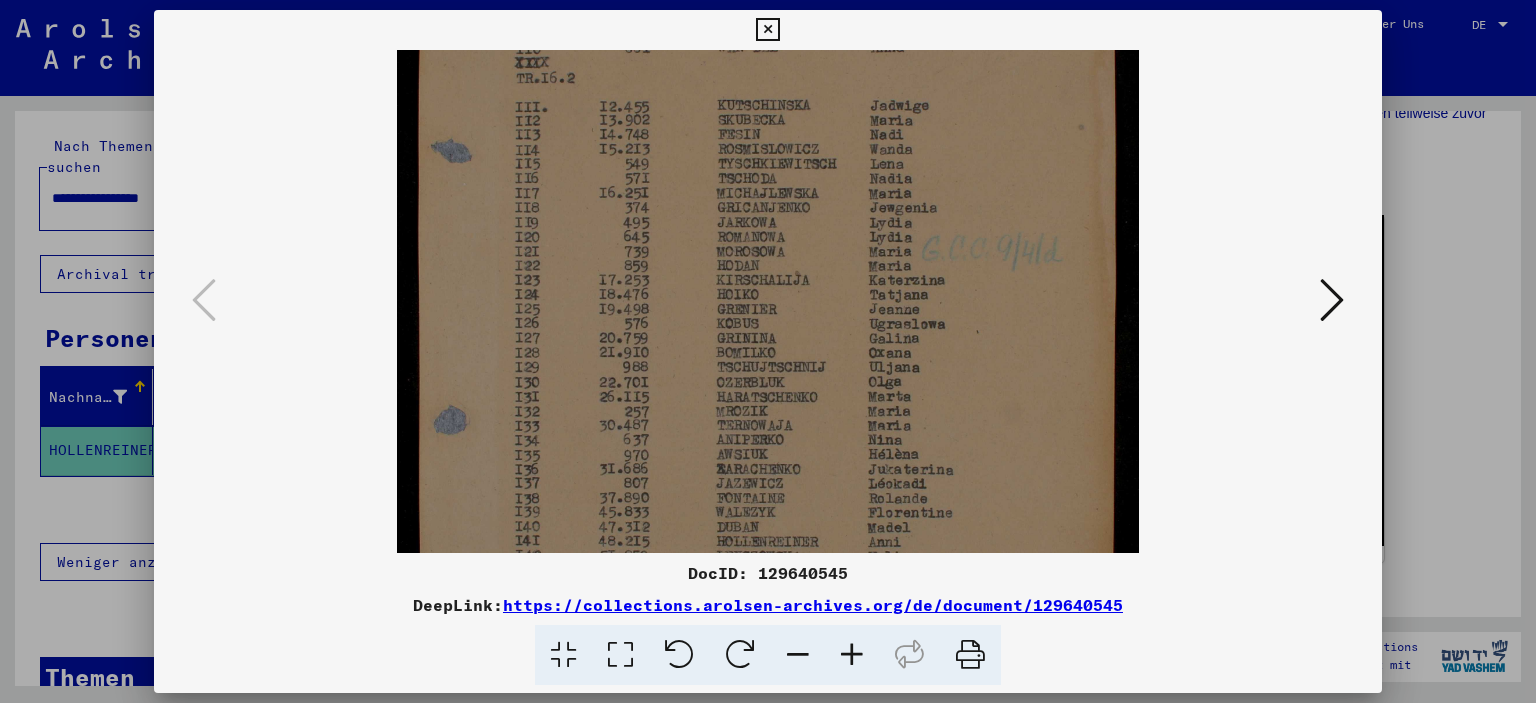 drag, startPoint x: 863, startPoint y: 377, endPoint x: 906, endPoint y: 164, distance: 217.29703 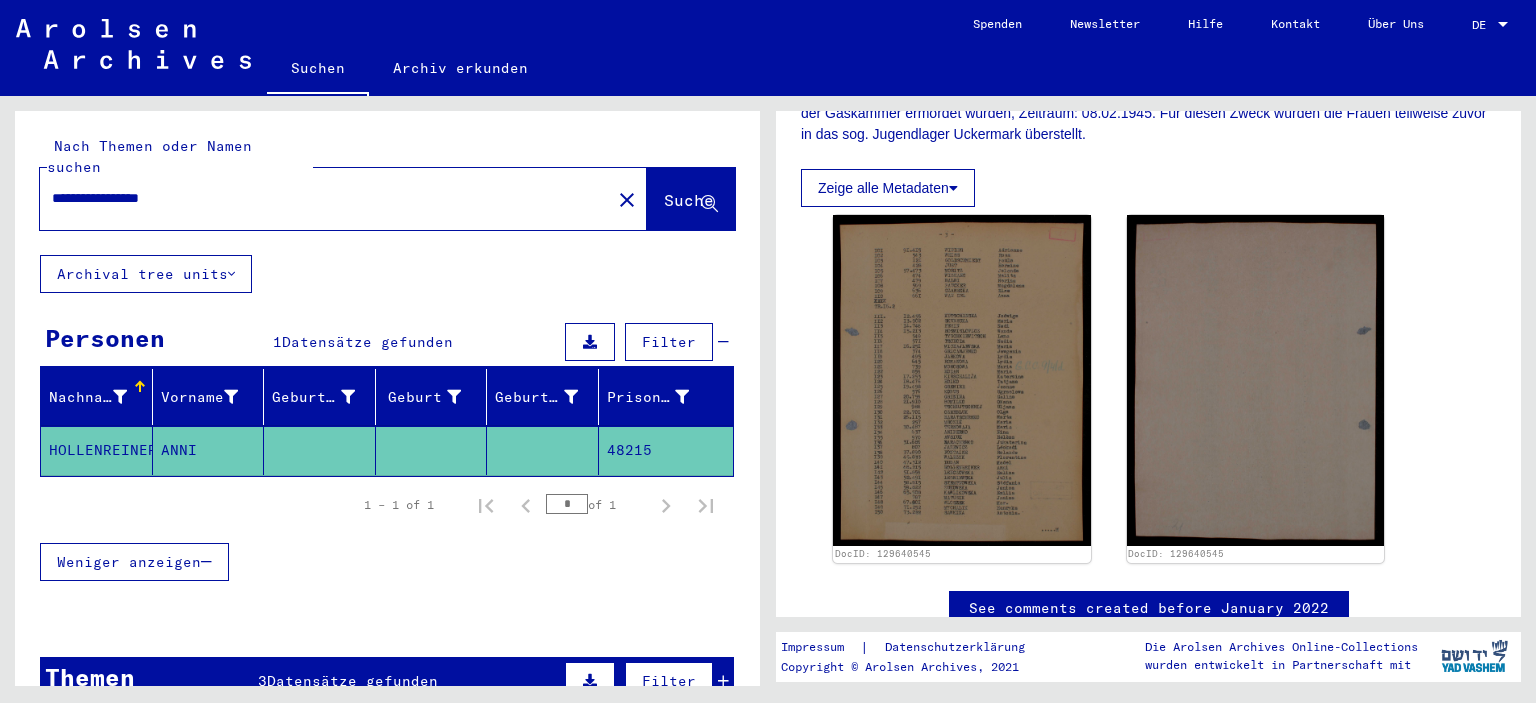 click on "**********" at bounding box center (325, 198) 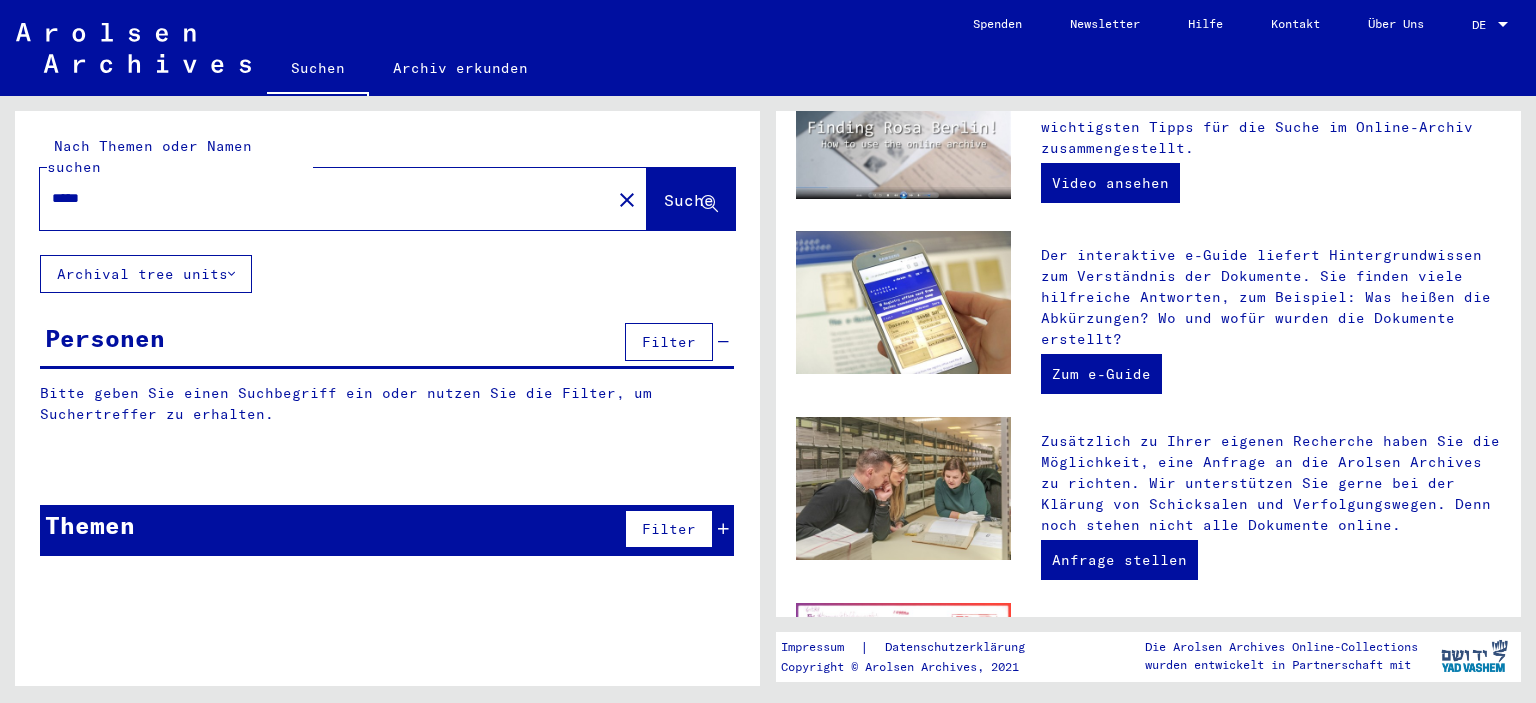 scroll, scrollTop: 0, scrollLeft: 0, axis: both 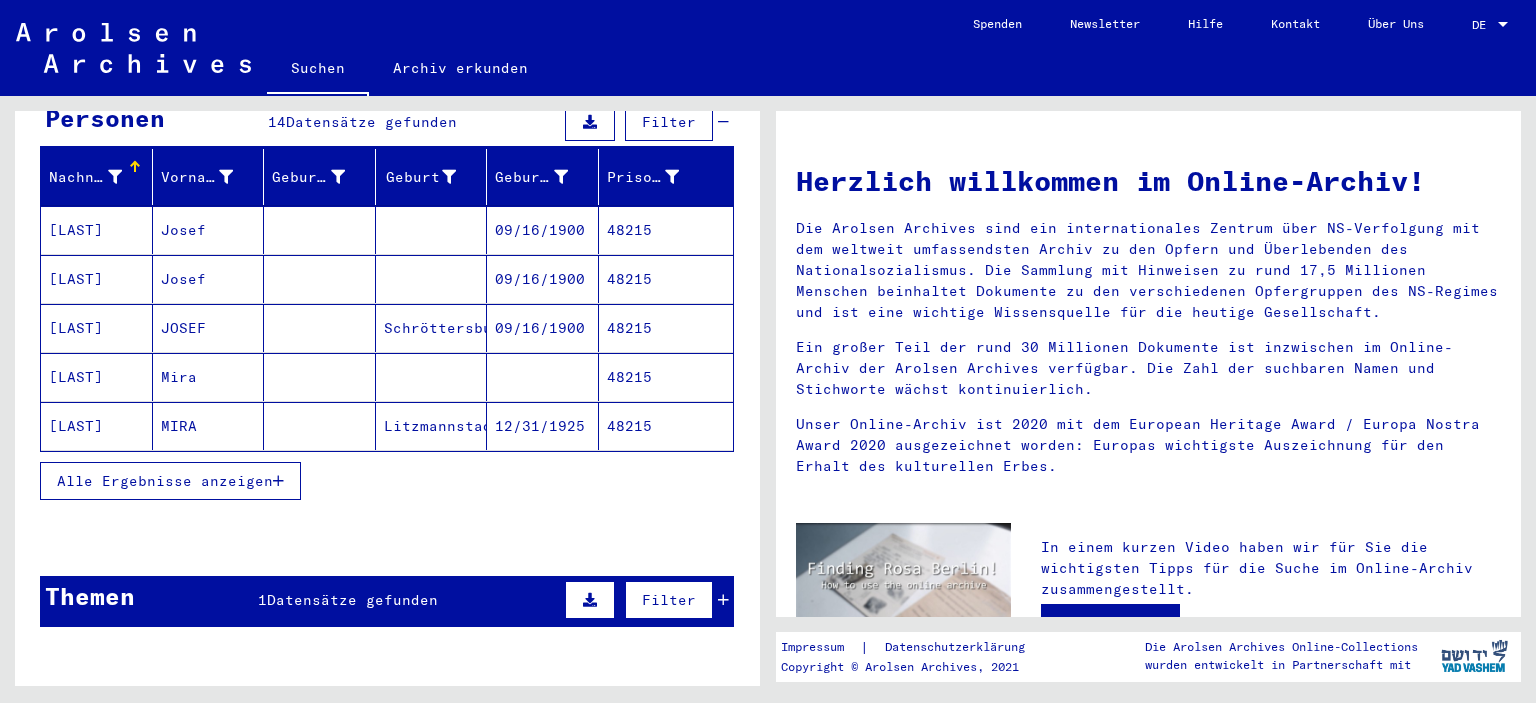 click on "Alle Ergebnisse anzeigen" at bounding box center [170, 481] 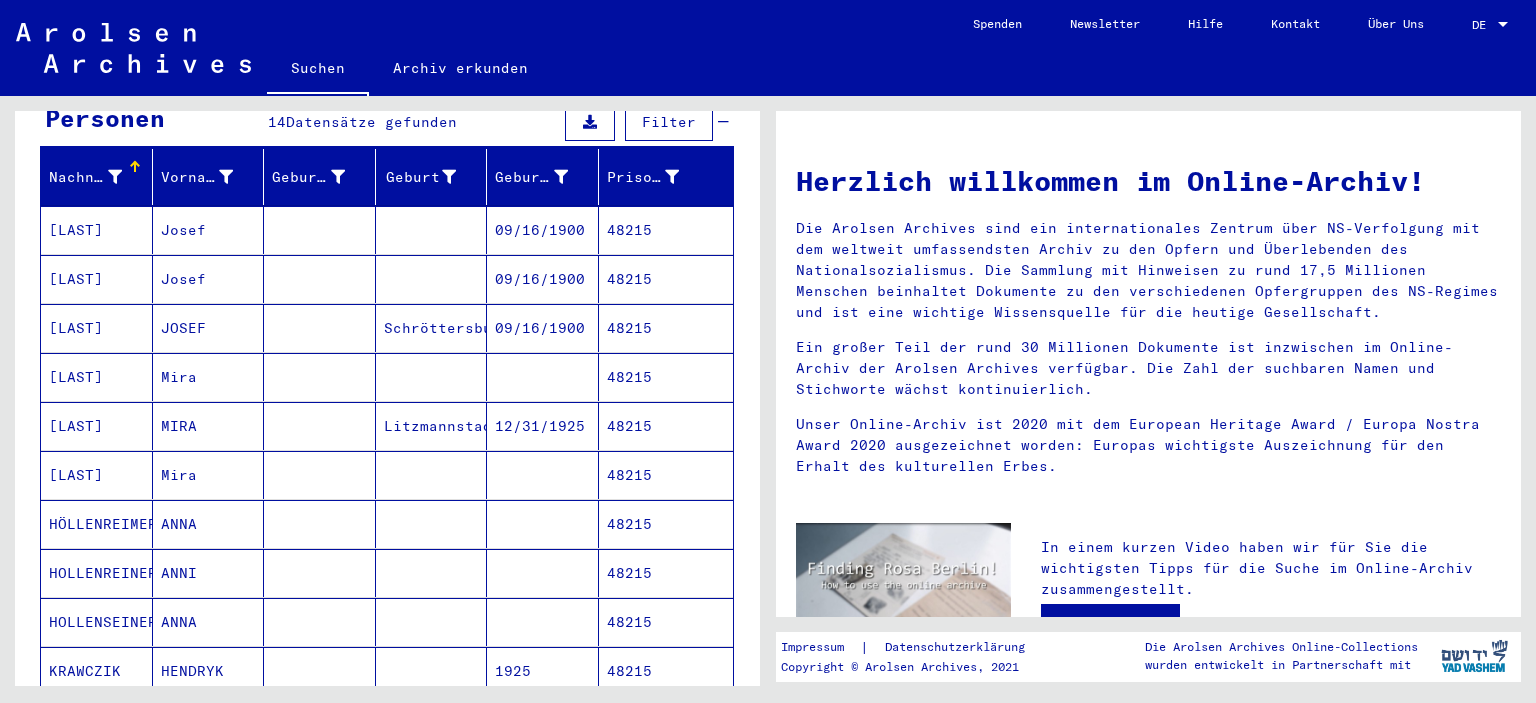 click on "48215" at bounding box center [666, 671] 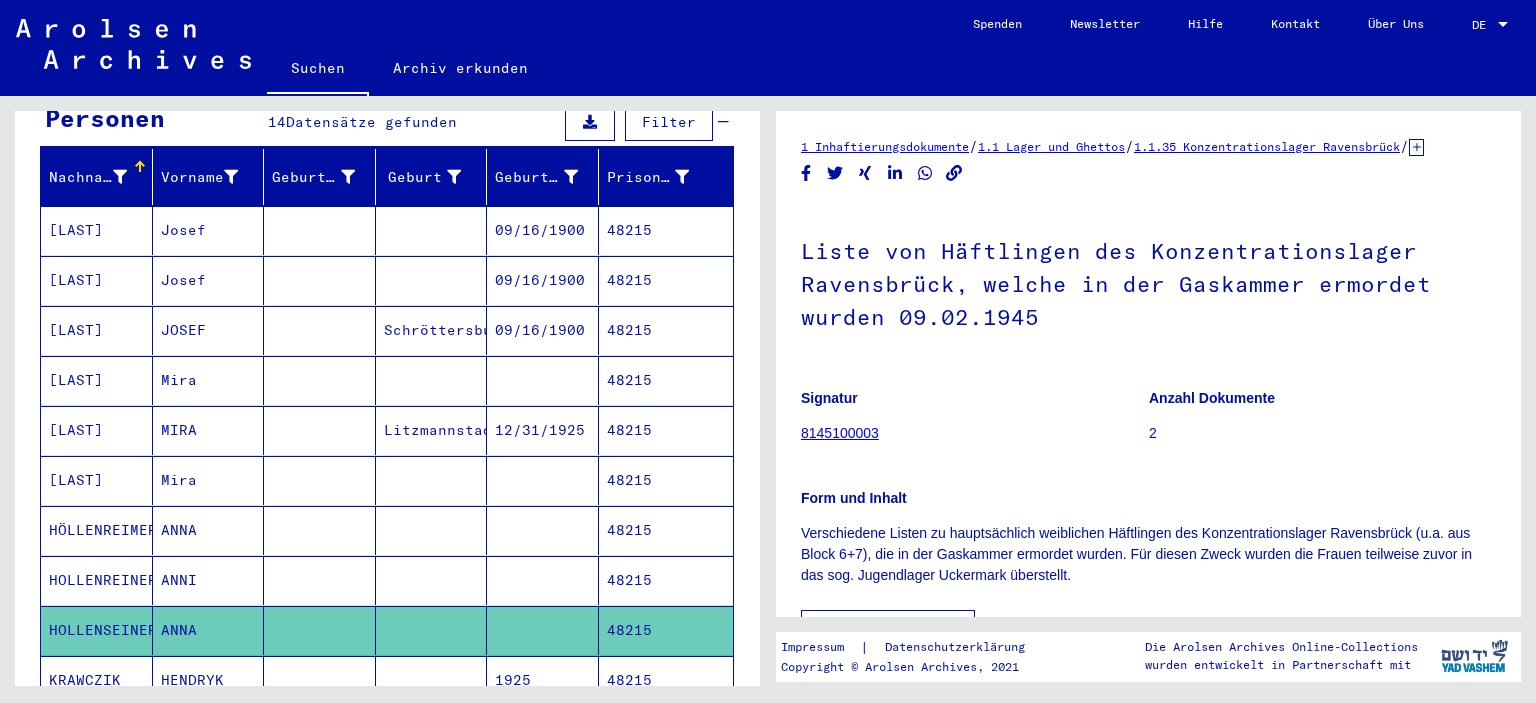 scroll, scrollTop: 441, scrollLeft: 0, axis: vertical 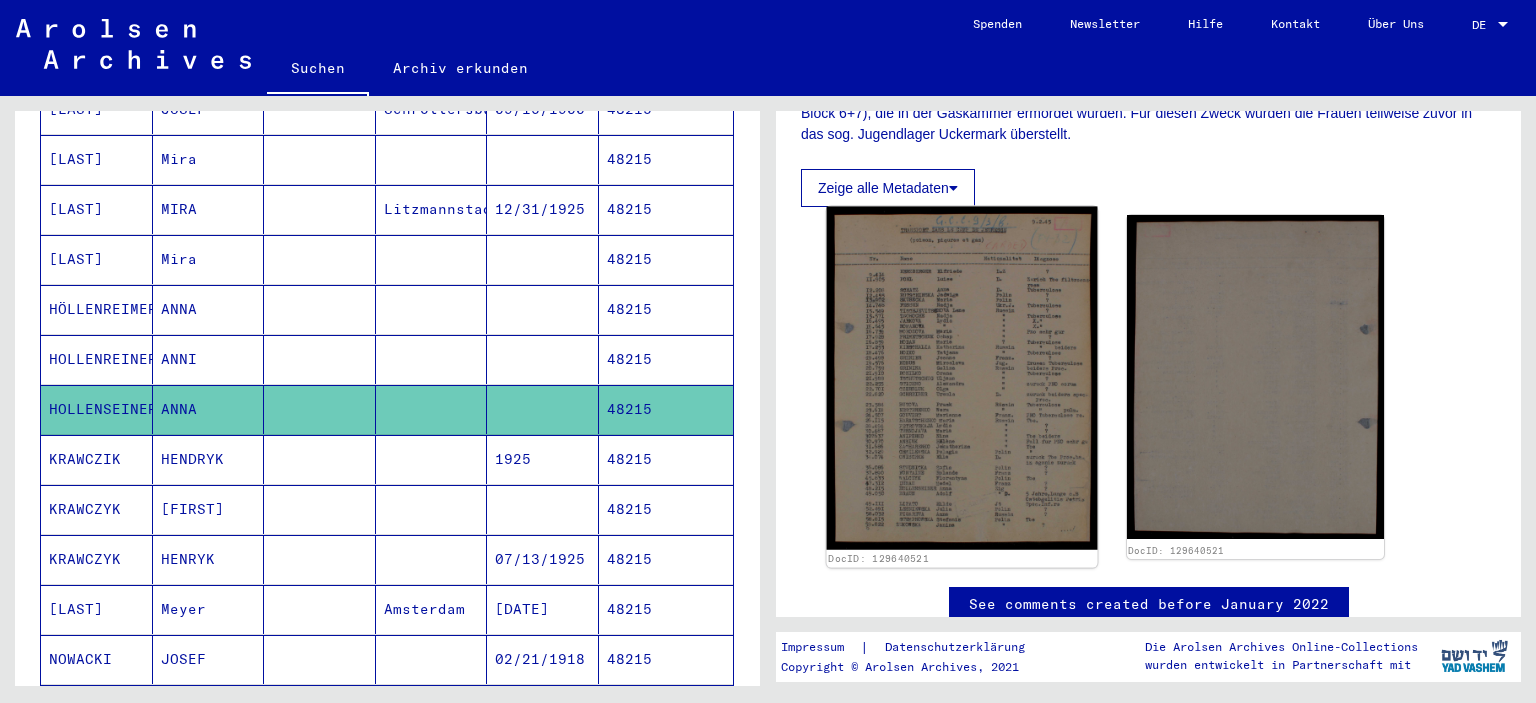 click 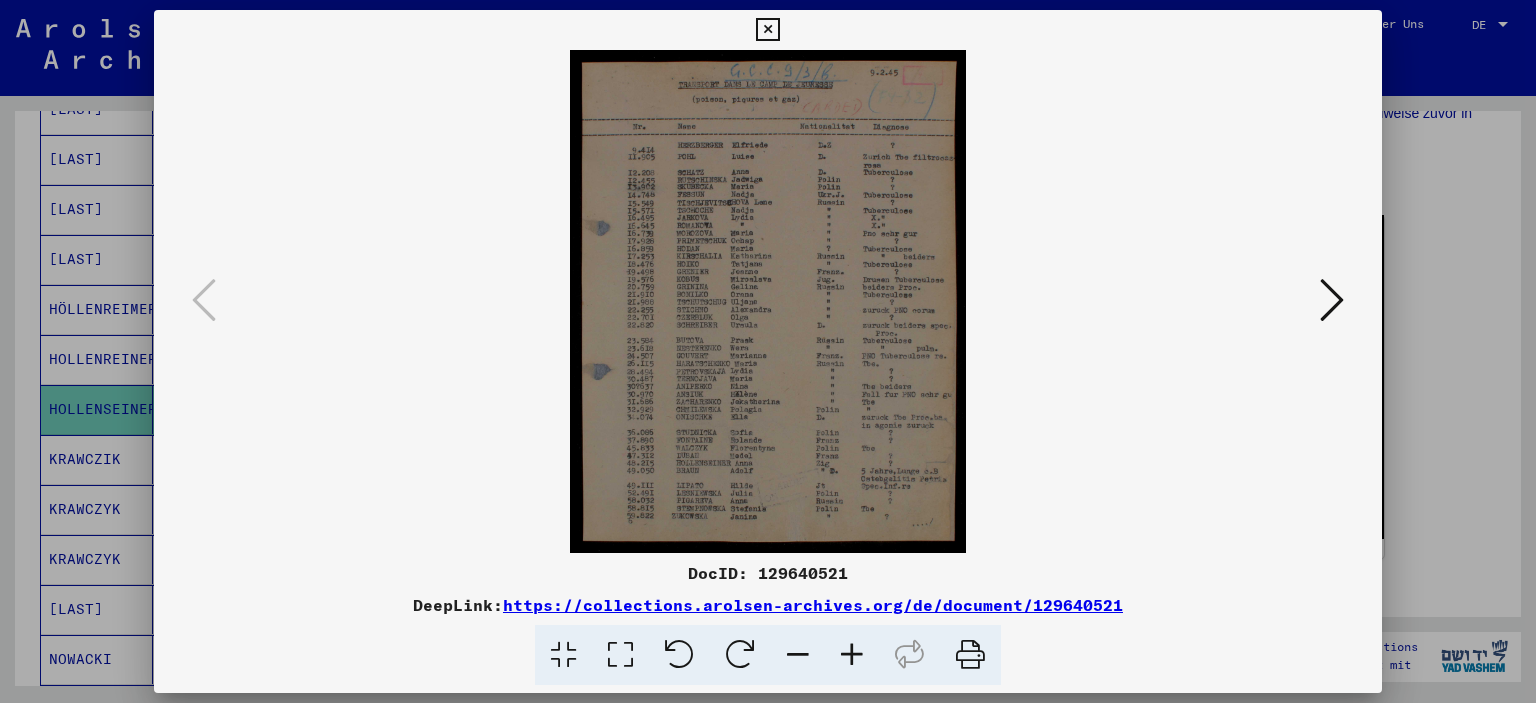 click at bounding box center (852, 655) 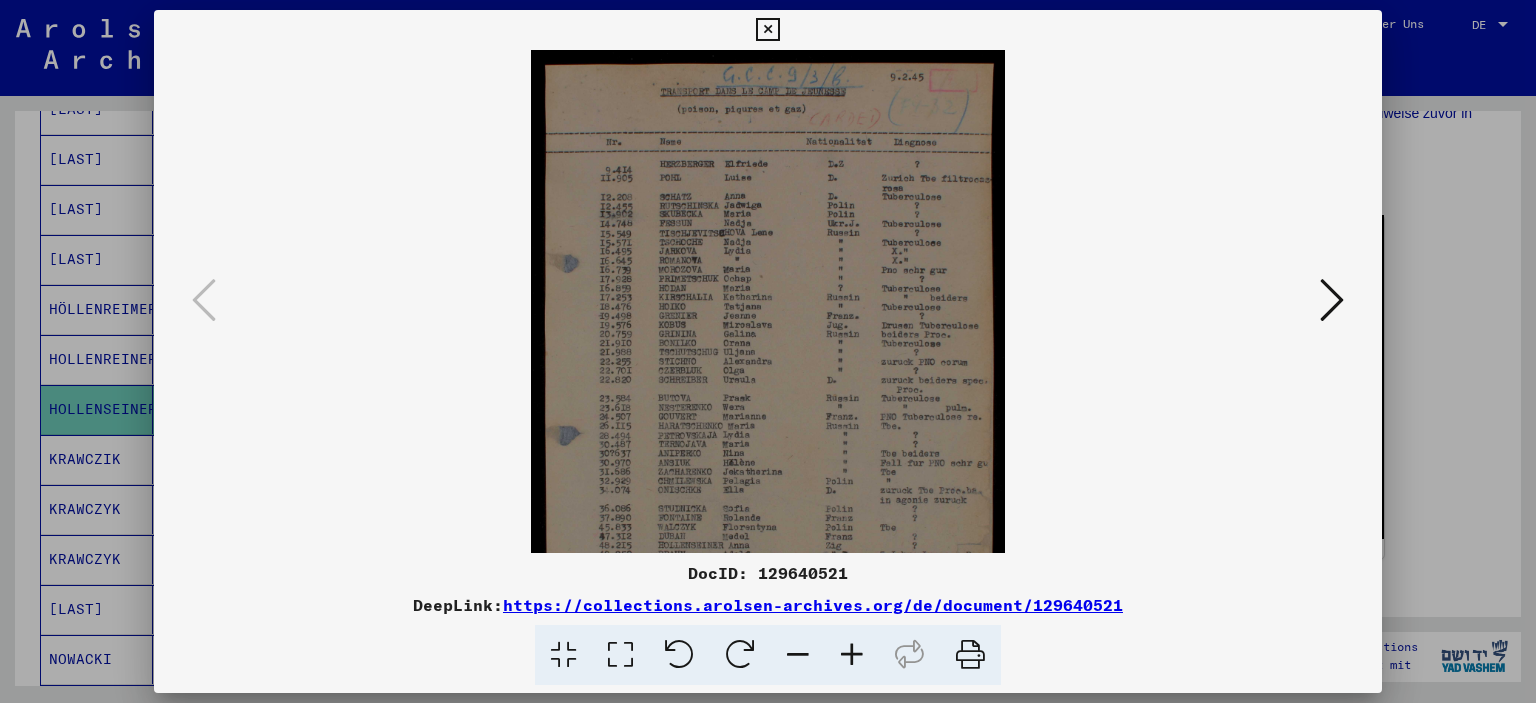 click at bounding box center [852, 655] 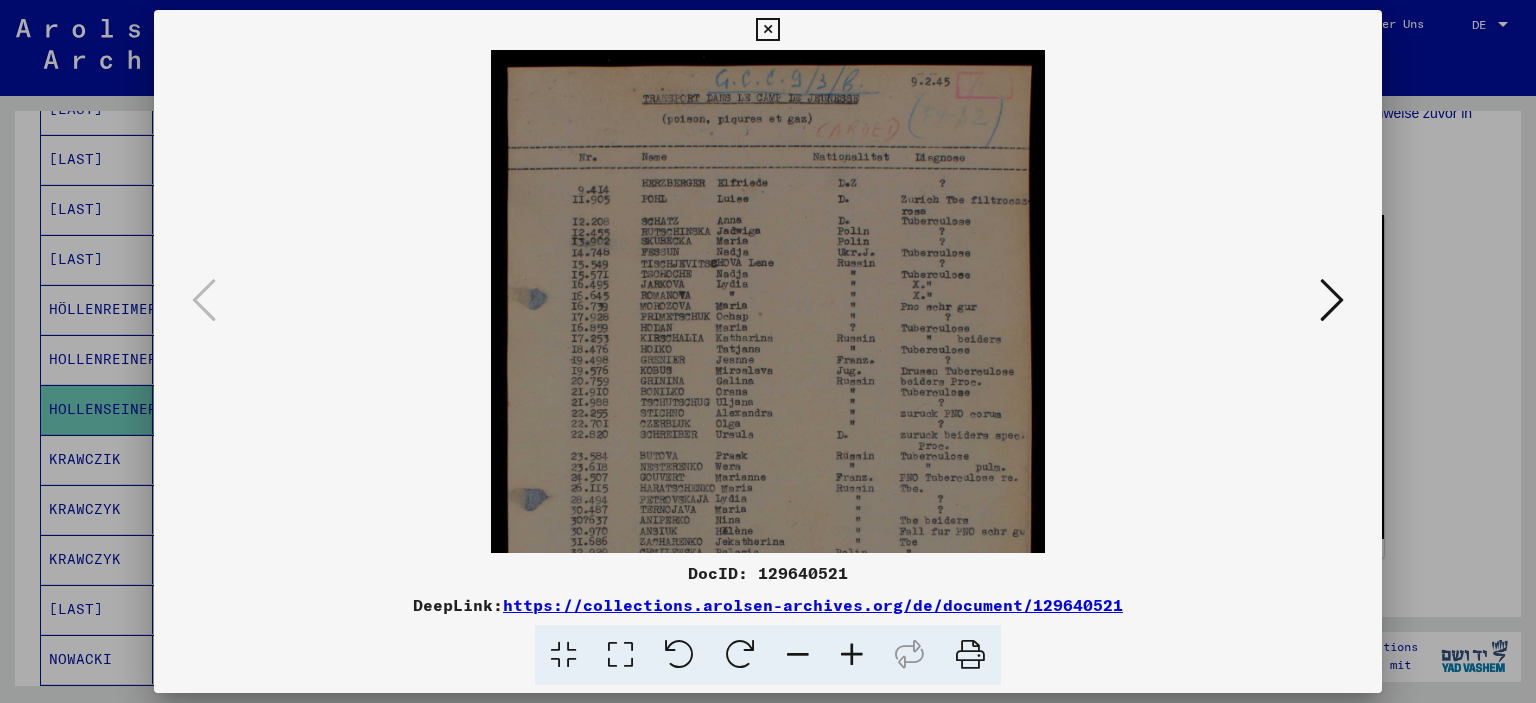 click at bounding box center [852, 655] 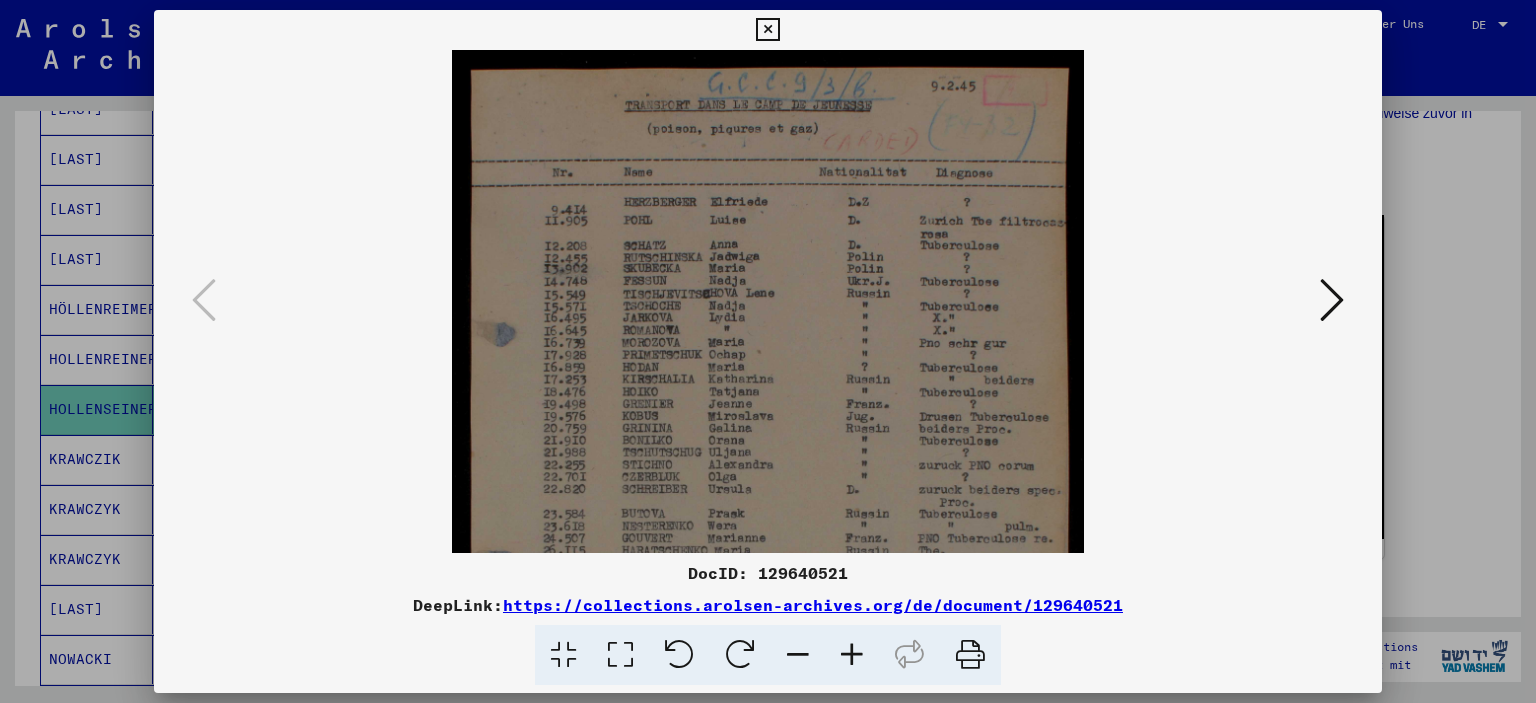 click at bounding box center (852, 655) 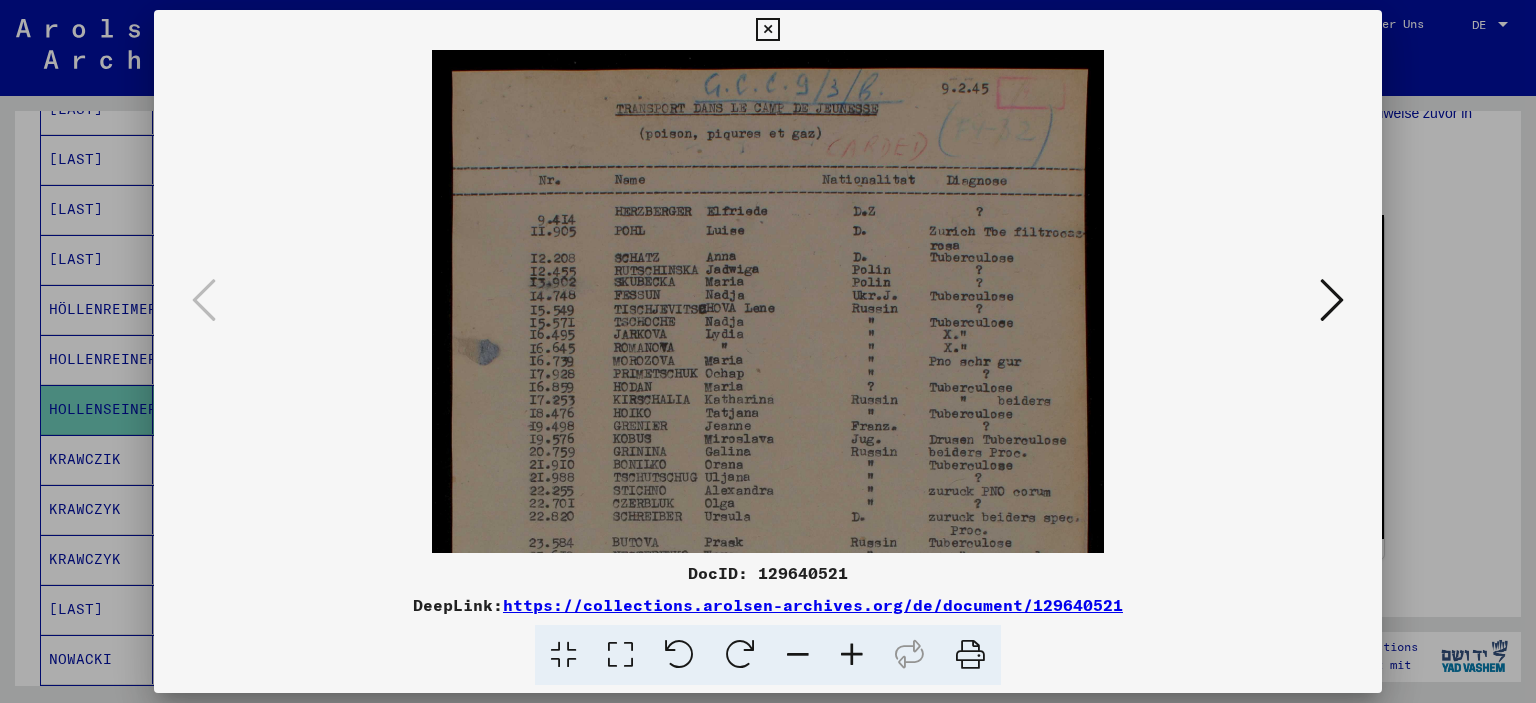 click at bounding box center (852, 655) 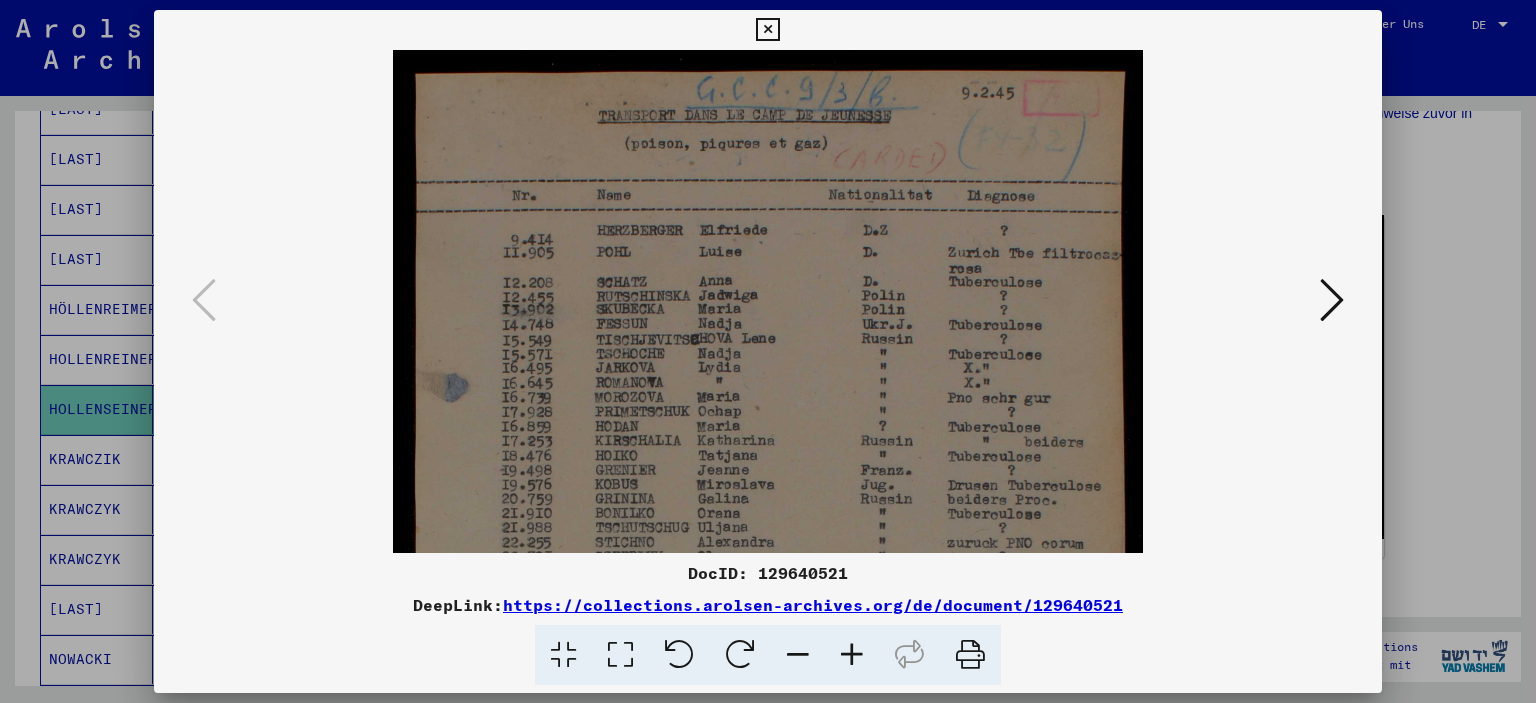 click at bounding box center (852, 655) 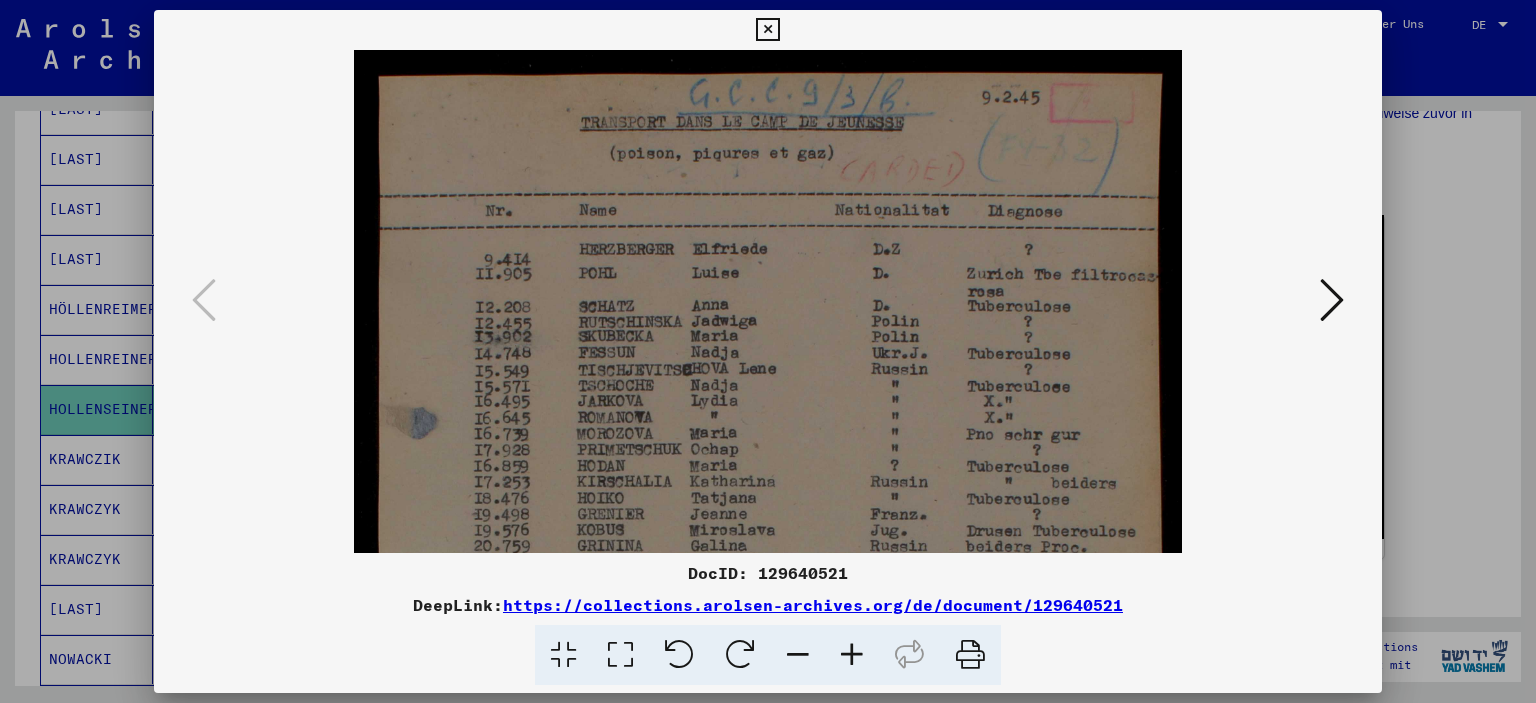 click at bounding box center (852, 655) 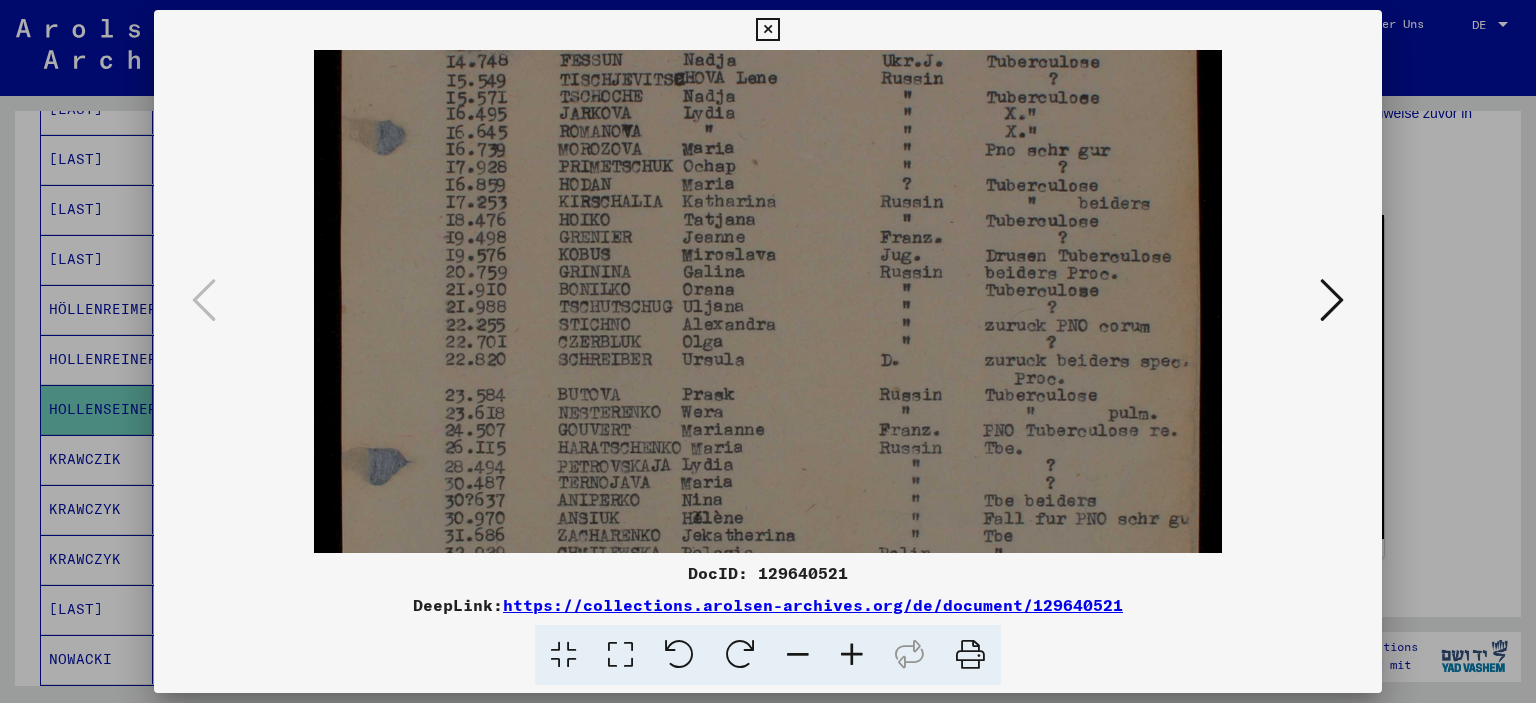 scroll, scrollTop: 417, scrollLeft: 0, axis: vertical 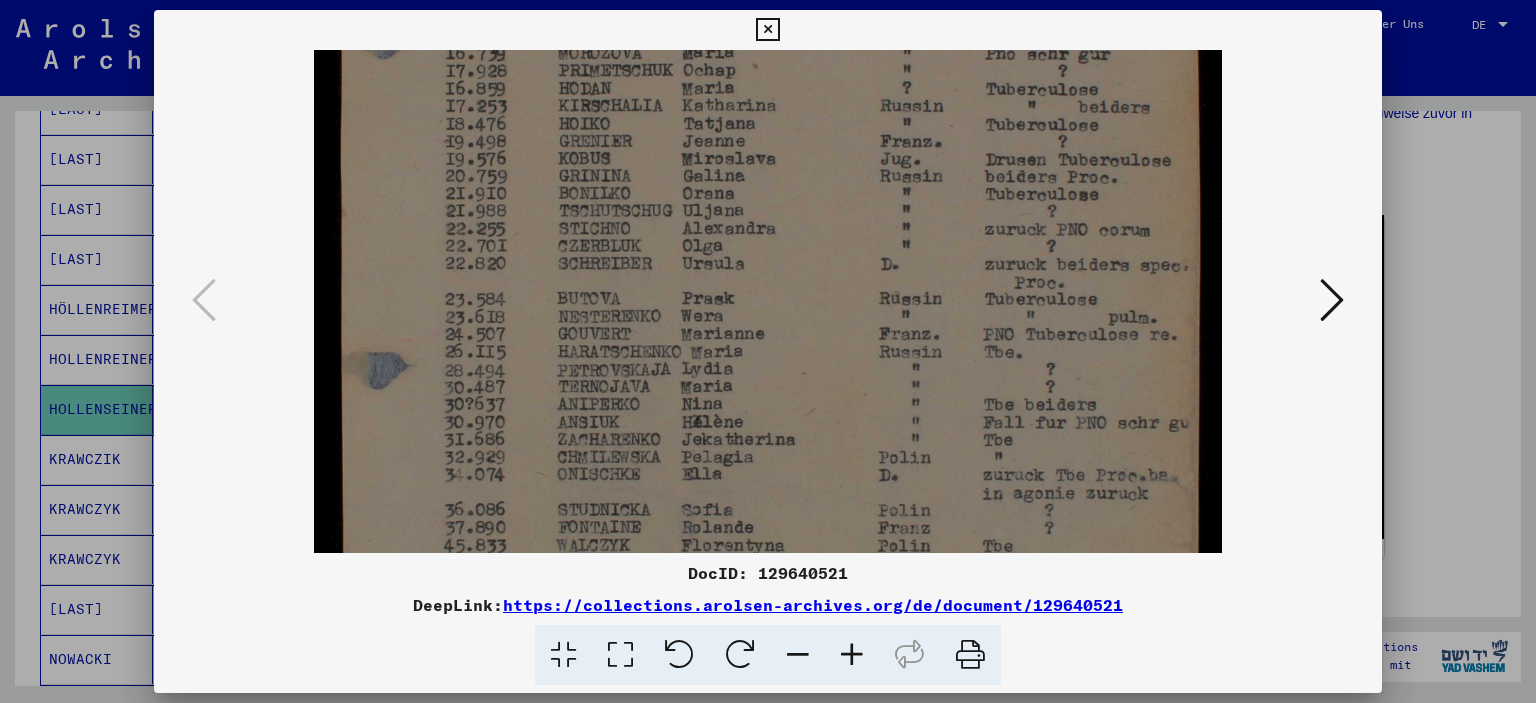 drag, startPoint x: 817, startPoint y: 457, endPoint x: 783, endPoint y: 46, distance: 412.40393 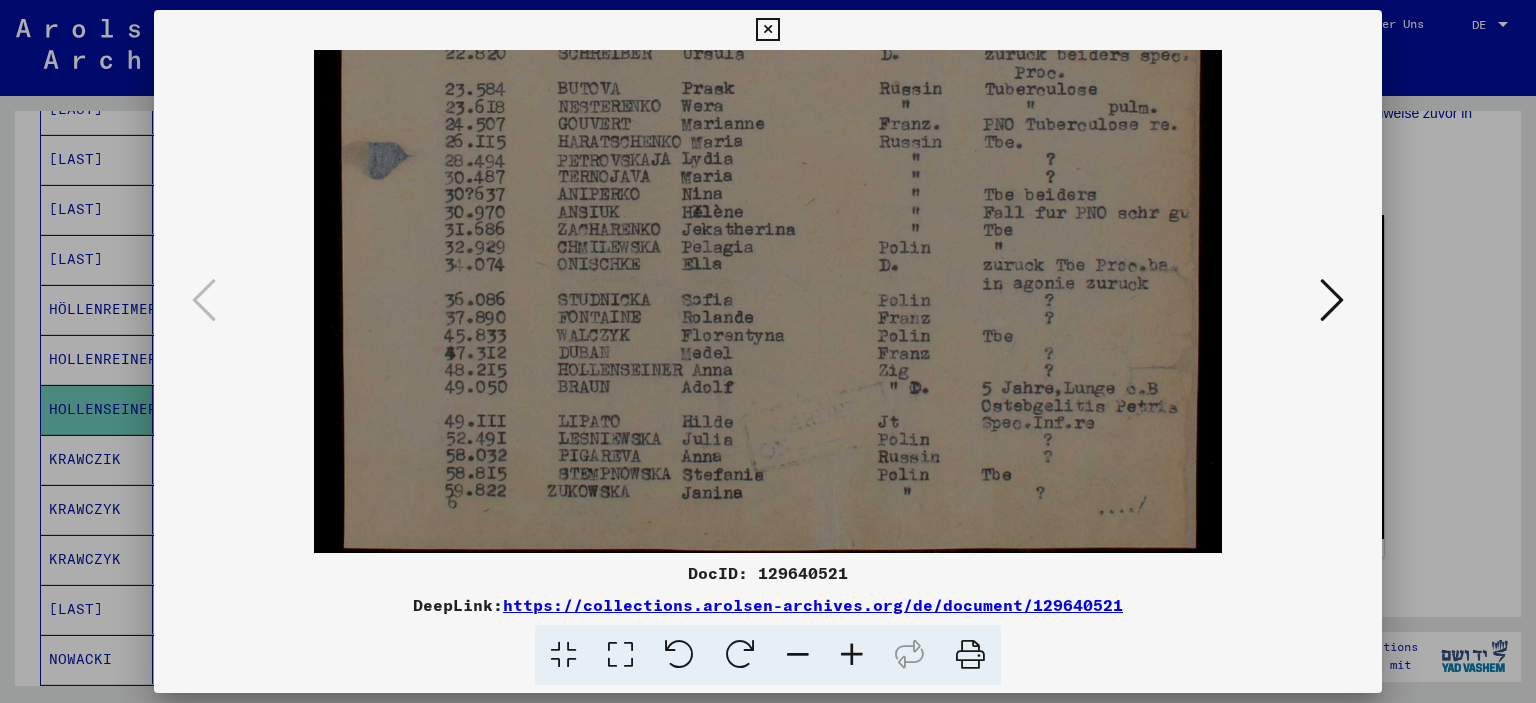 scroll, scrollTop: 625, scrollLeft: 0, axis: vertical 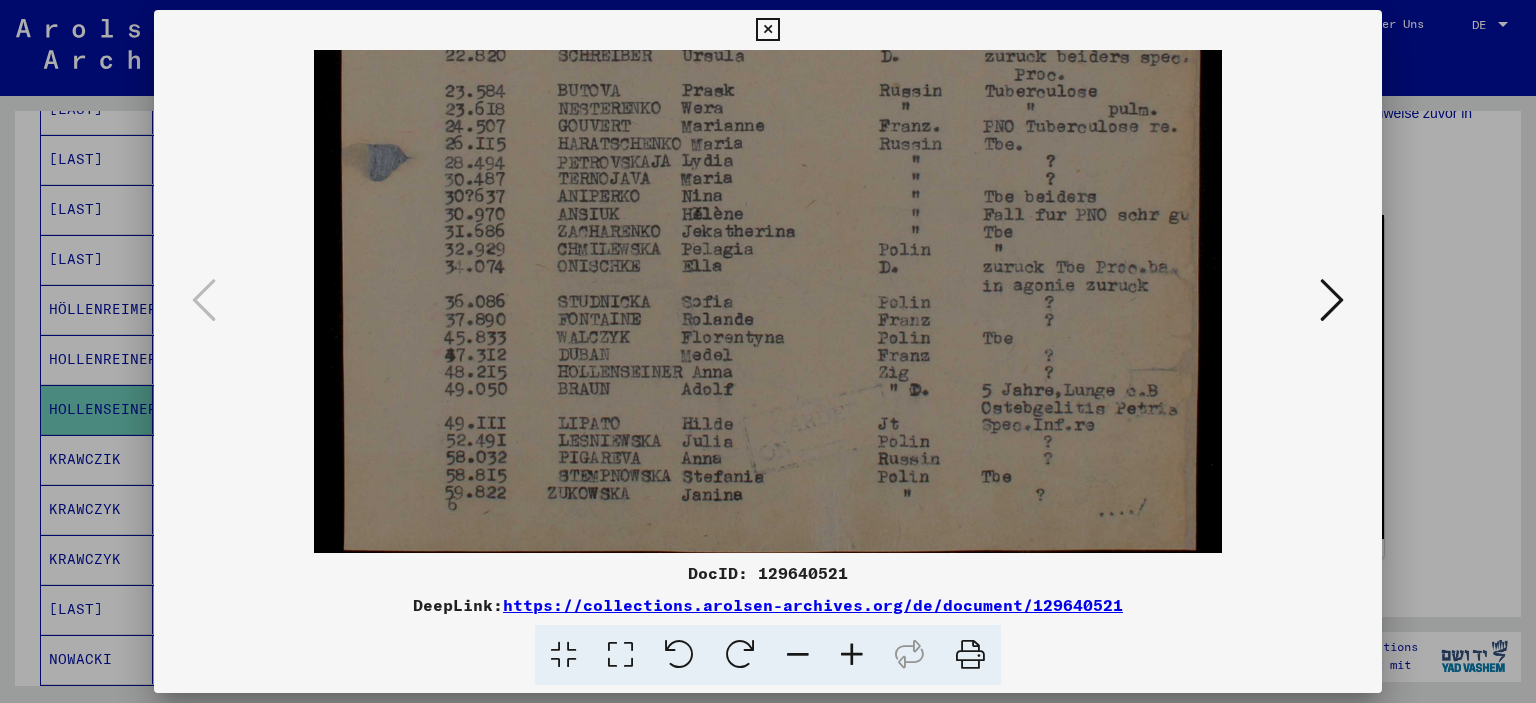 drag, startPoint x: 704, startPoint y: 474, endPoint x: 713, endPoint y: 212, distance: 262.15454 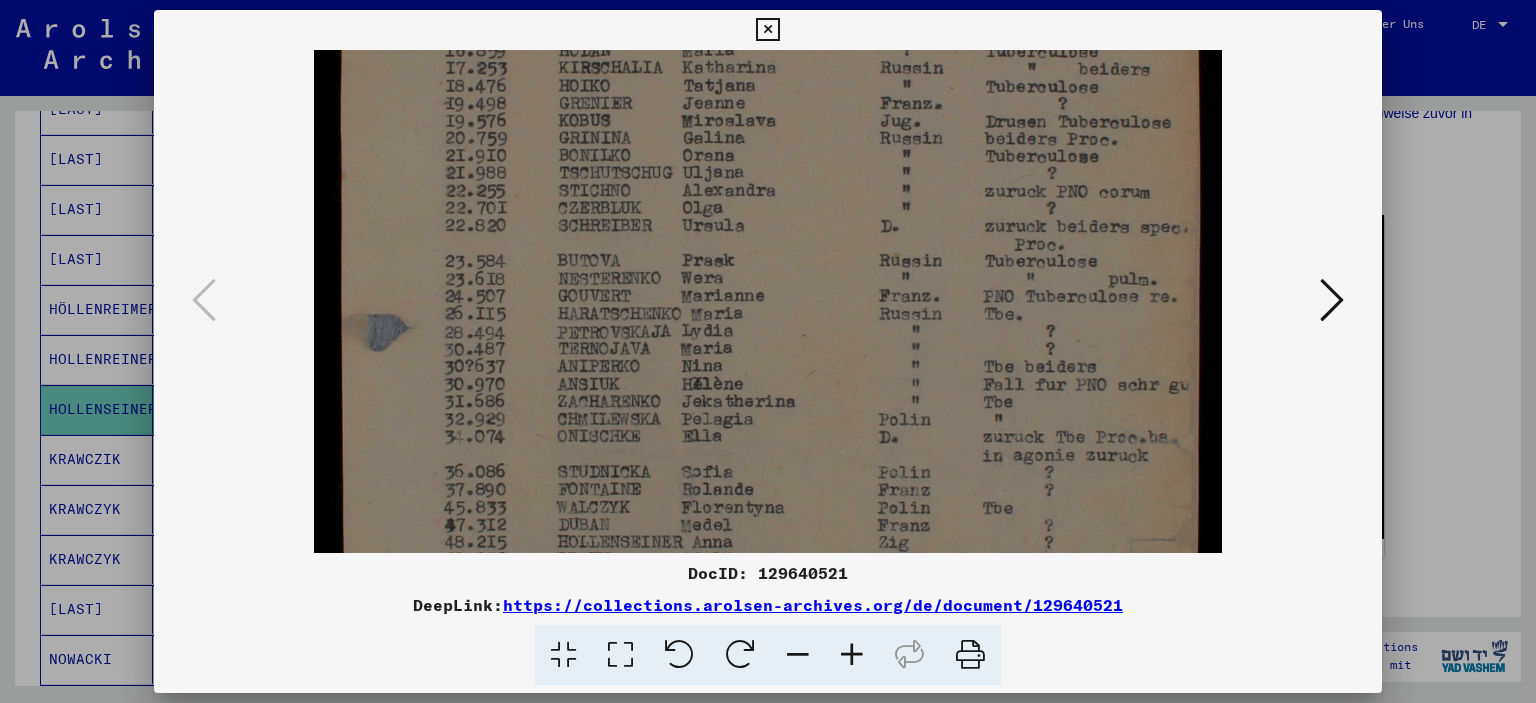 scroll, scrollTop: 454, scrollLeft: 0, axis: vertical 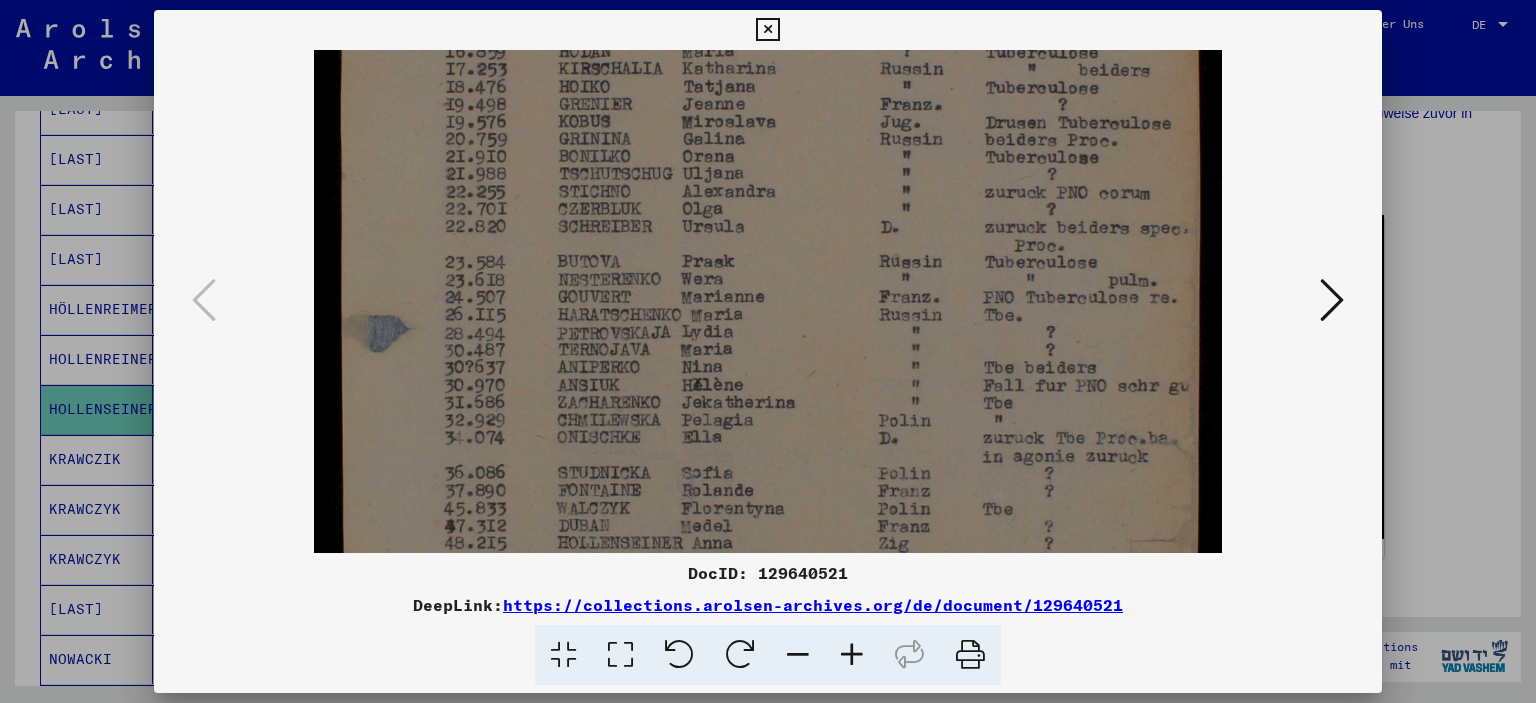 drag, startPoint x: 1063, startPoint y: 373, endPoint x: 1069, endPoint y: 535, distance: 162.11107 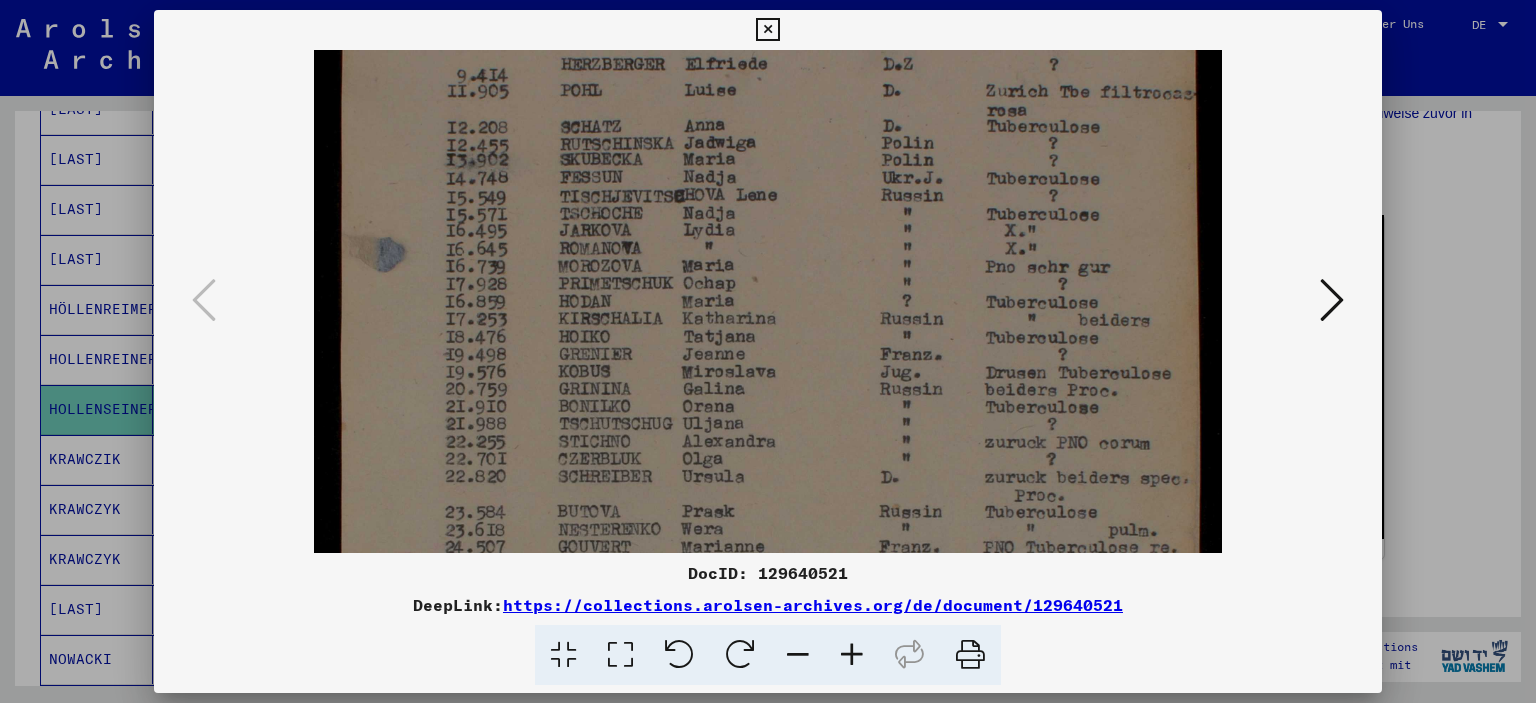 drag, startPoint x: 1042, startPoint y: 215, endPoint x: 1033, endPoint y: 466, distance: 251.1613 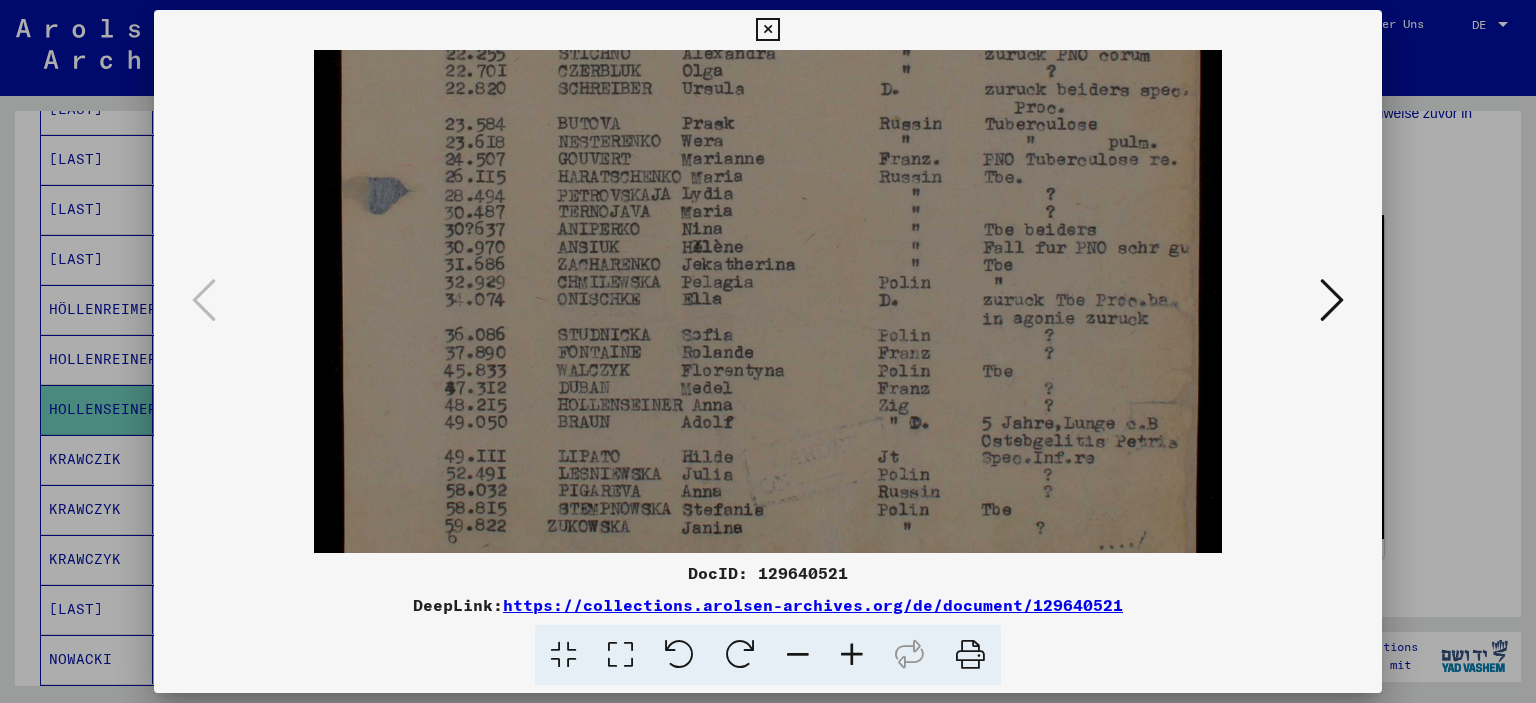 scroll, scrollTop: 639, scrollLeft: 0, axis: vertical 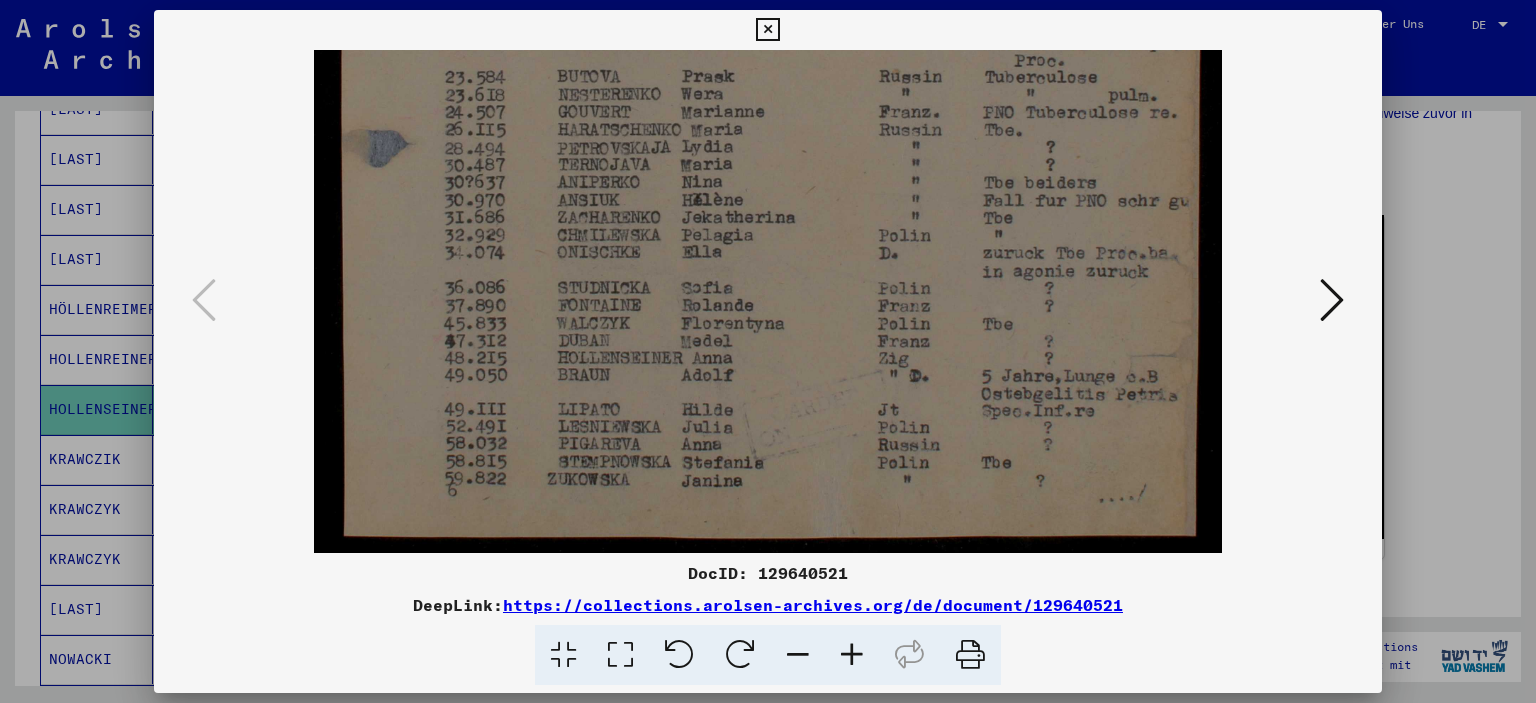 drag, startPoint x: 1034, startPoint y: 241, endPoint x: 1028, endPoint y: -71, distance: 312.05768 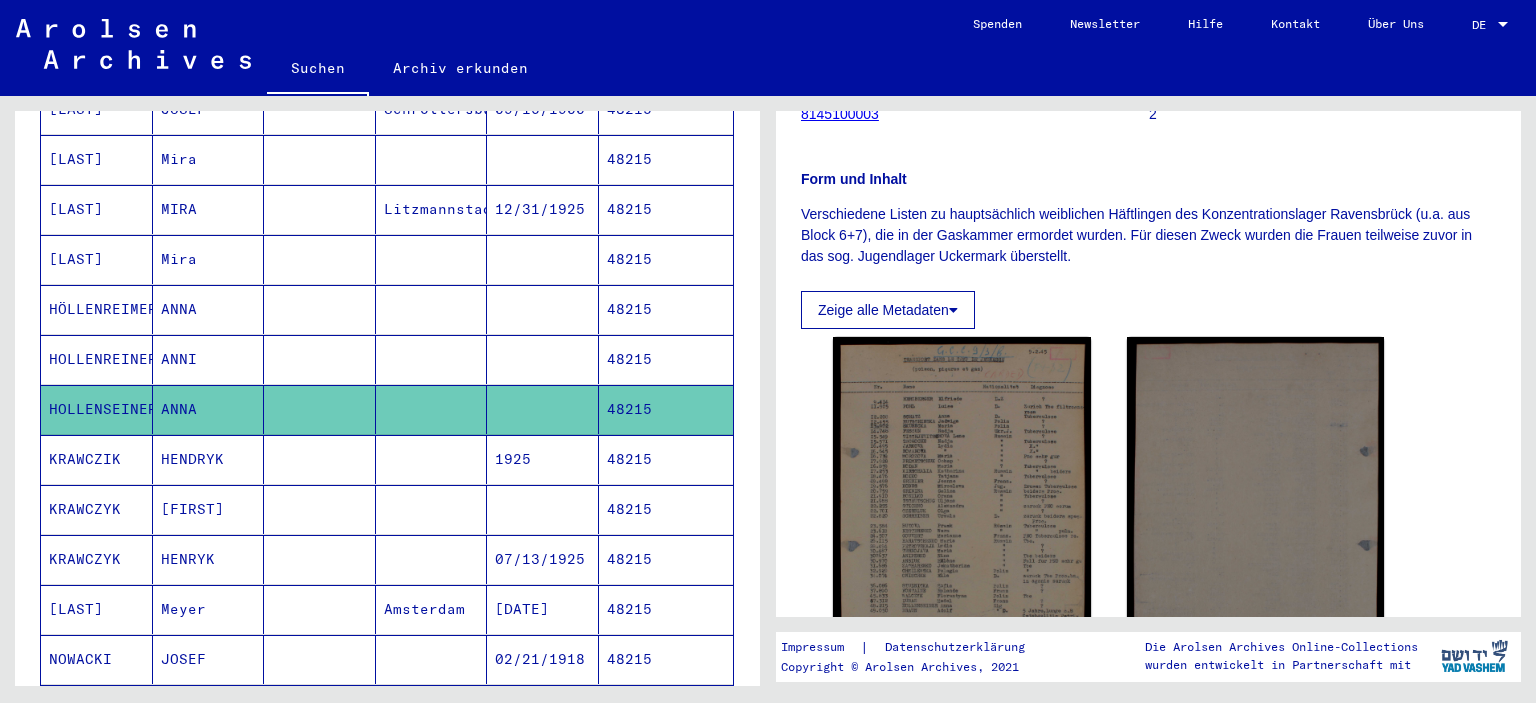 scroll, scrollTop: 110, scrollLeft: 0, axis: vertical 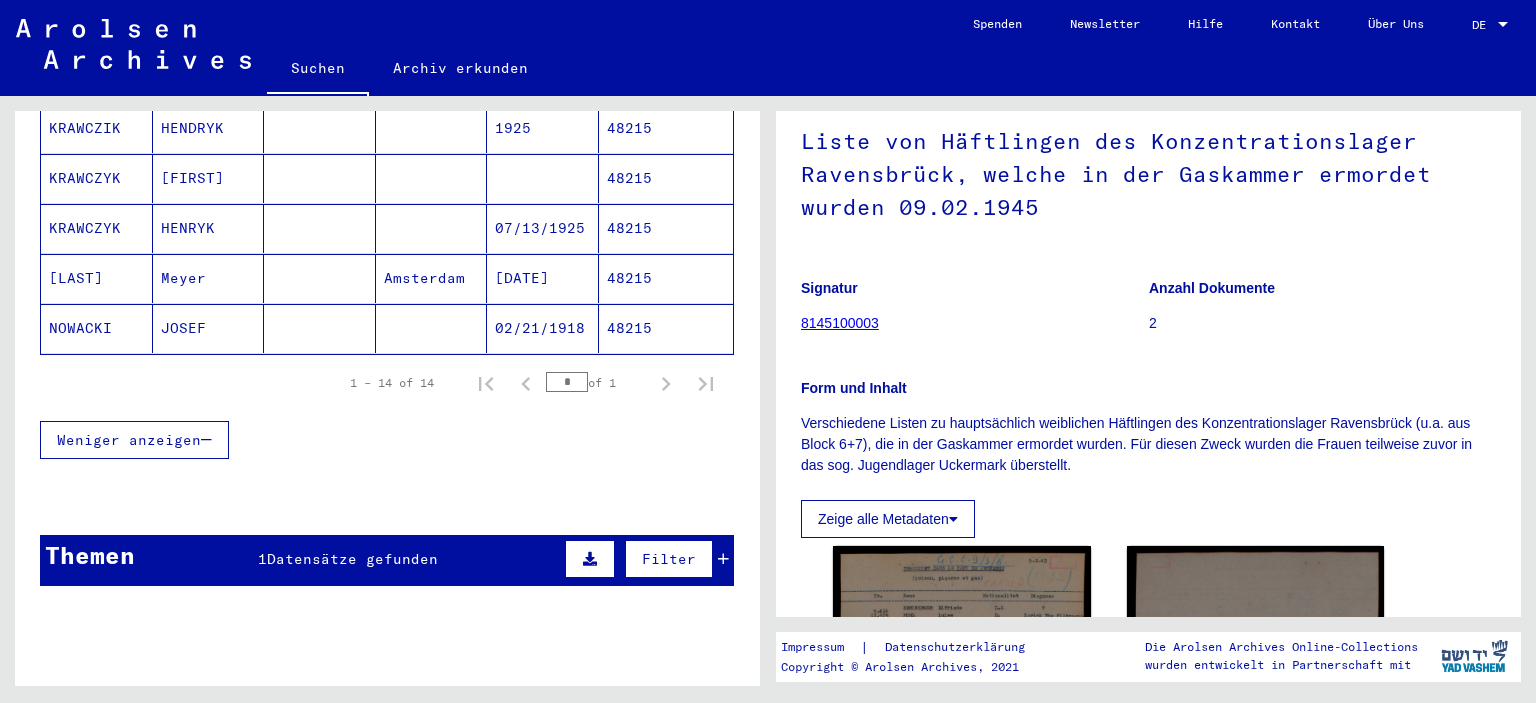 click on "Datensätze gefunden" at bounding box center [352, 559] 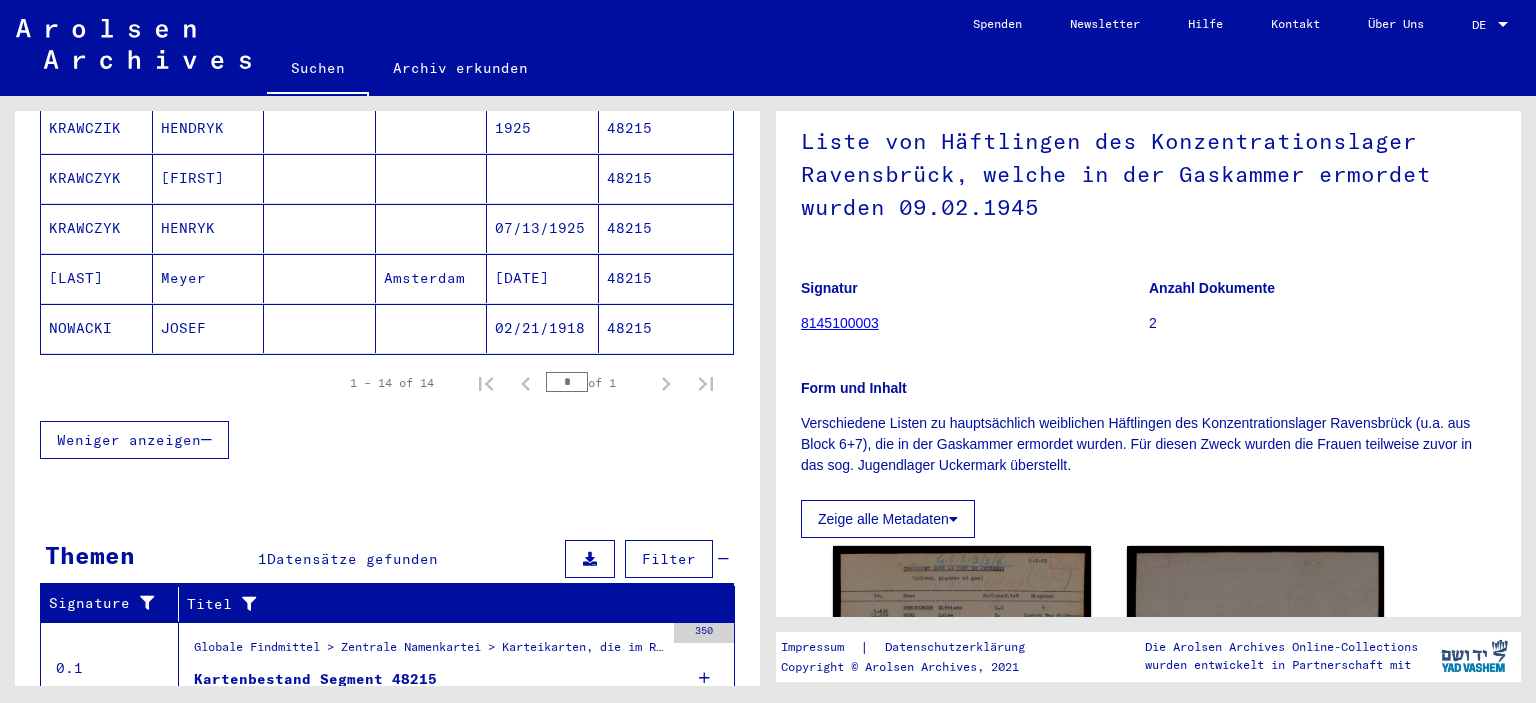 click on "Kartenbestand Segment 48215" at bounding box center [315, 679] 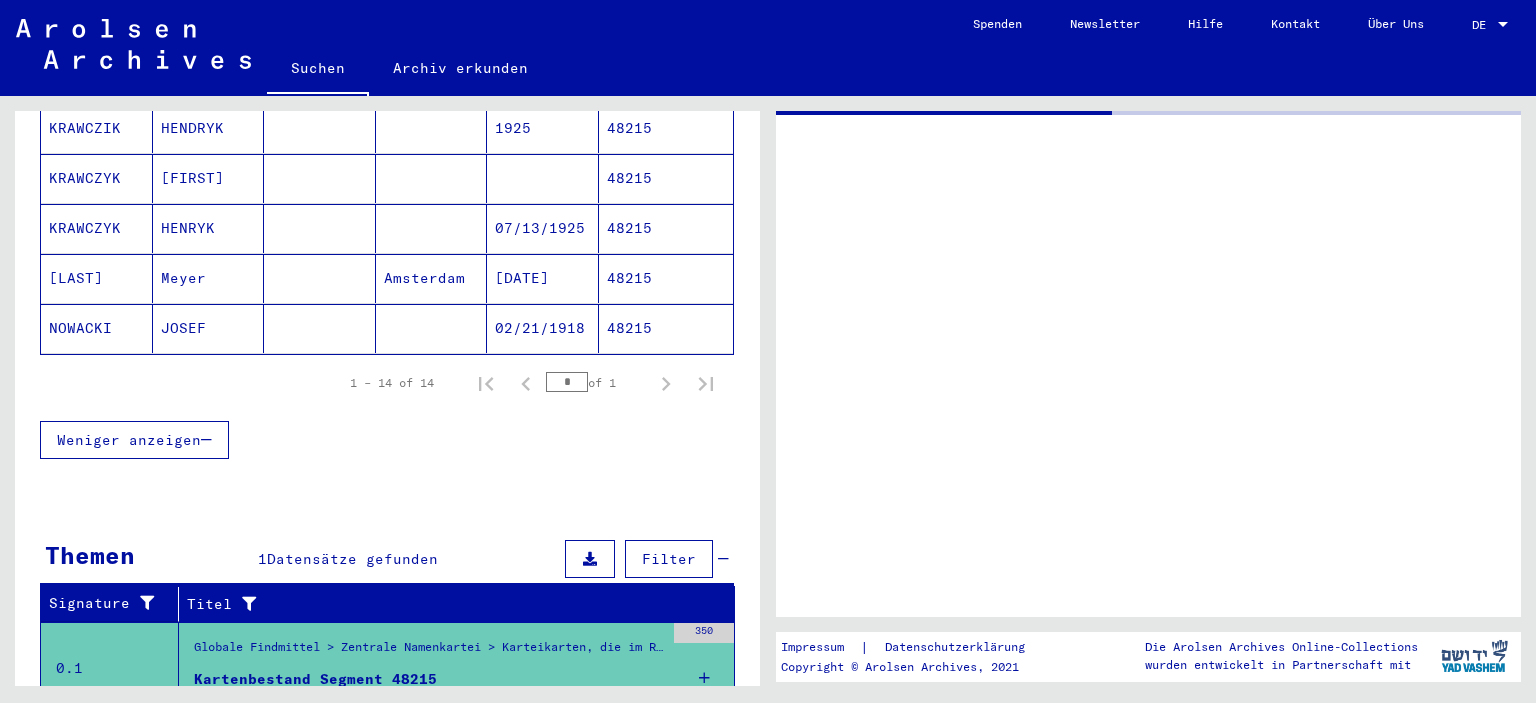 scroll, scrollTop: 0, scrollLeft: 0, axis: both 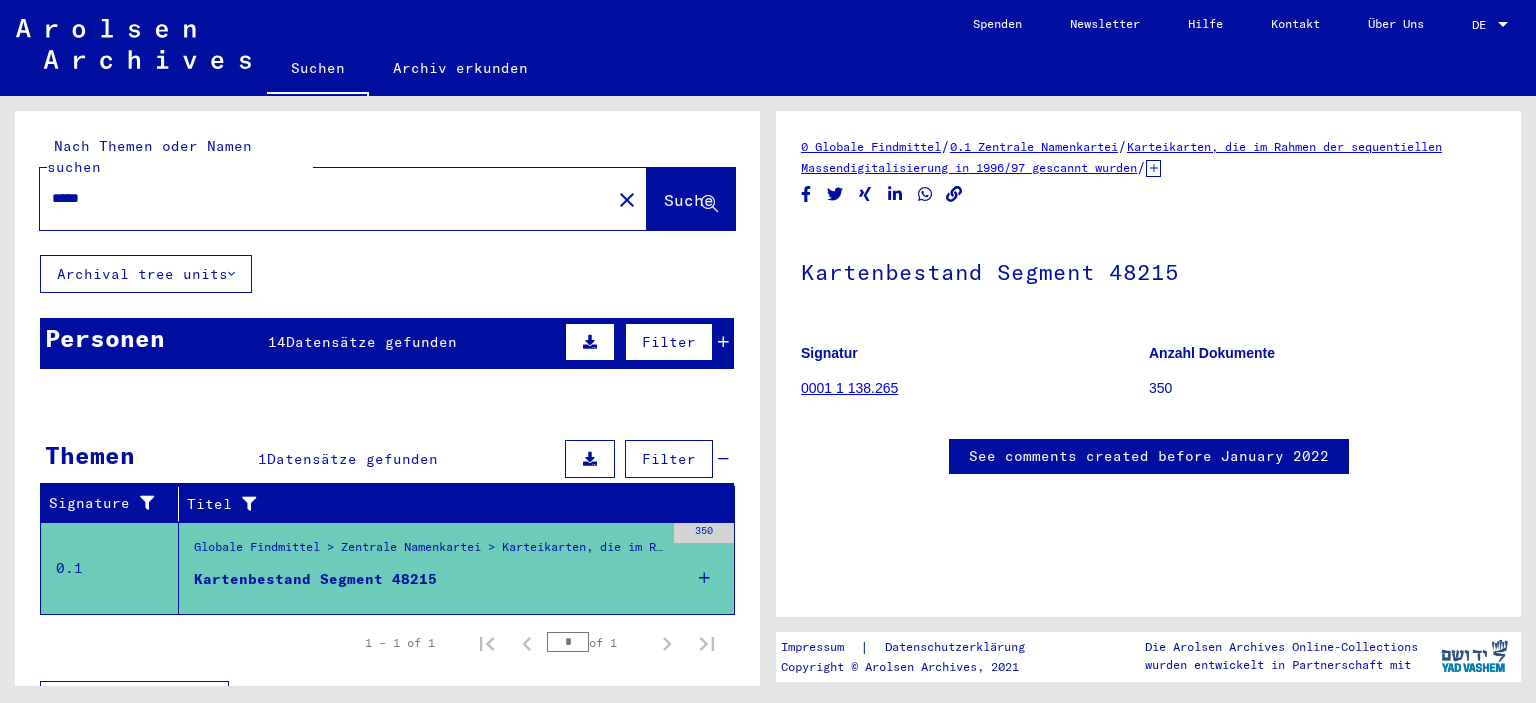 click on "Datensätze gefunden" at bounding box center [371, 342] 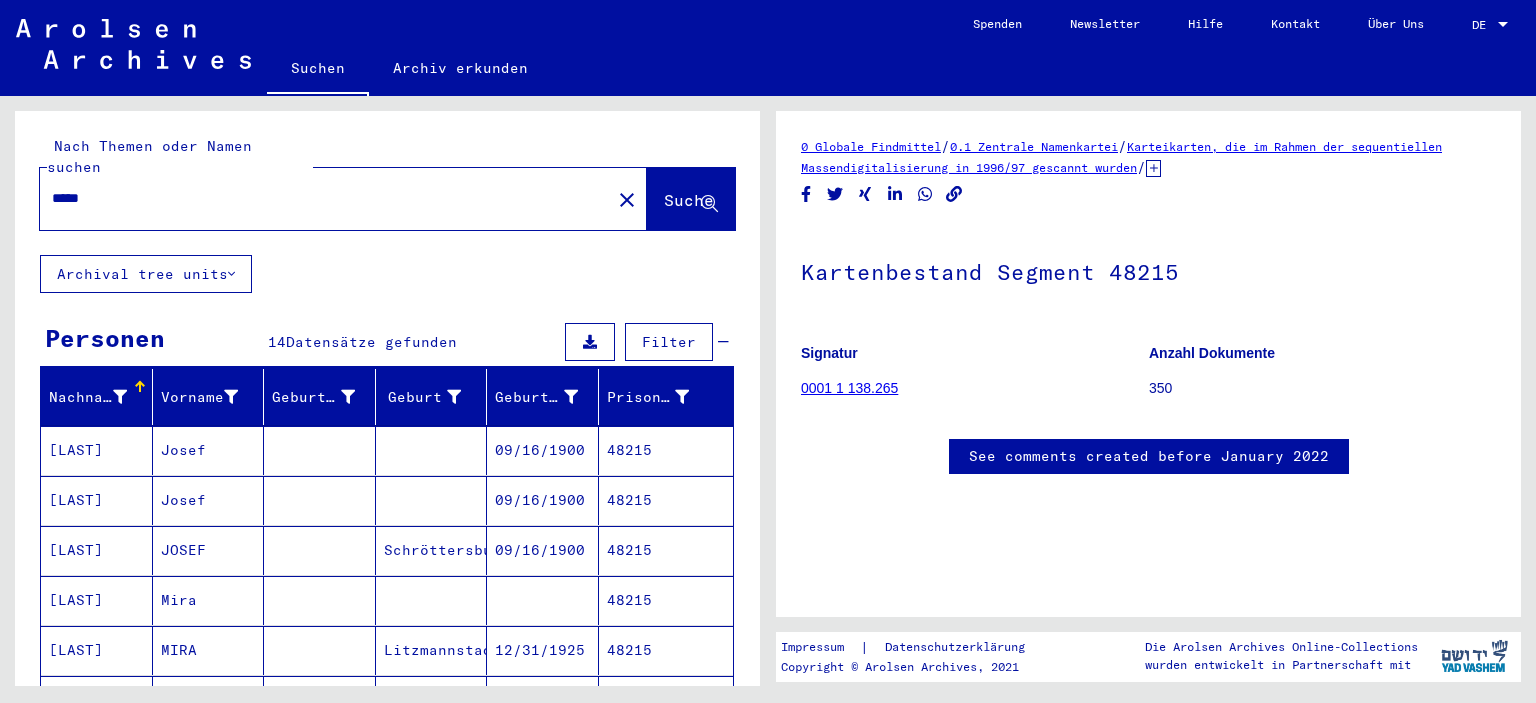 click on "*****" at bounding box center (325, 198) 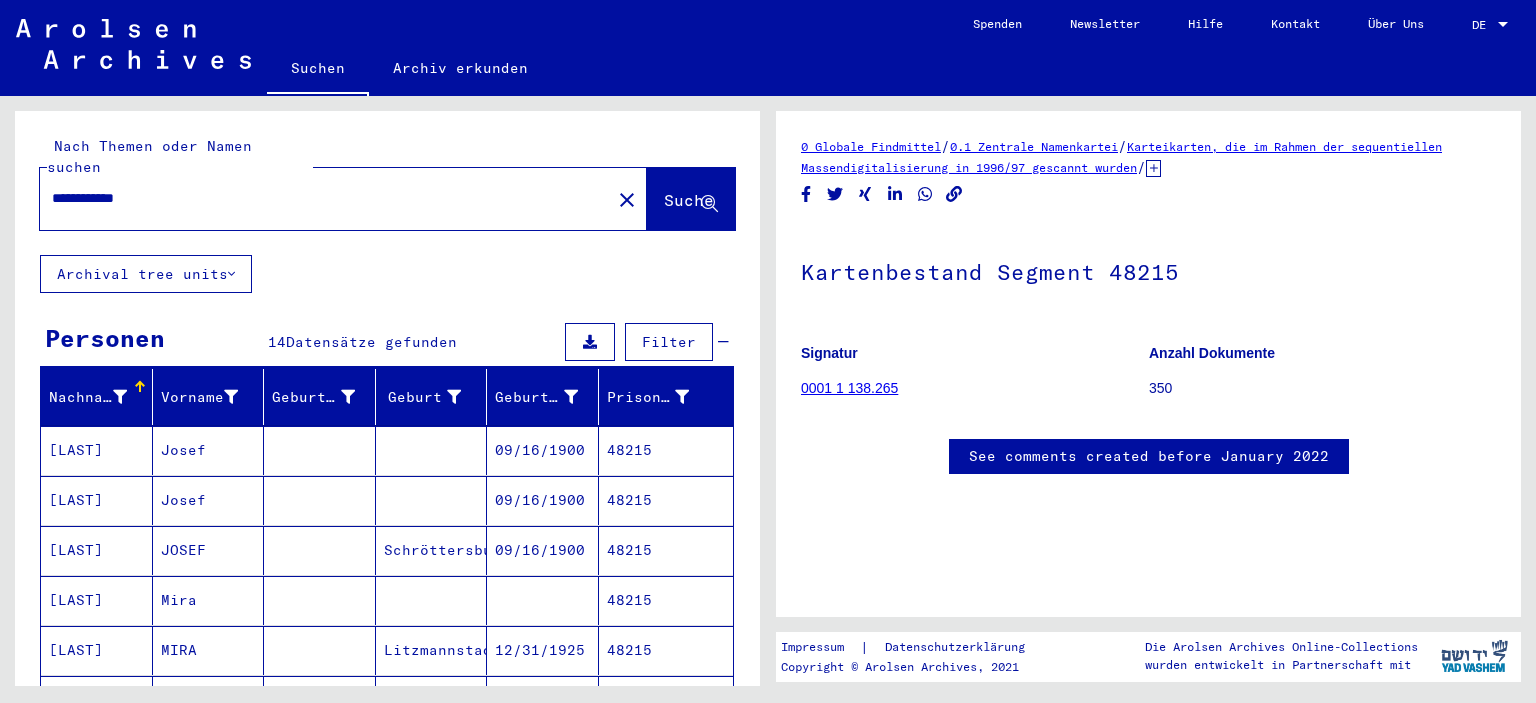 type on "**********" 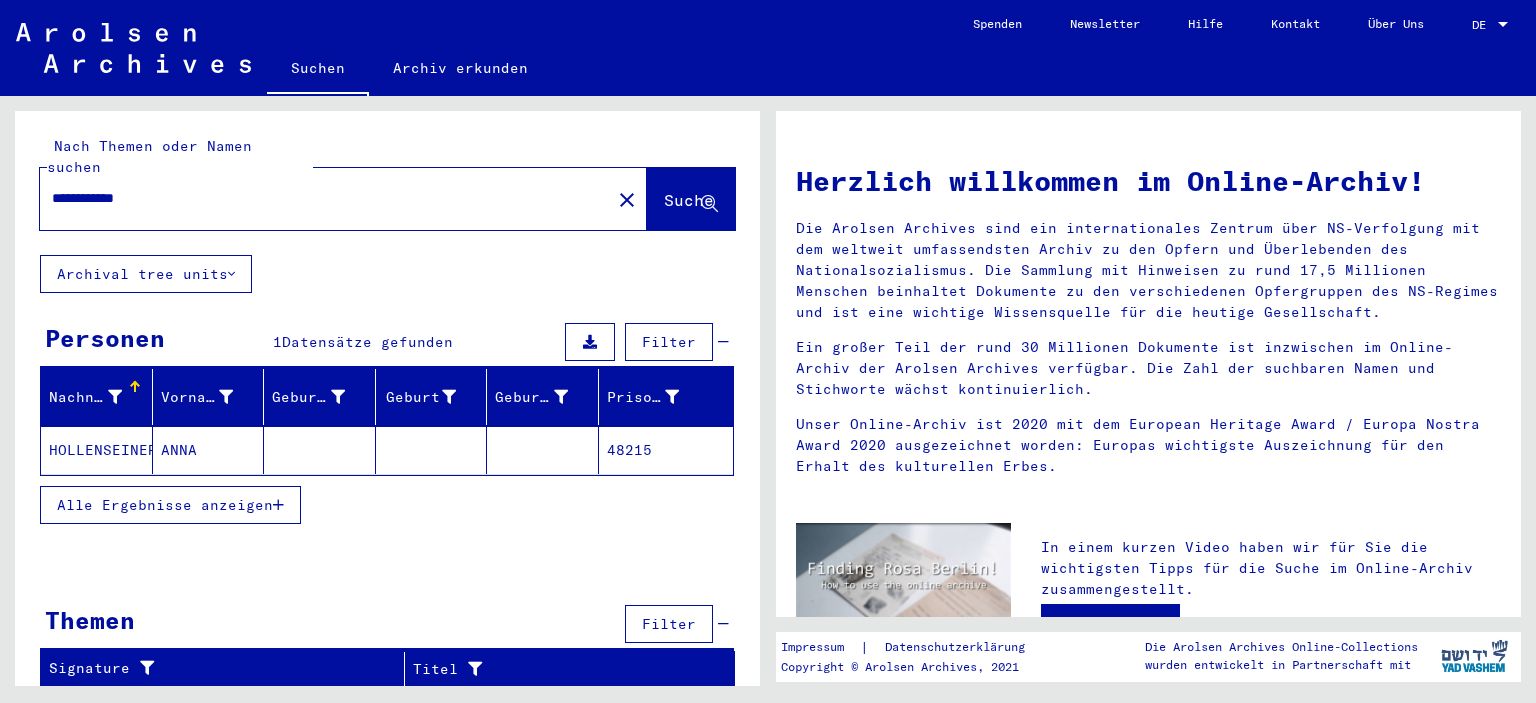 click on "ANNA" 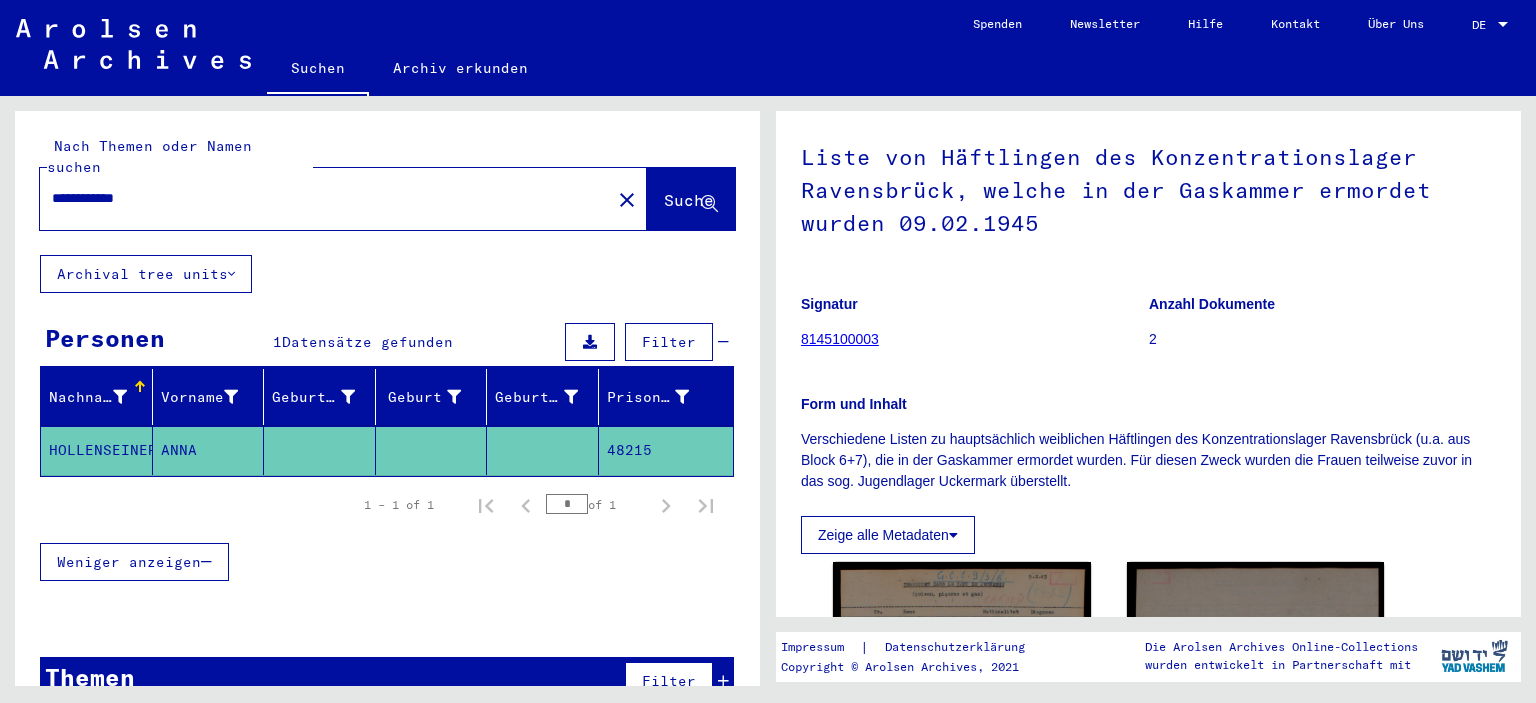 scroll, scrollTop: 0, scrollLeft: 0, axis: both 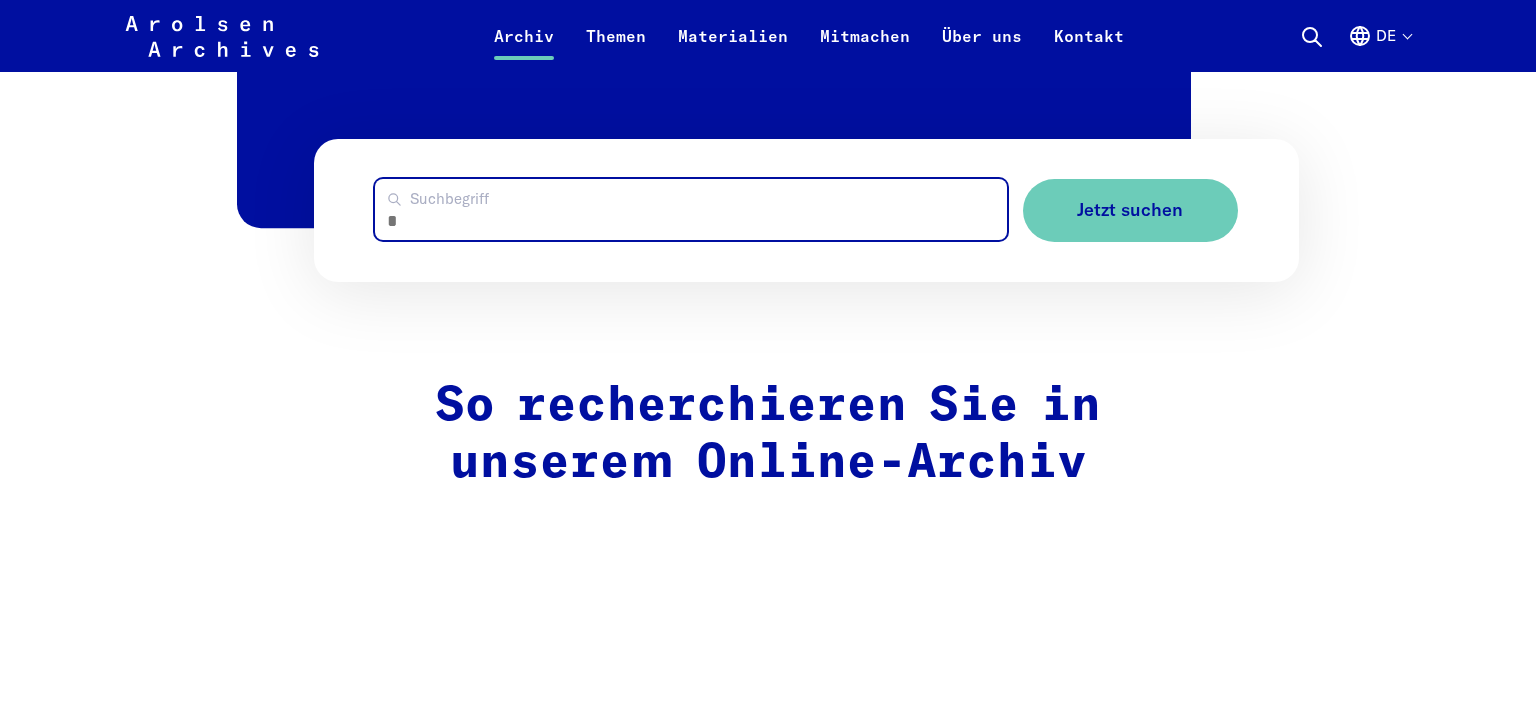 click on "Suchbegriff" at bounding box center [690, 209] 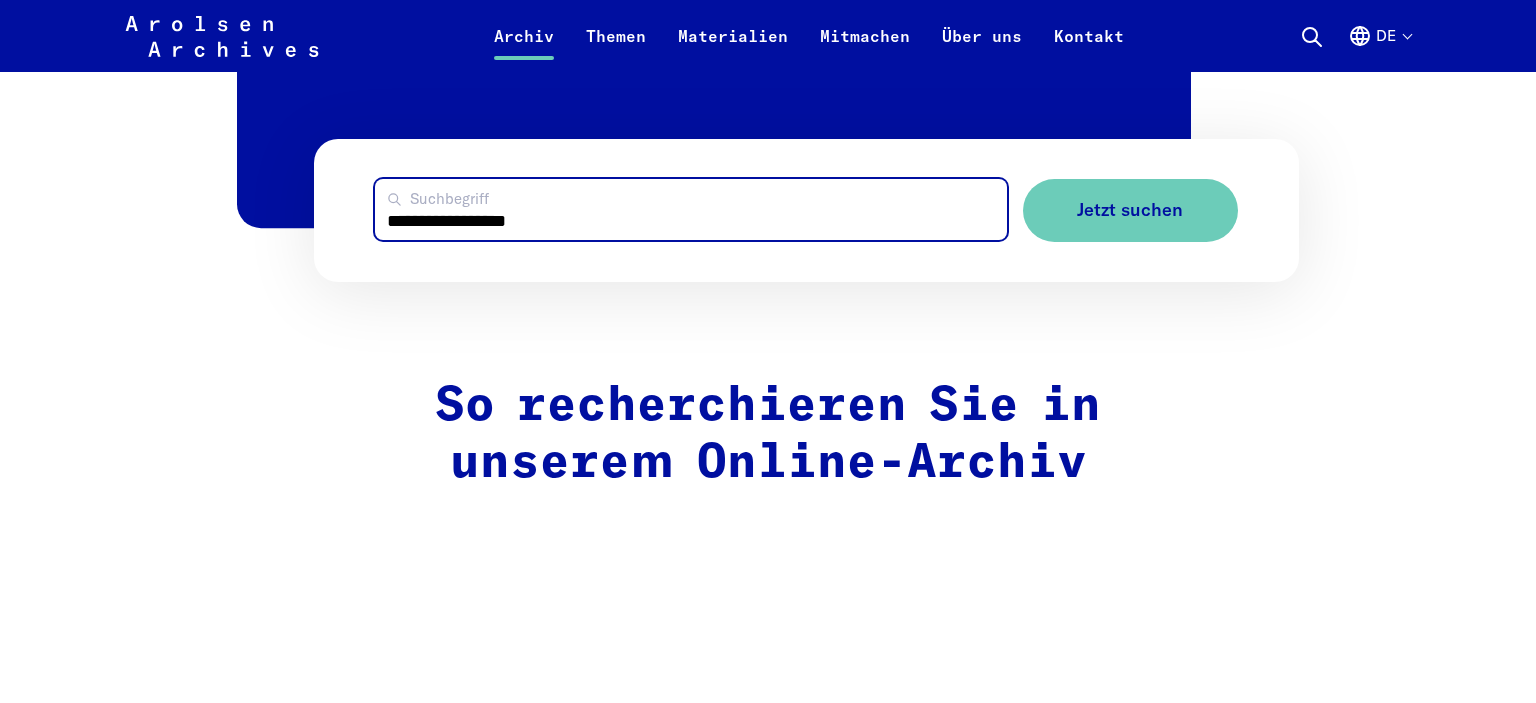 type on "**********" 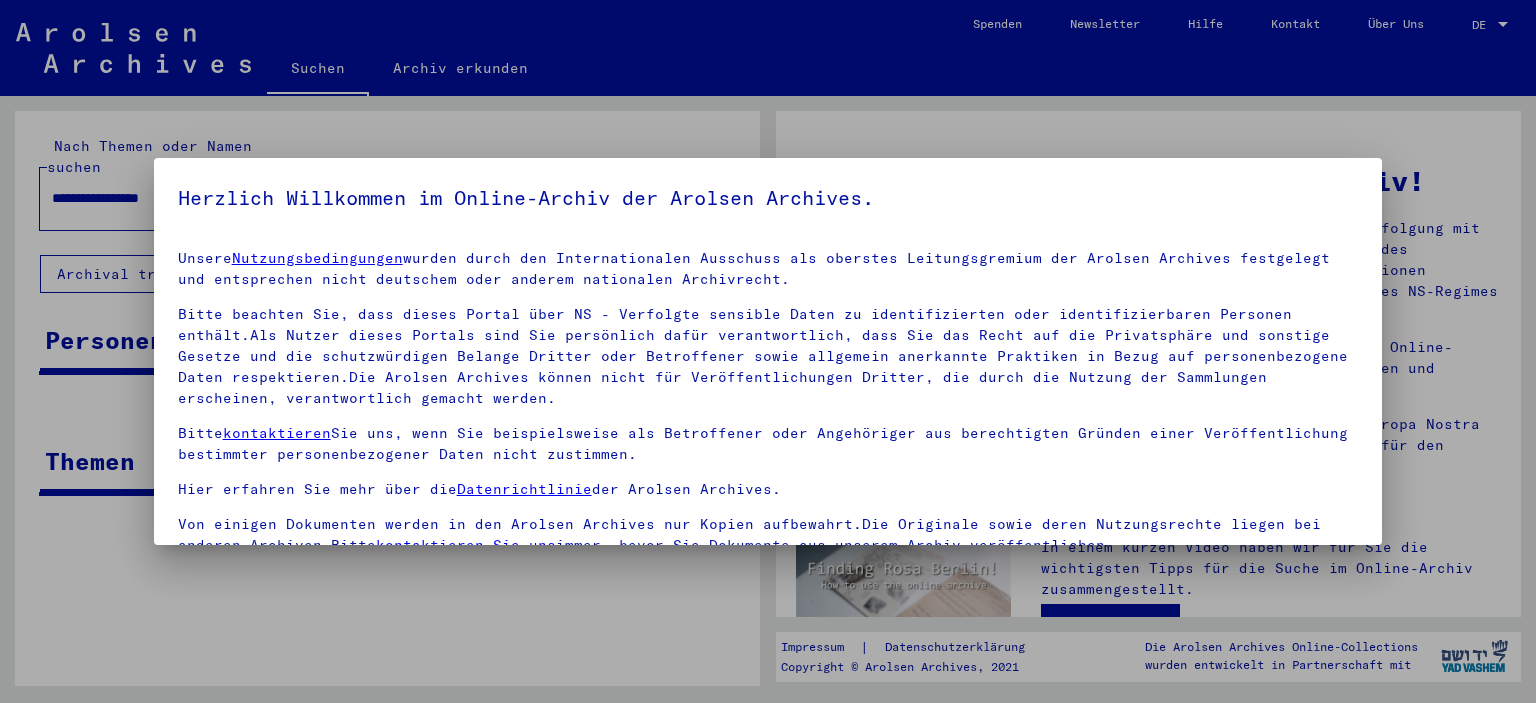 scroll, scrollTop: 0, scrollLeft: 0, axis: both 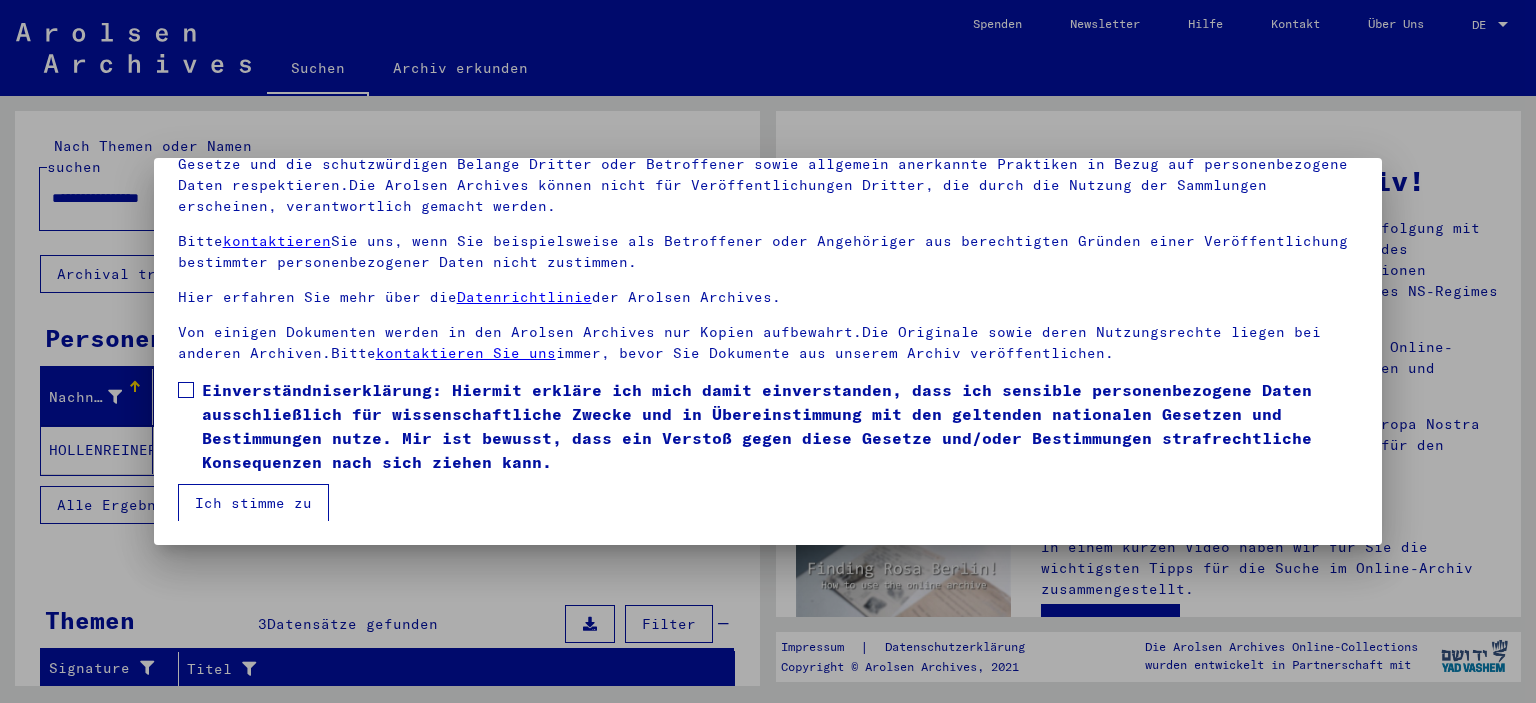 click on "Einverständniserklärung: Hiermit erkläre ich mich damit einverstanden, dass ich sensible personenbezogene Daten ausschließlich für wissenschaftliche Zwecke und in Übereinstimmung mit den geltenden nationalen Gesetzen und Bestimmungen nutze. Mir ist bewusst, dass ein Verstoß gegen diese Gesetze und/oder Bestimmungen strafrechtliche Konsequenzen nach sich ziehen kann." at bounding box center (780, 426) 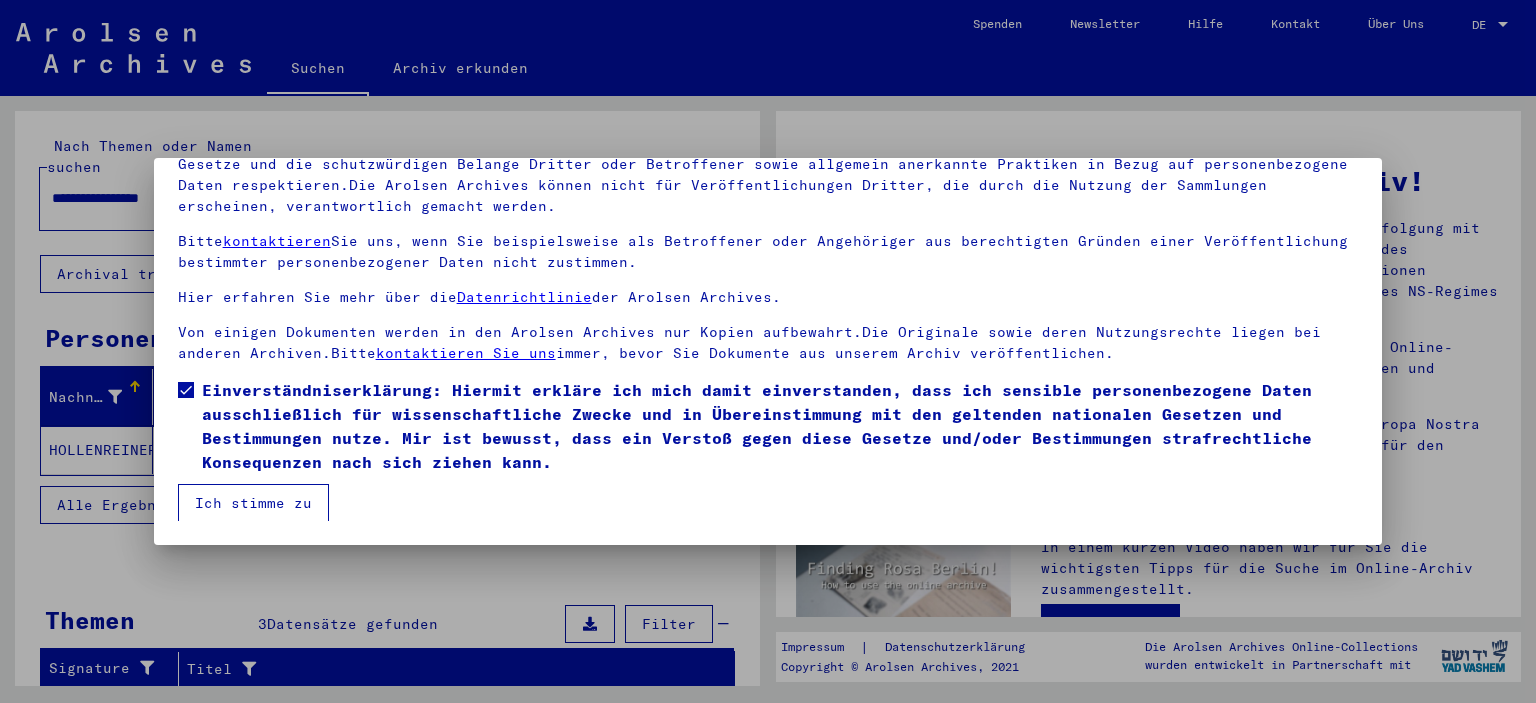 click on "Ich stimme zu" at bounding box center [253, 503] 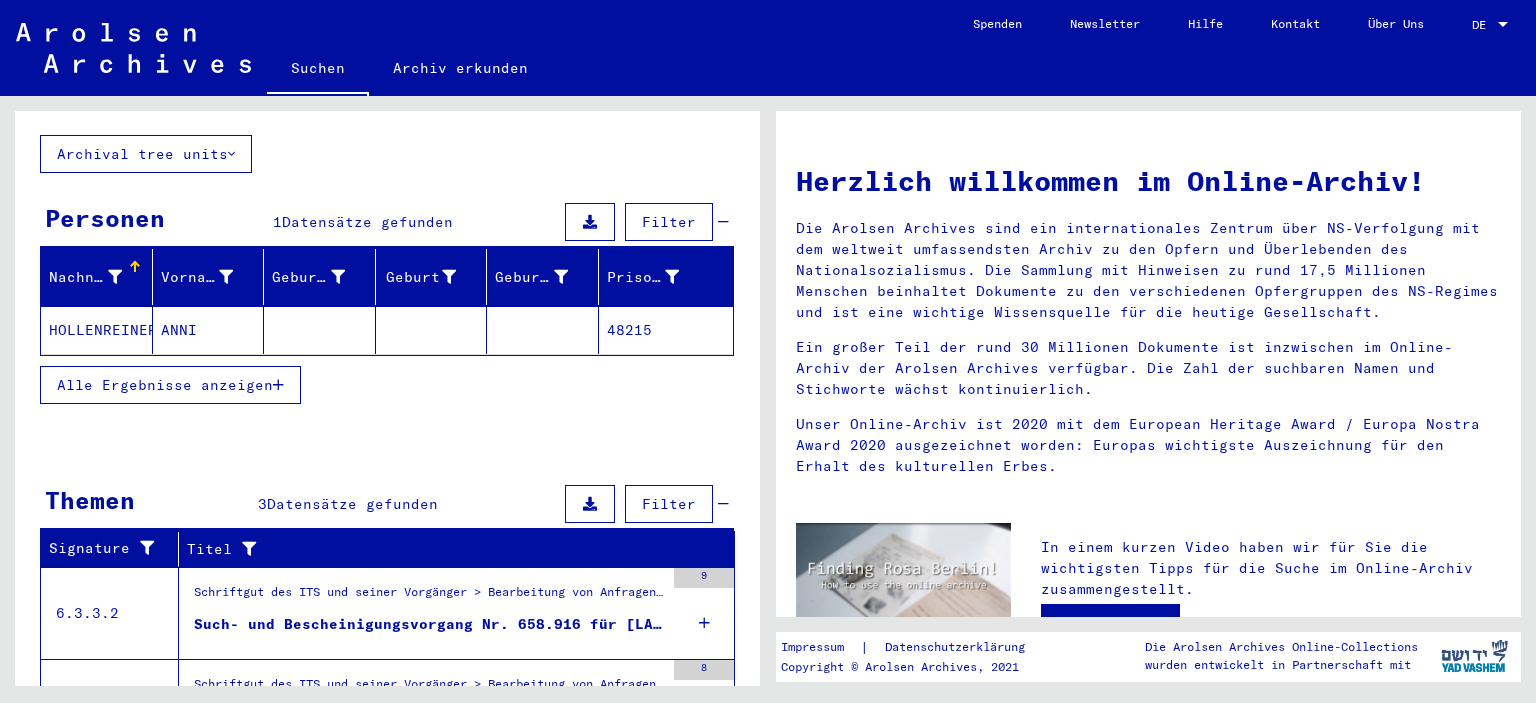 scroll, scrollTop: 310, scrollLeft: 0, axis: vertical 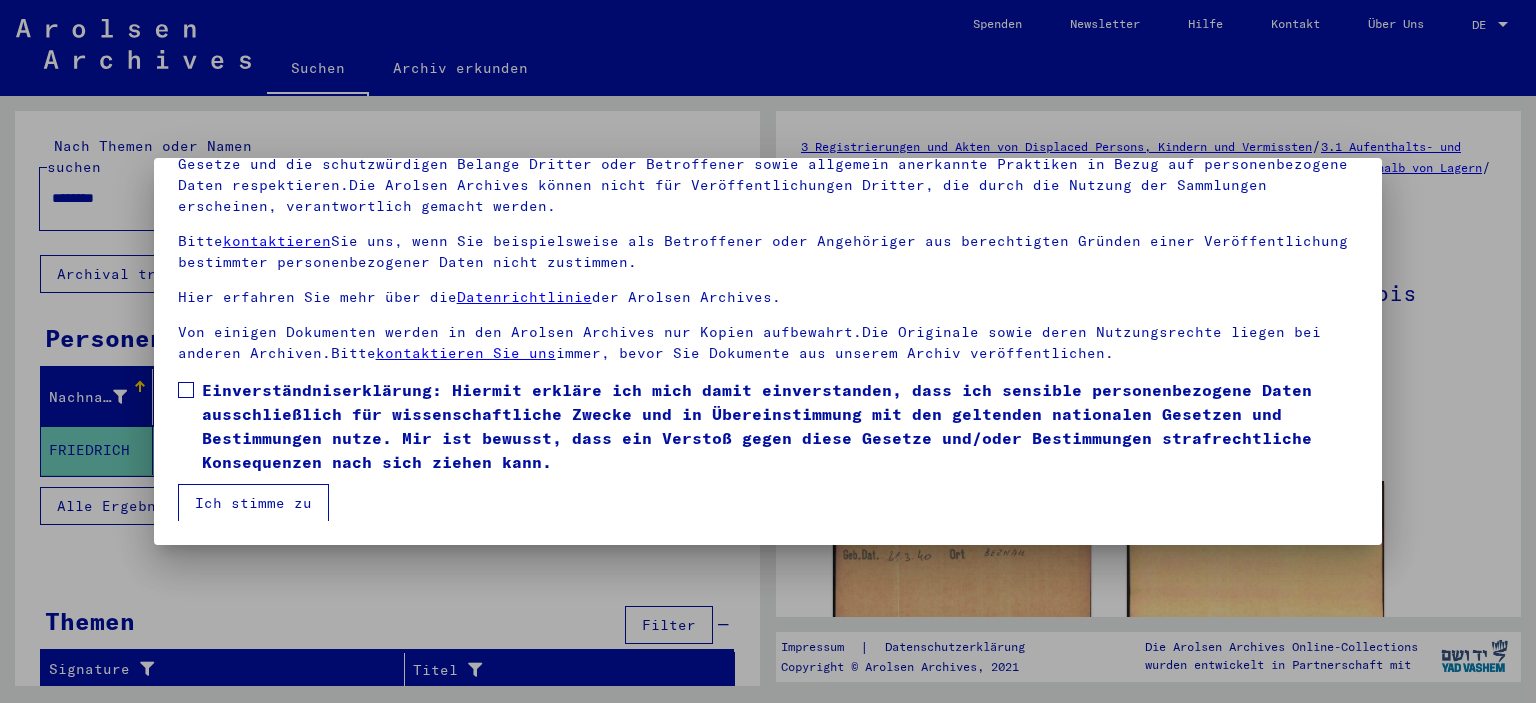 click on "Einverständniserklärung: Hiermit erkläre ich mich damit einverstanden, dass ich sensible personenbezogene Daten ausschließlich für wissenschaftliche Zwecke und in Übereinstimmung mit den geltenden nationalen Gesetzen und Bestimmungen nutze. Mir ist bewusst, dass ein Verstoß gegen diese Gesetze und/oder Bestimmungen strafrechtliche Konsequenzen nach sich ziehen kann." at bounding box center (780, 426) 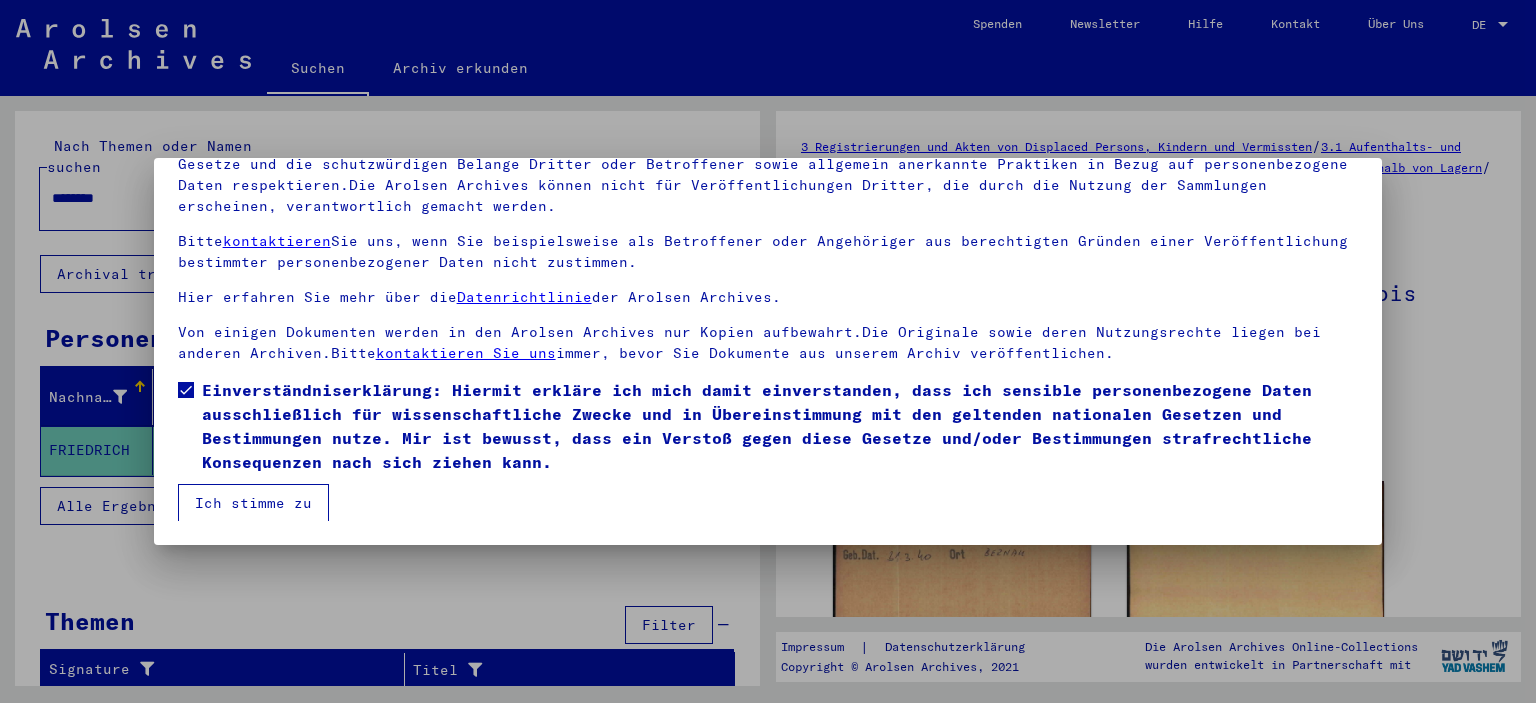 click on "Ich stimme zu" at bounding box center (253, 503) 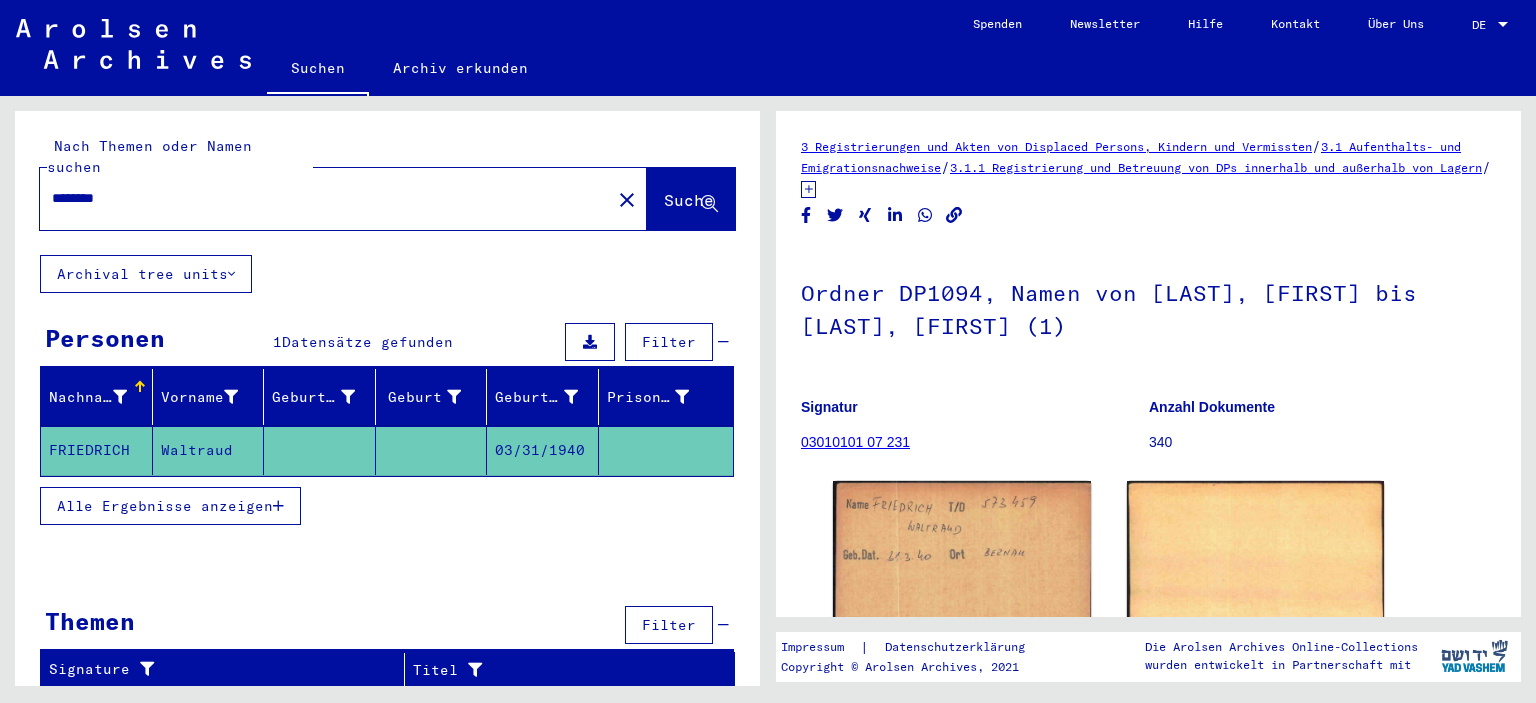 click on "********" at bounding box center [325, 198] 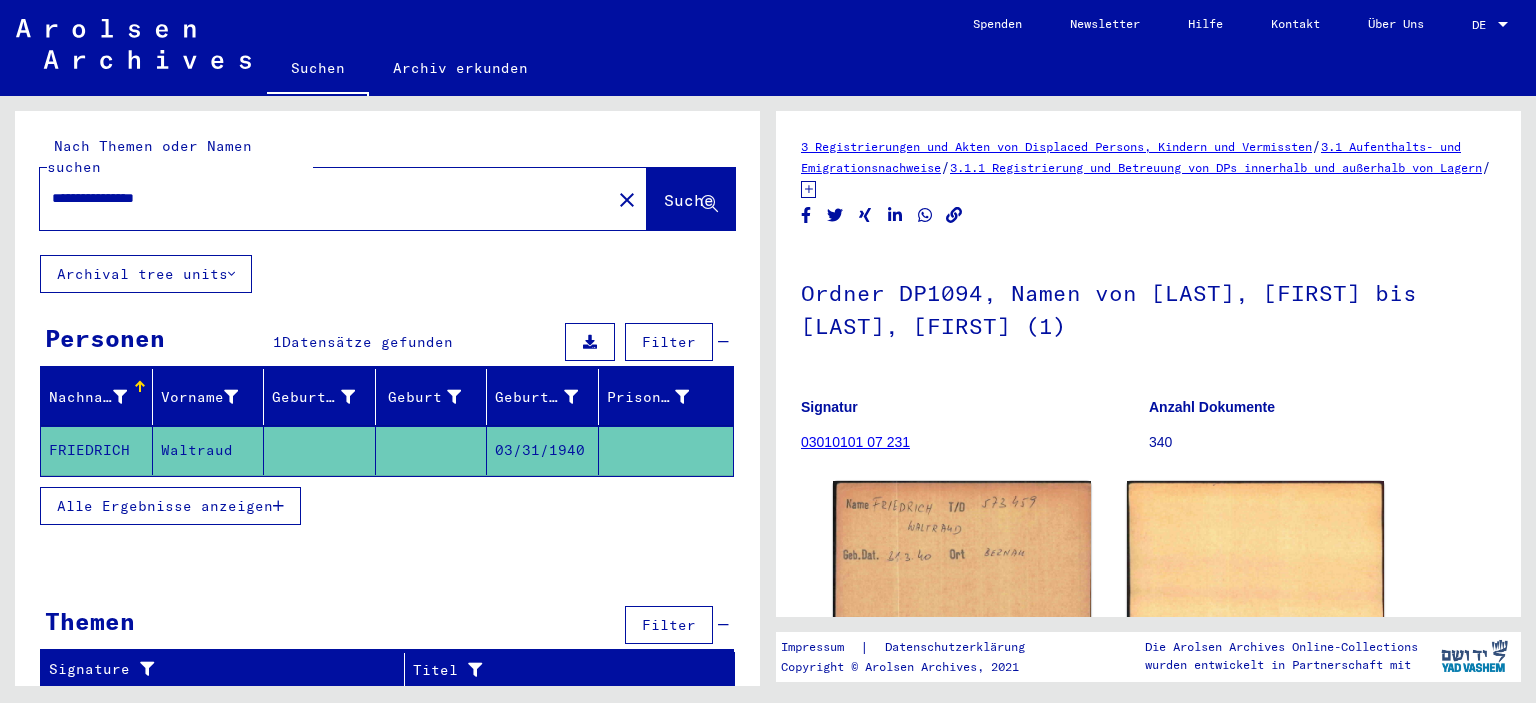 type on "**********" 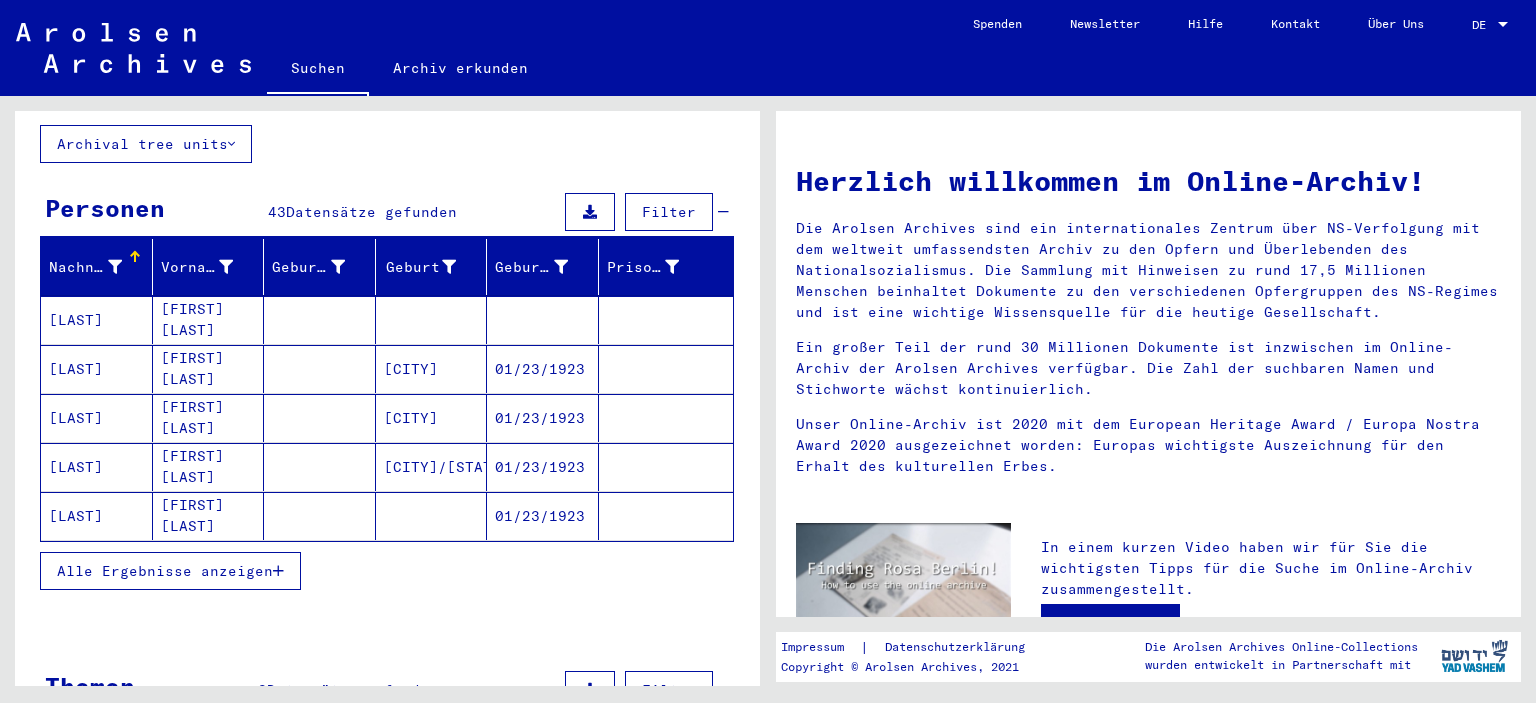 scroll, scrollTop: 220, scrollLeft: 0, axis: vertical 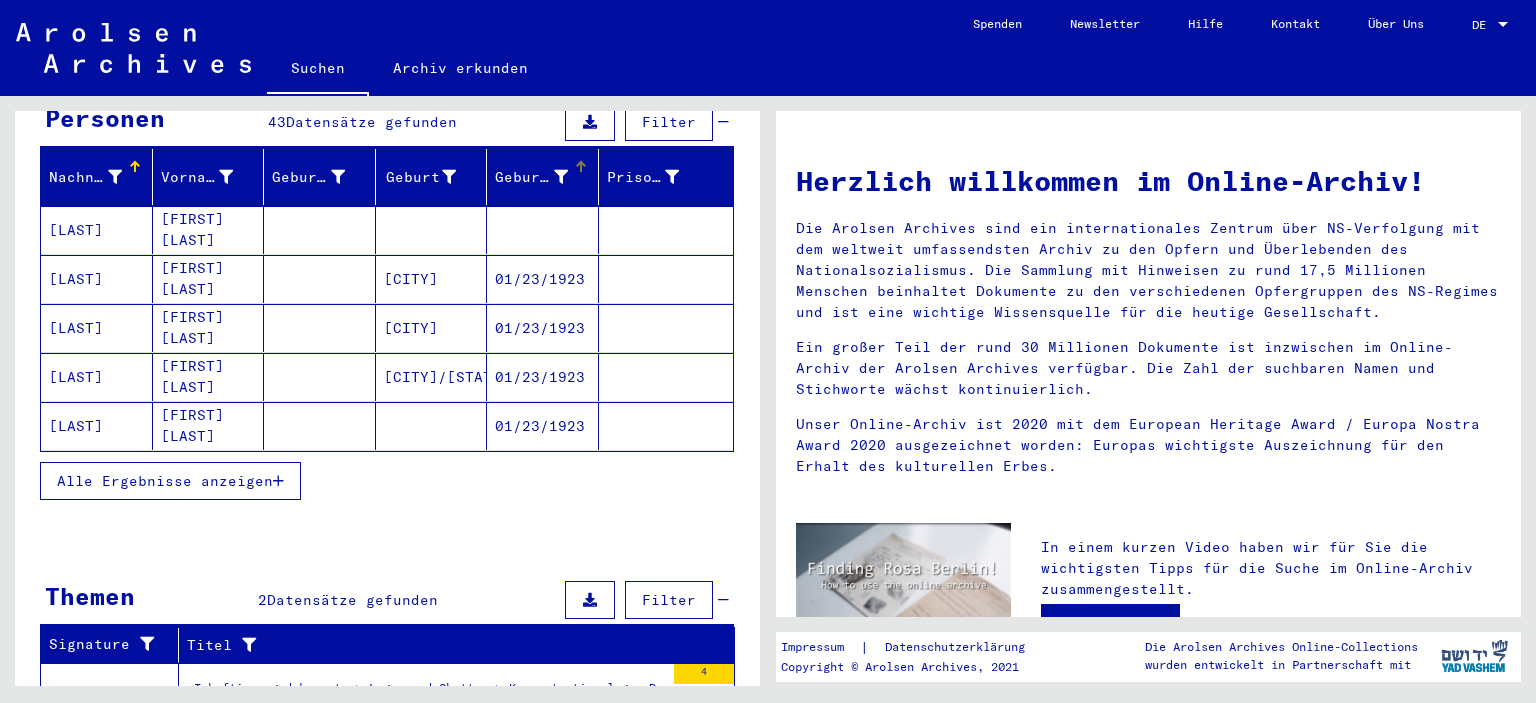 click at bounding box center (581, 162) 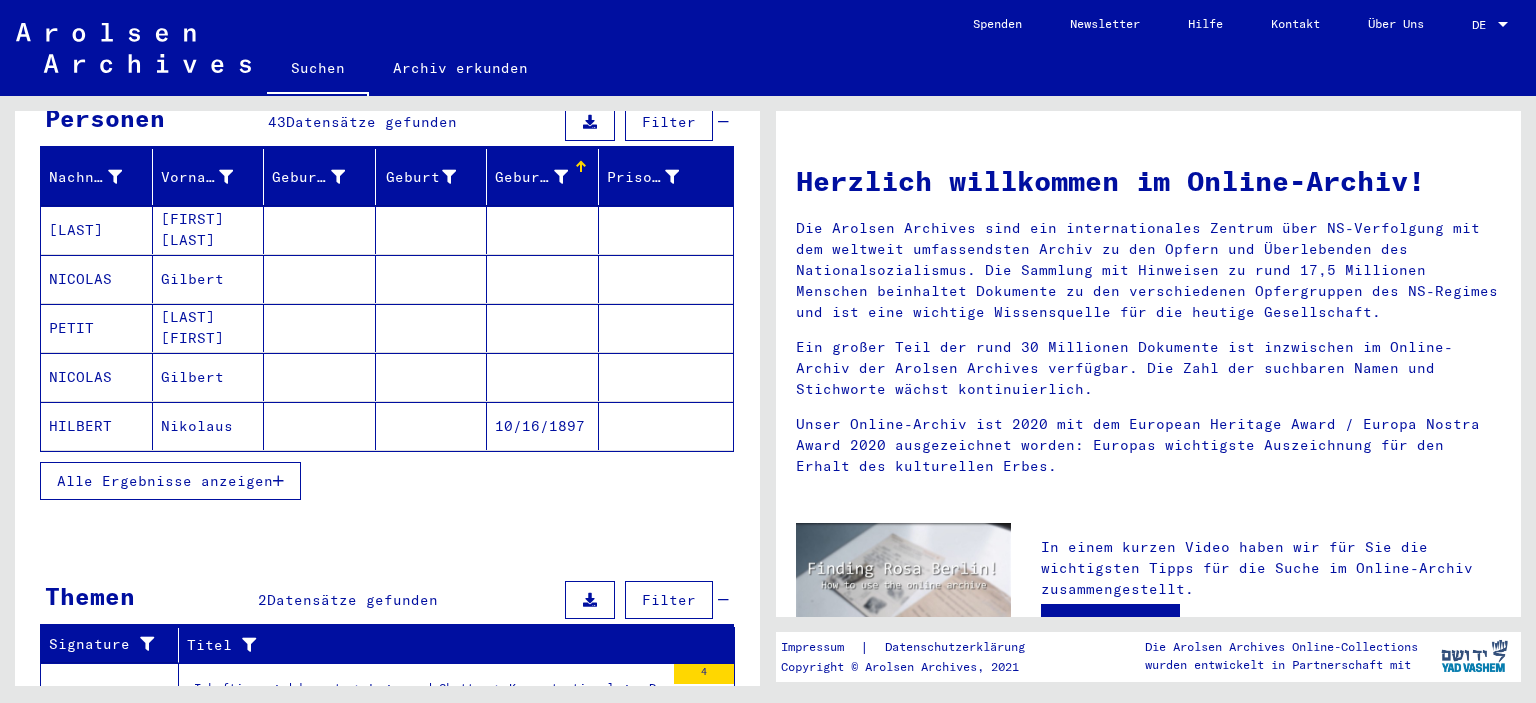 click at bounding box center (581, 162) 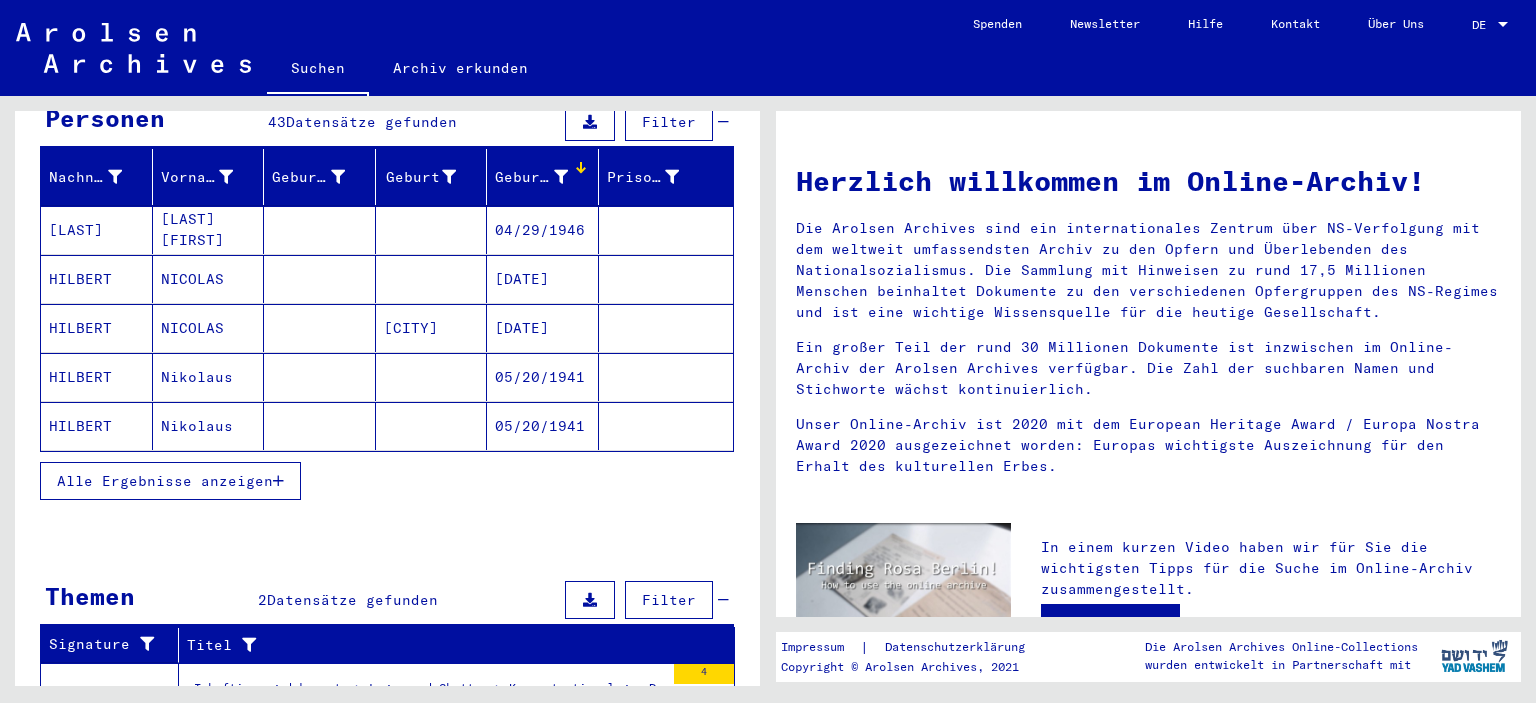 click at bounding box center [581, 167] 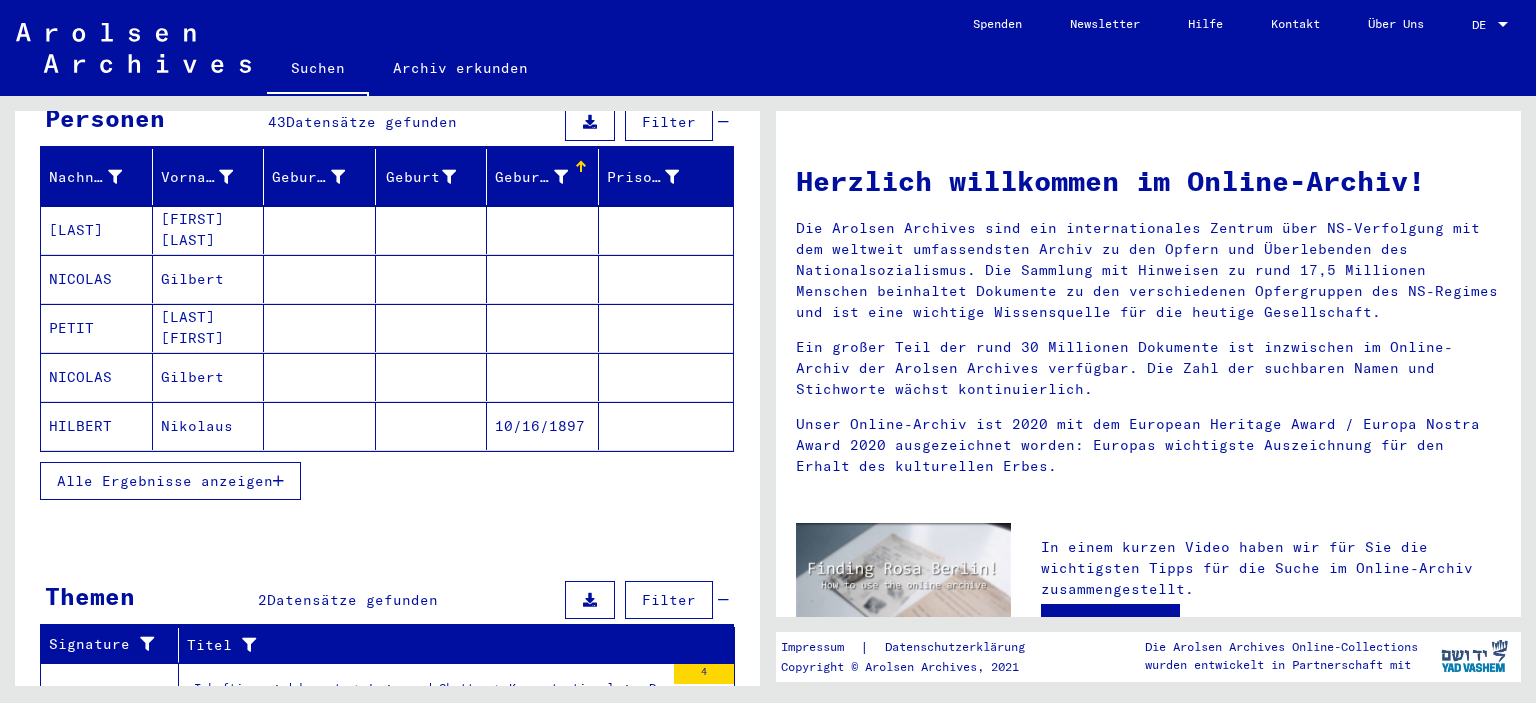 click on "Alle Ergebnisse anzeigen" at bounding box center [170, 481] 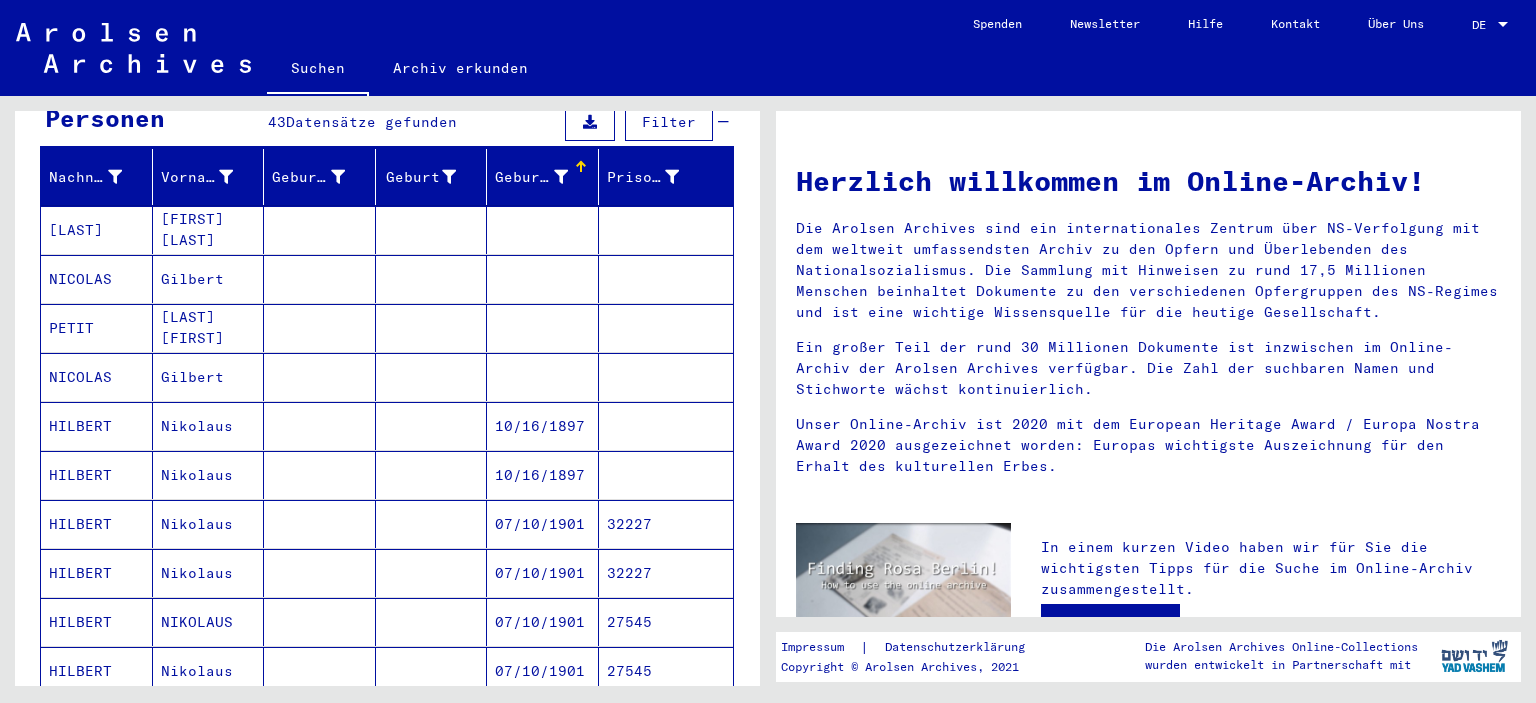 scroll, scrollTop: 552, scrollLeft: 0, axis: vertical 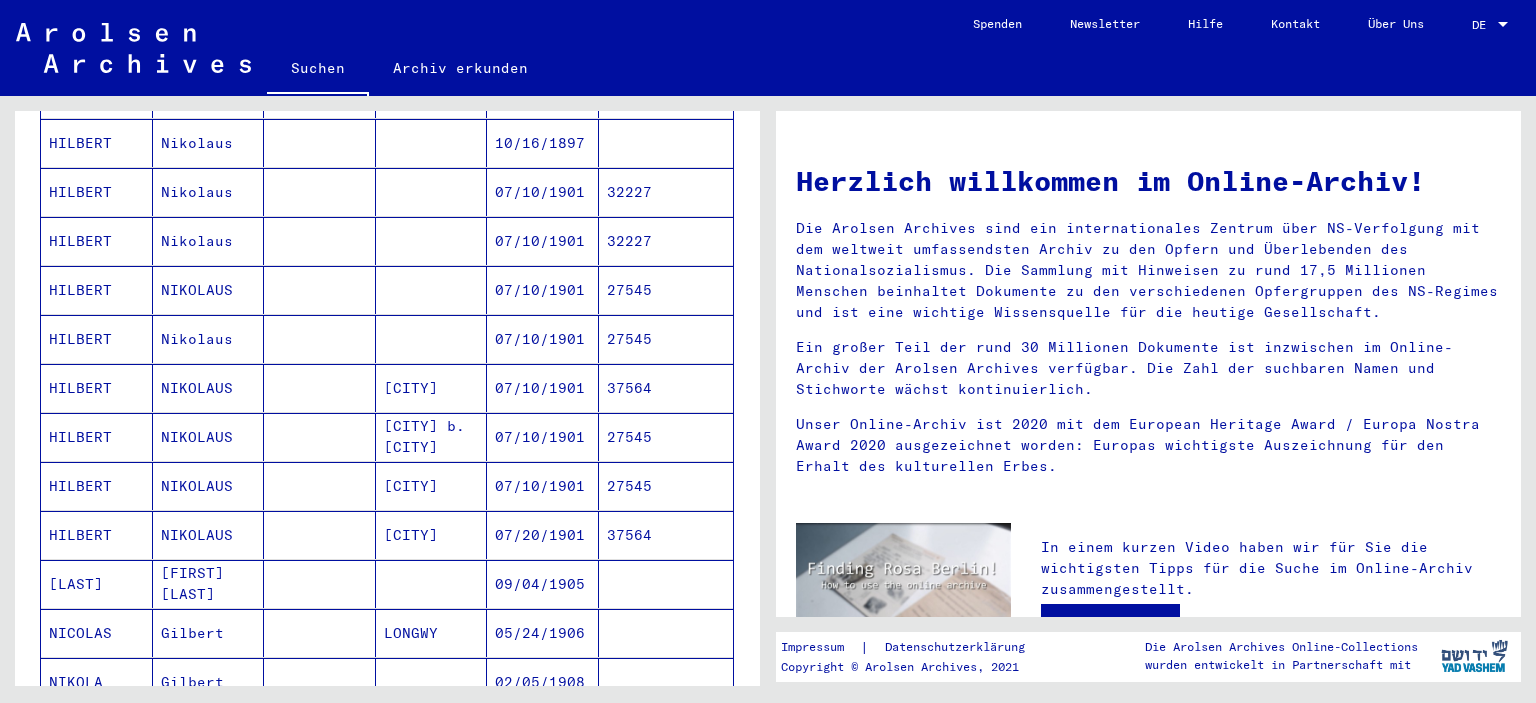 click at bounding box center [432, 241] 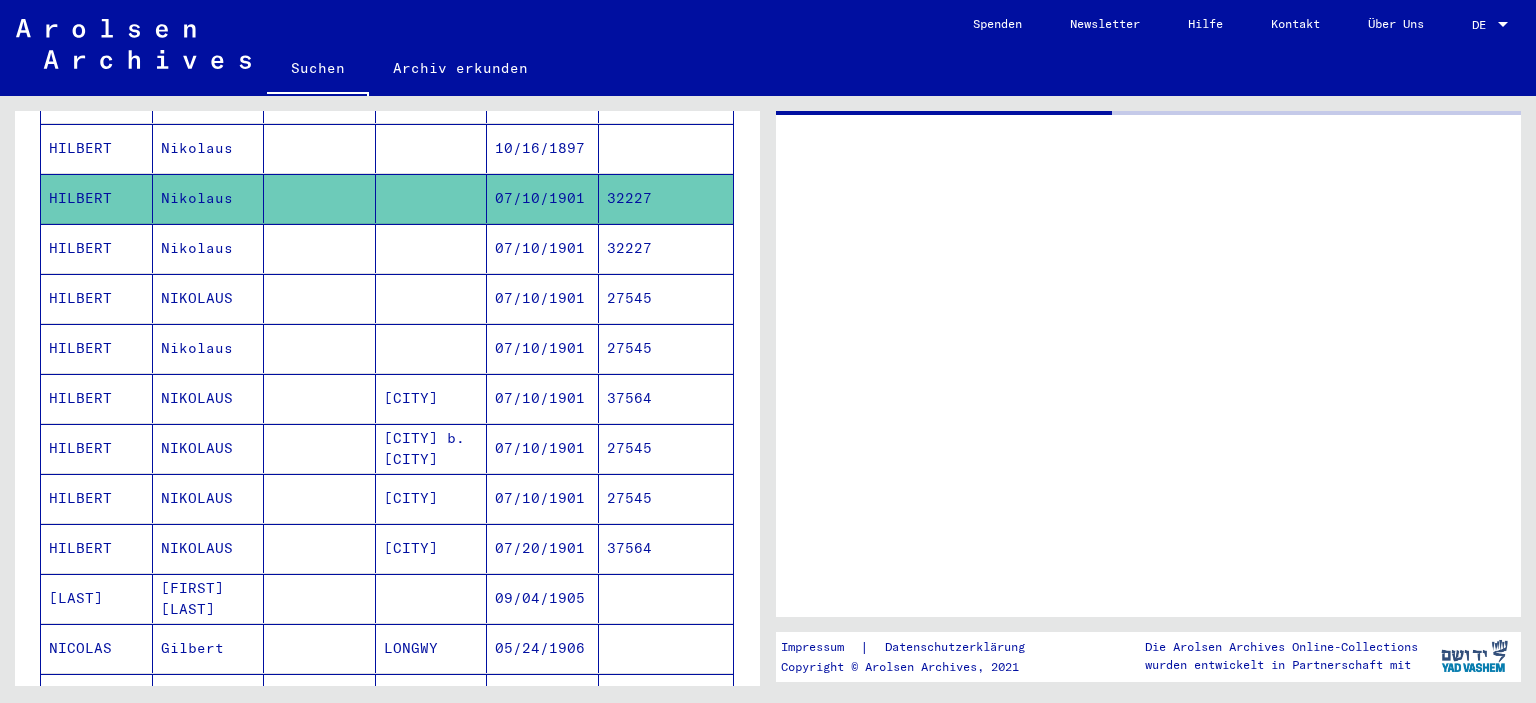 scroll, scrollTop: 556, scrollLeft: 0, axis: vertical 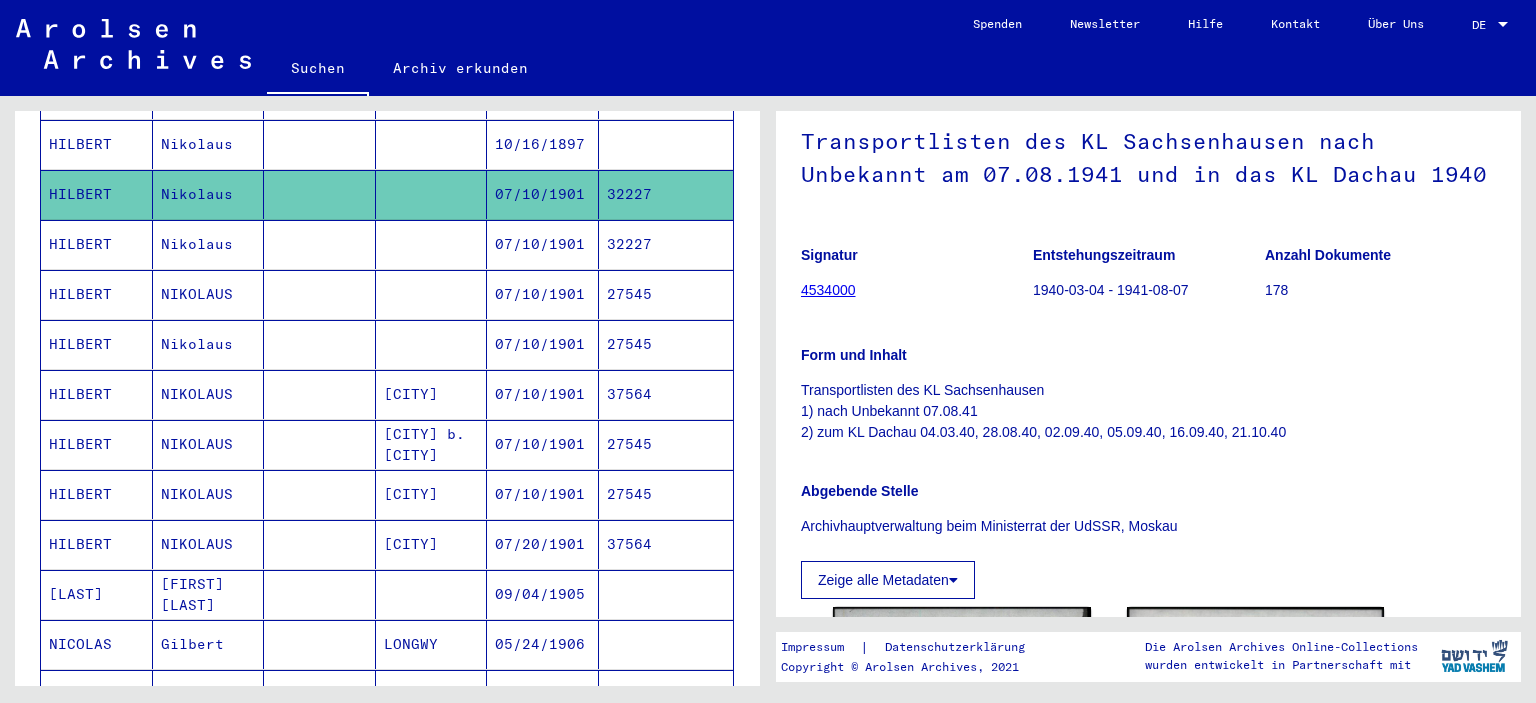 click on "32227" at bounding box center [666, 294] 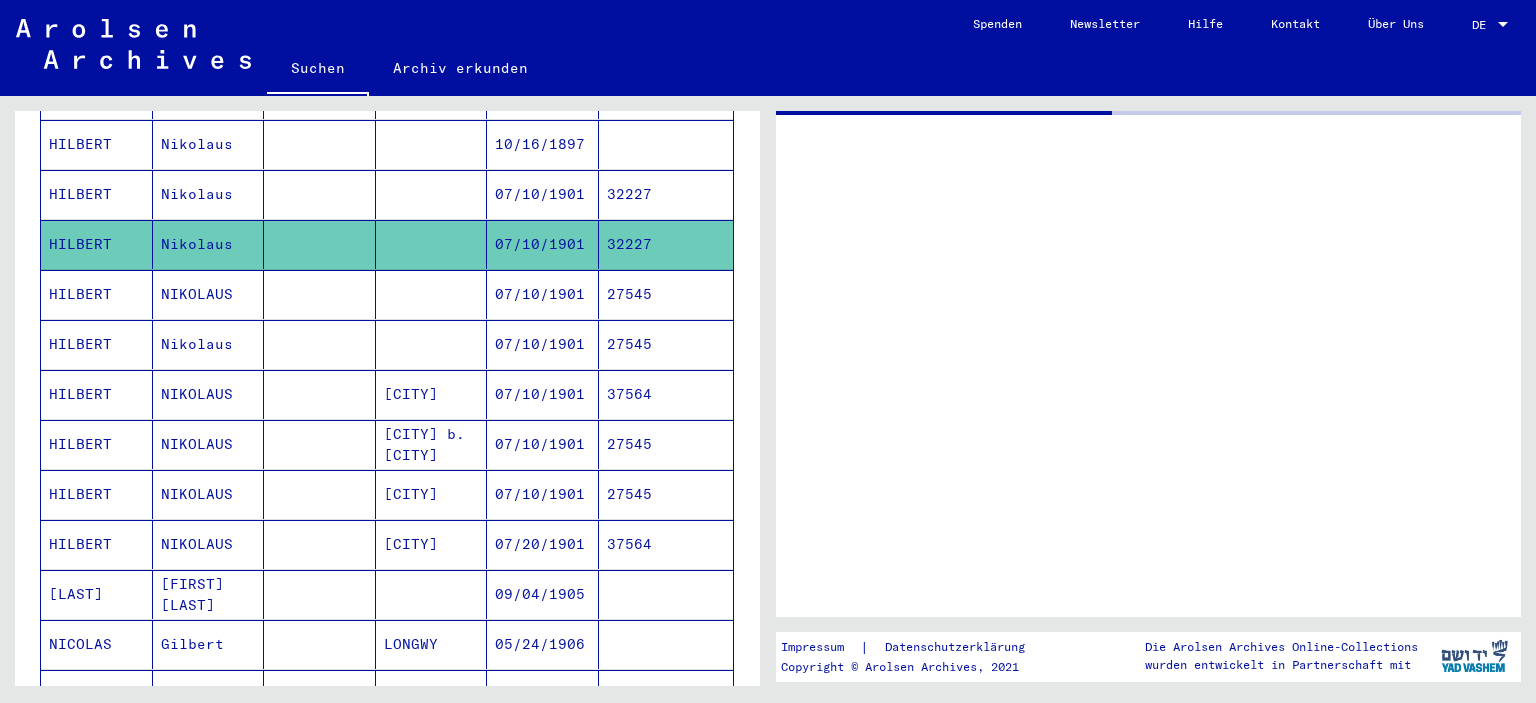 scroll, scrollTop: 0, scrollLeft: 0, axis: both 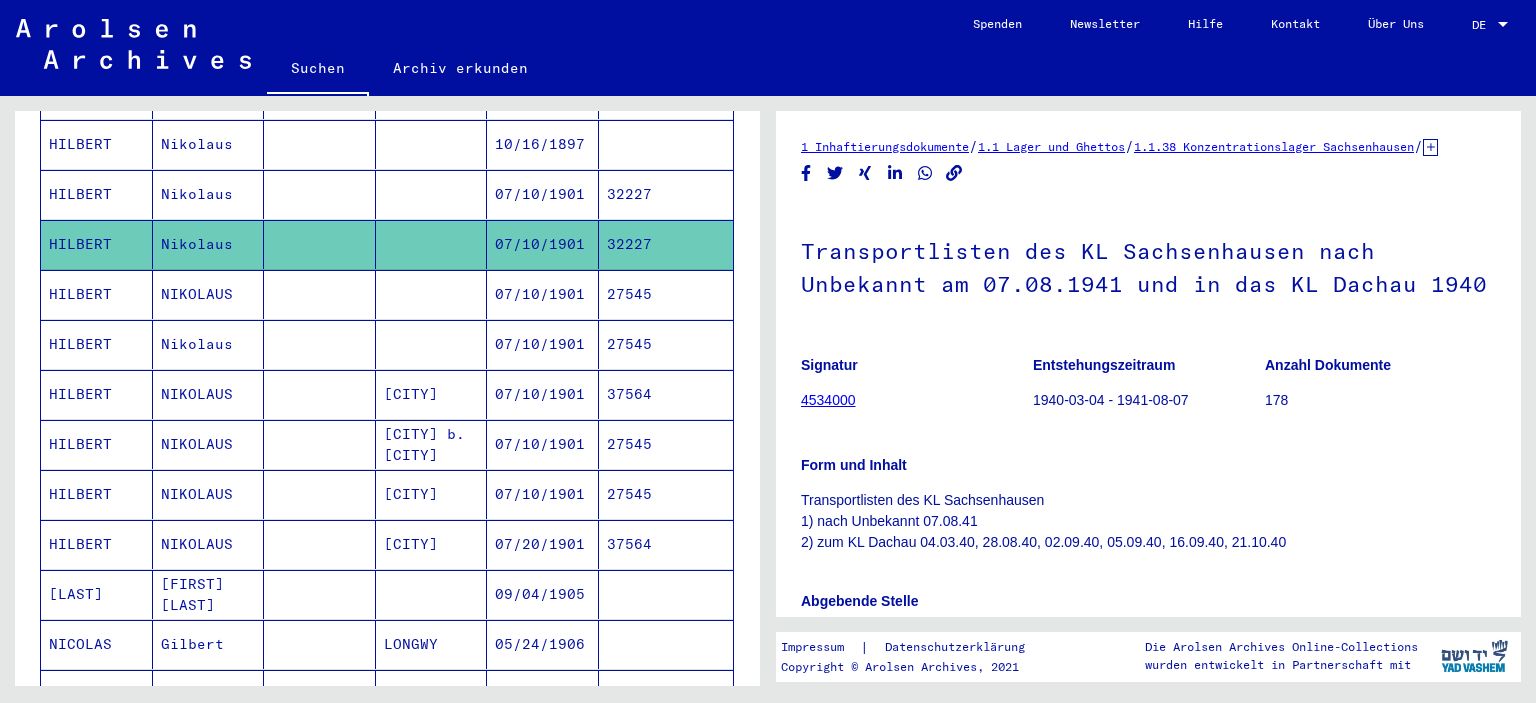 click on "27545" at bounding box center [666, 344] 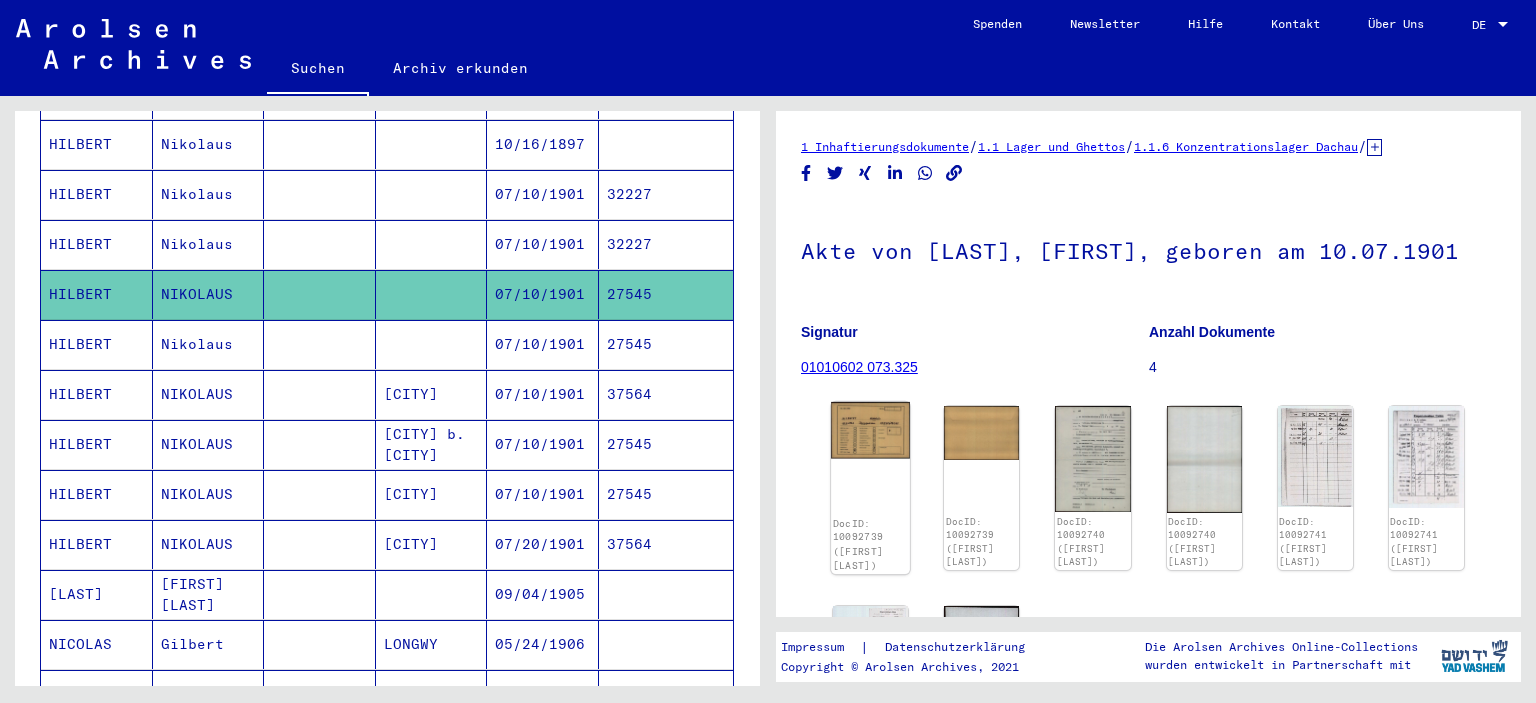 click 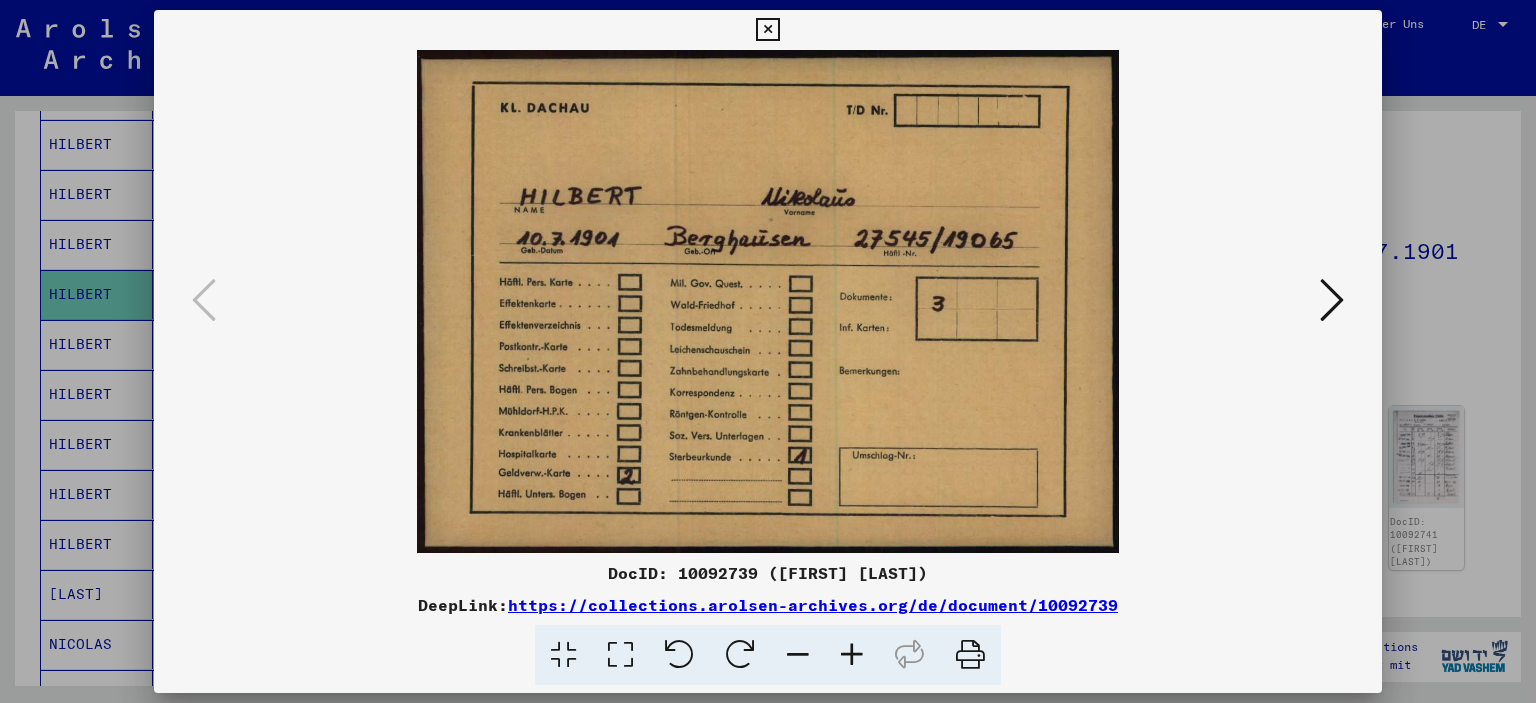 click at bounding box center (1332, 300) 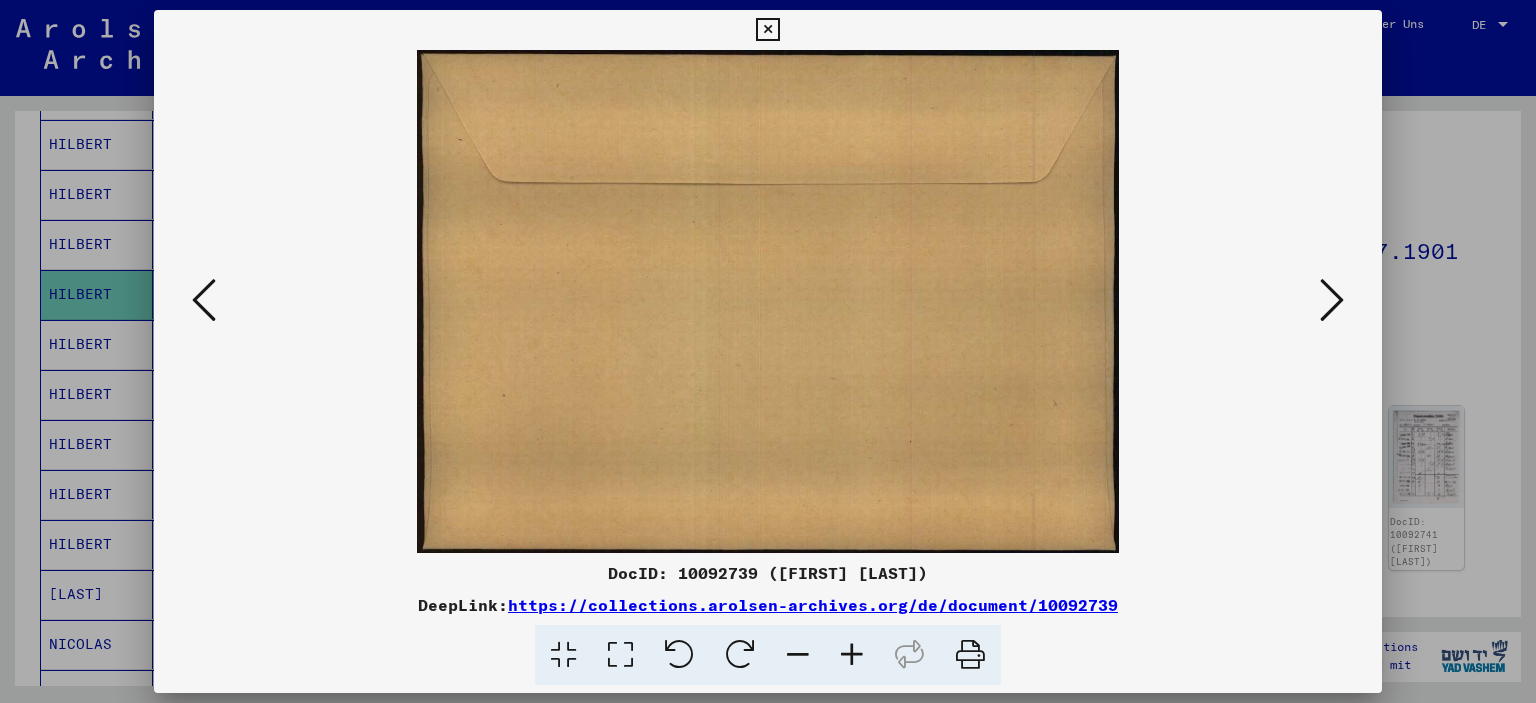 click at bounding box center [1332, 300] 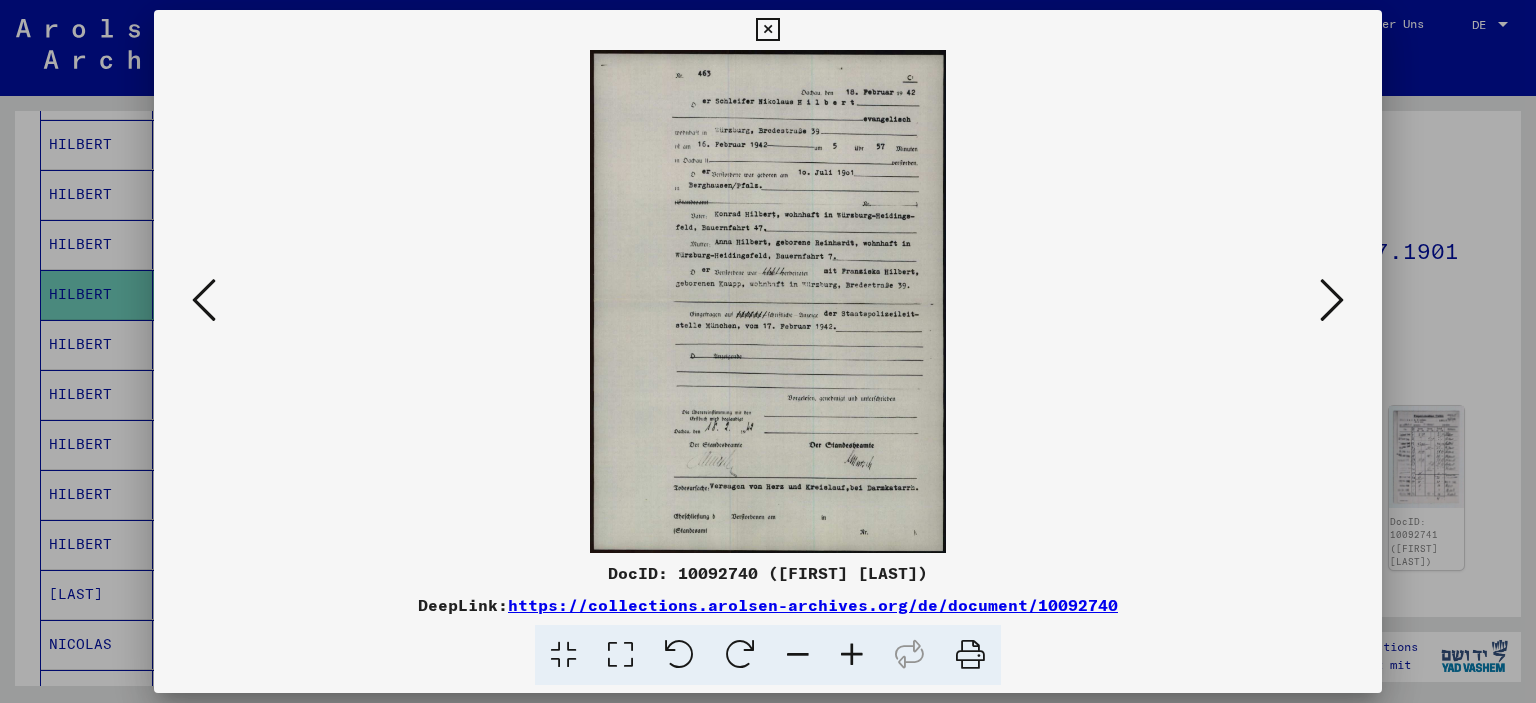click at bounding box center (852, 655) 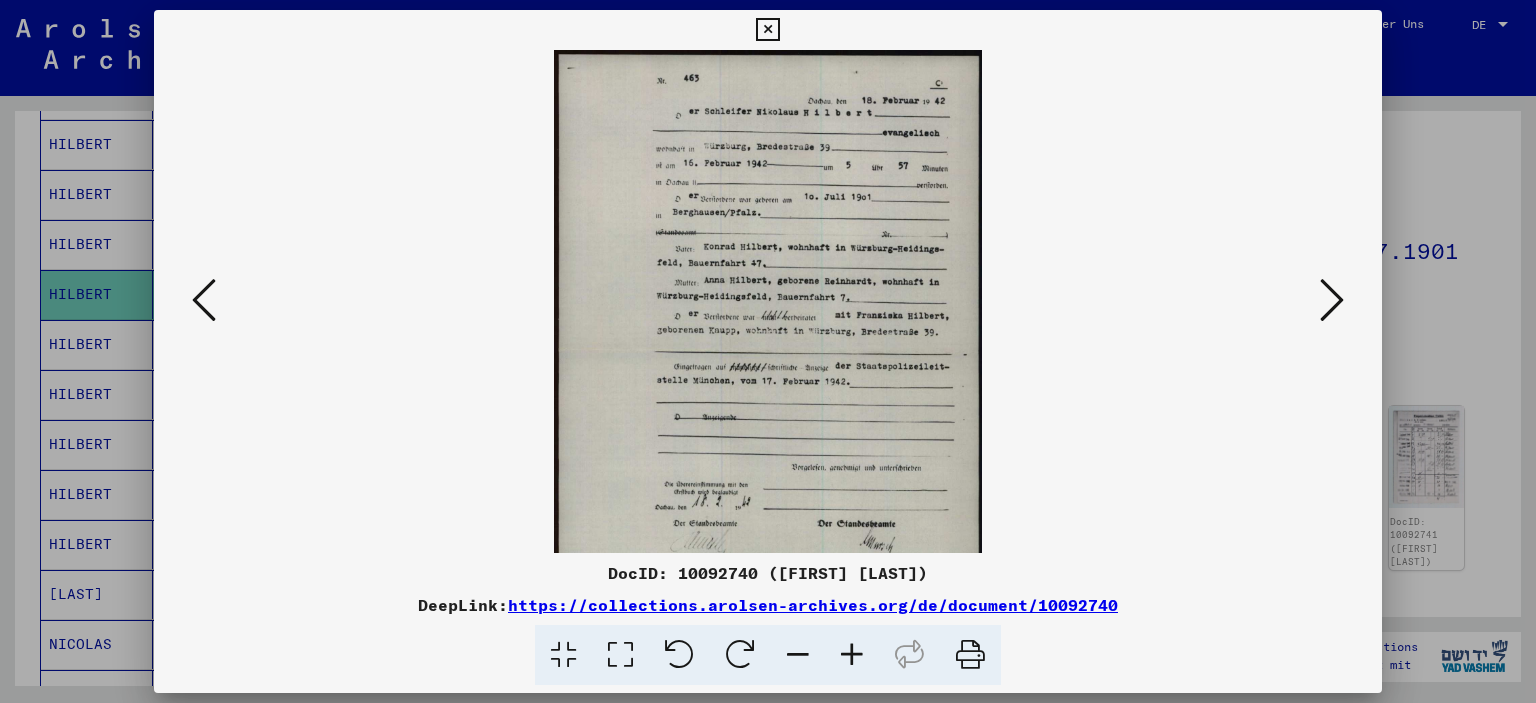 click at bounding box center (852, 655) 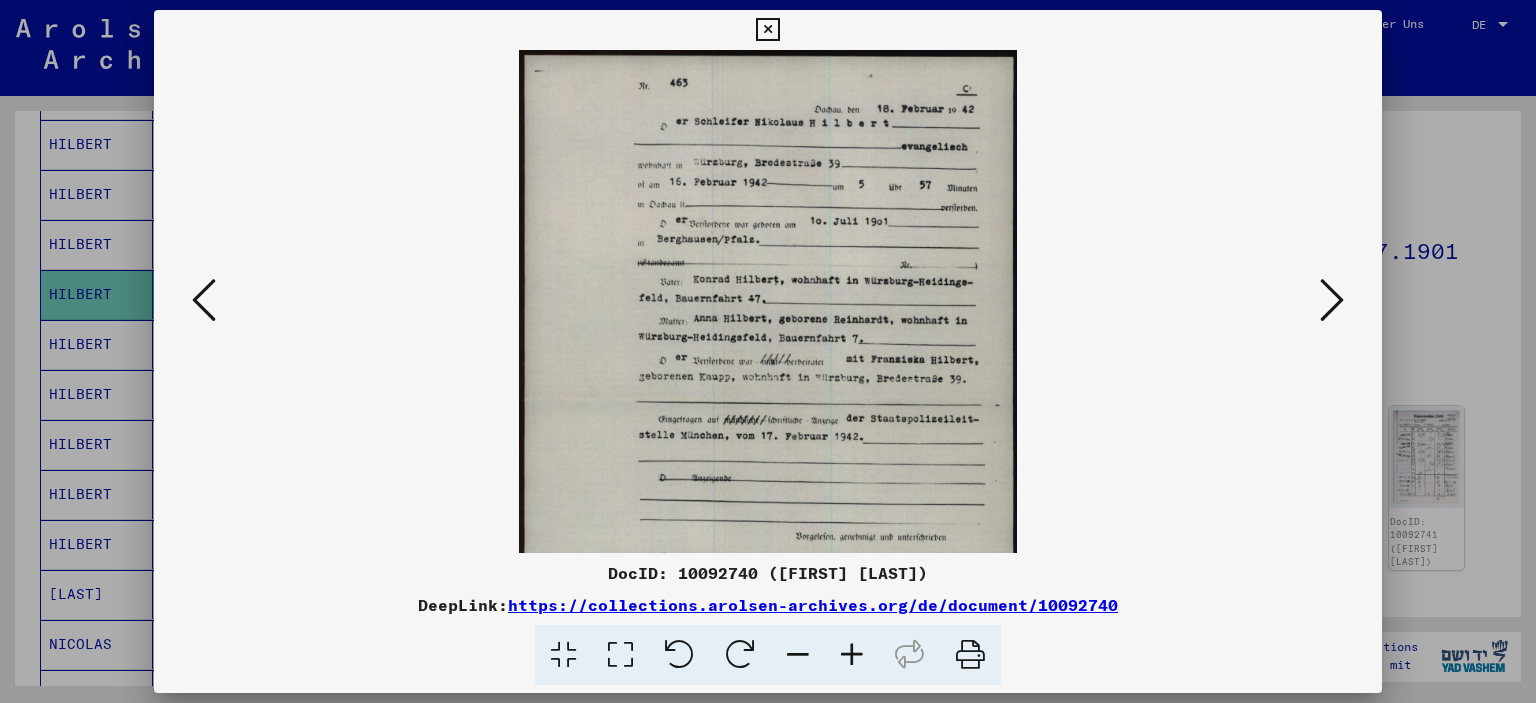 click at bounding box center [852, 655] 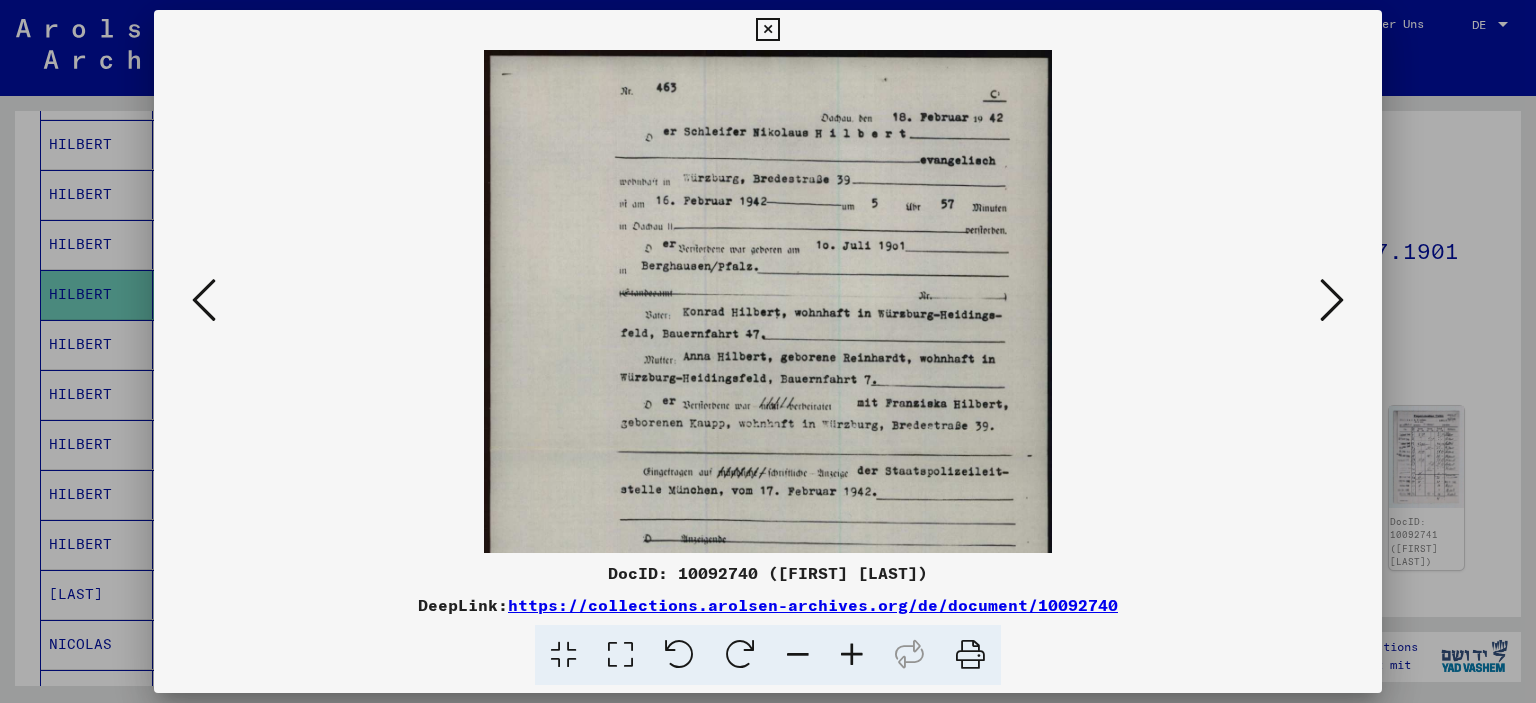 click at bounding box center [852, 655] 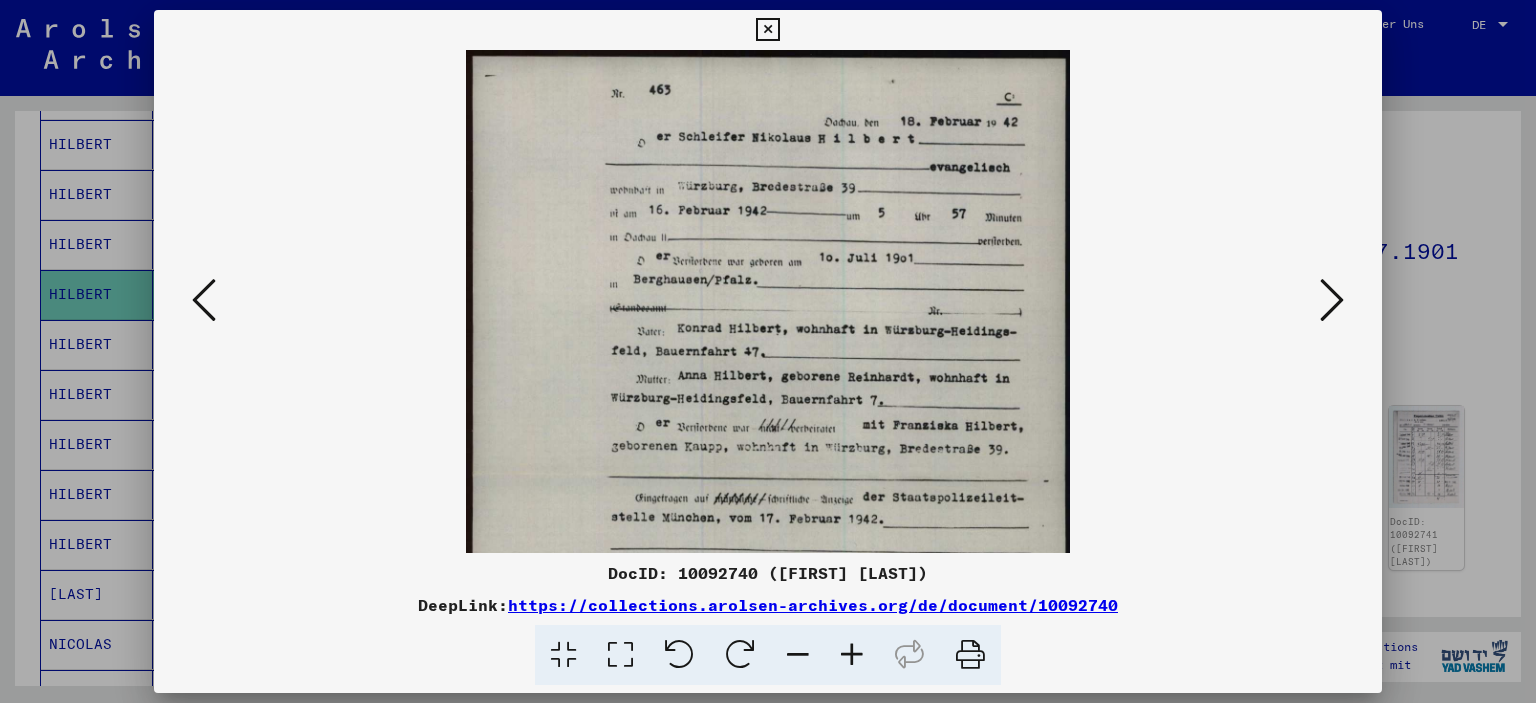 click at bounding box center (852, 655) 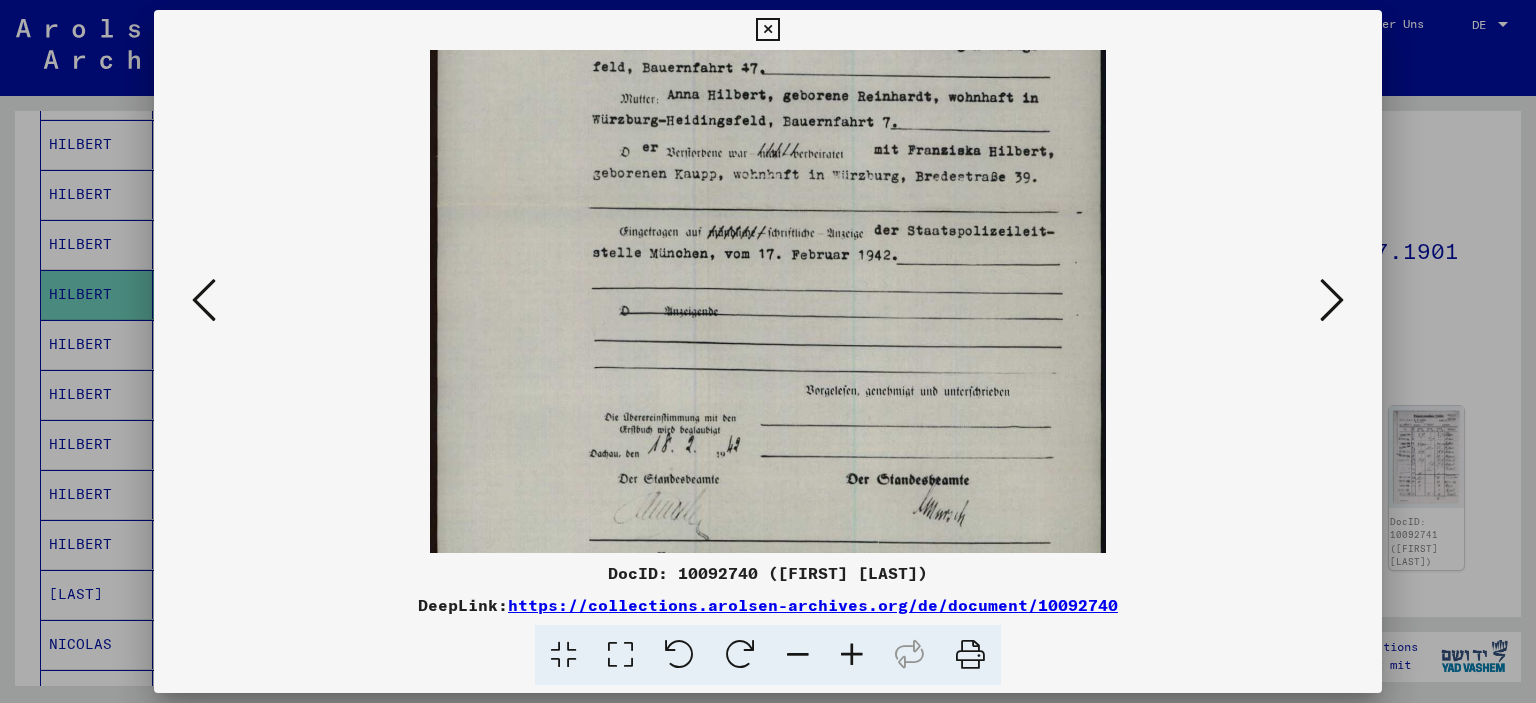 scroll, scrollTop: 320, scrollLeft: 0, axis: vertical 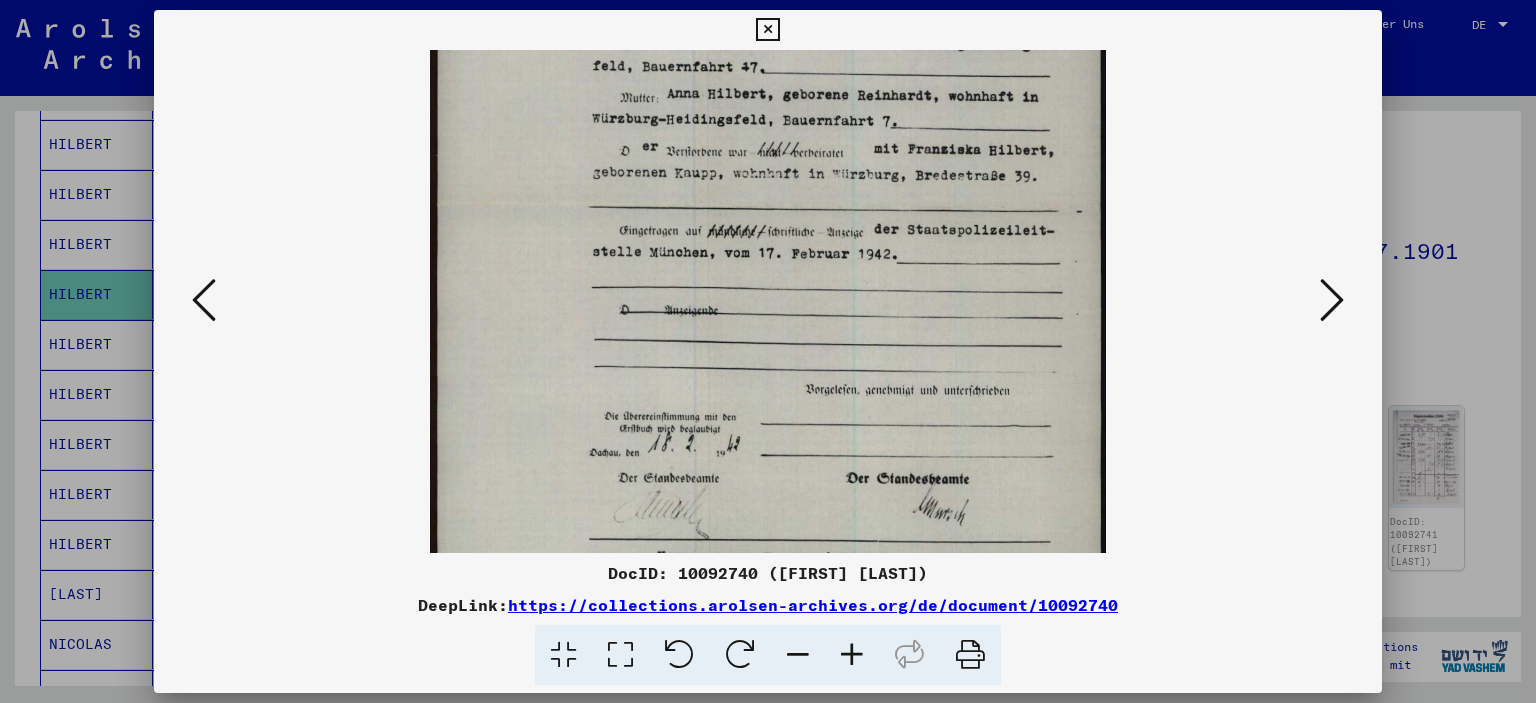 drag, startPoint x: 862, startPoint y: 343, endPoint x: 856, endPoint y: 32, distance: 311.05786 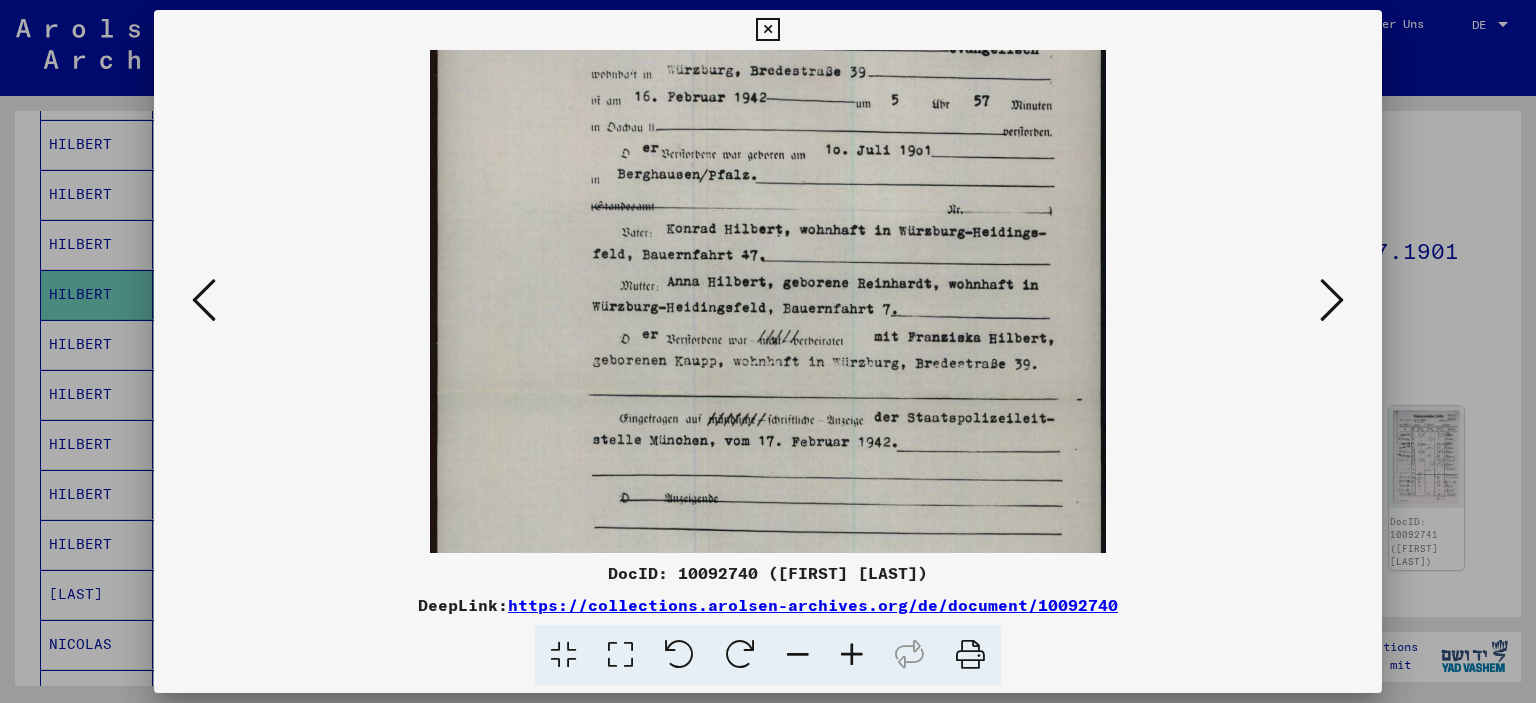 scroll, scrollTop: 62, scrollLeft: 0, axis: vertical 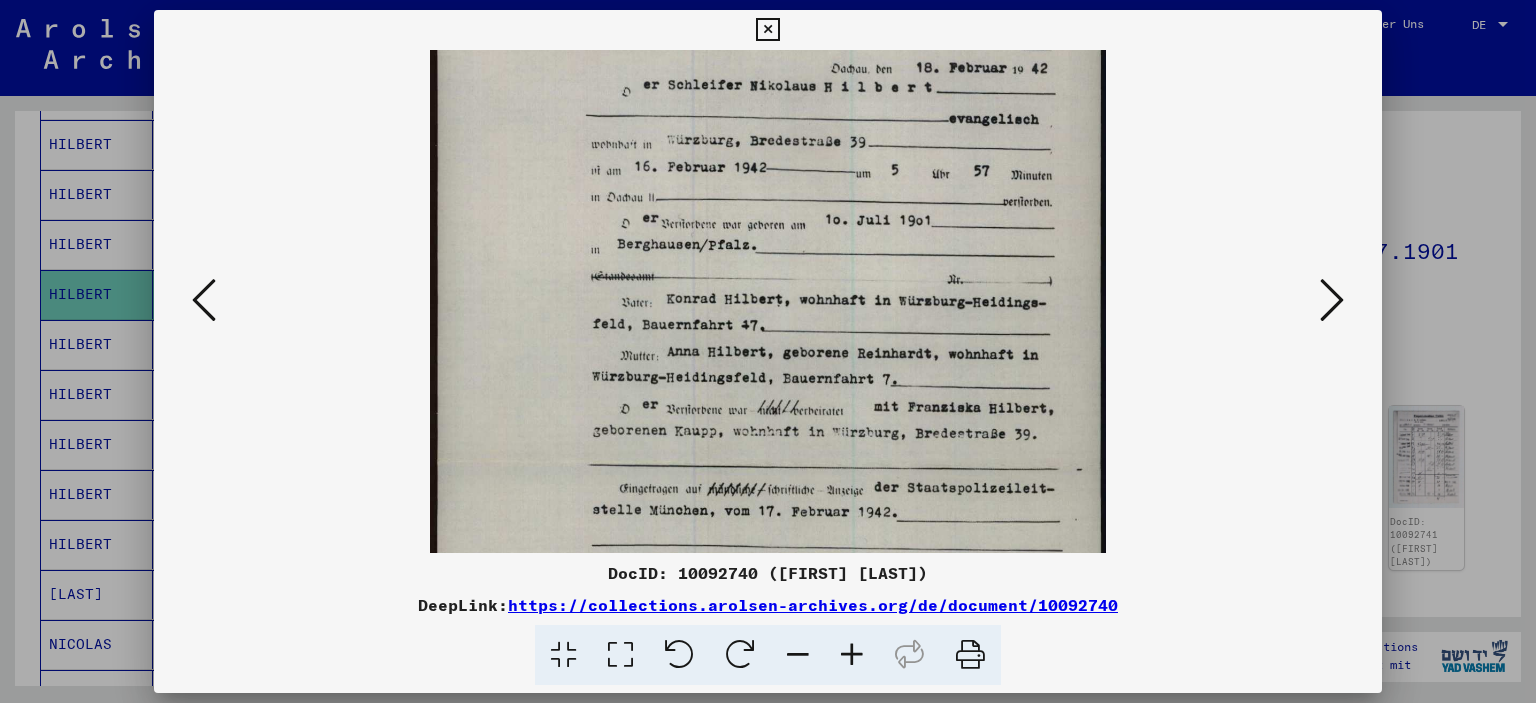 drag, startPoint x: 885, startPoint y: 246, endPoint x: 934, endPoint y: 501, distance: 259.66516 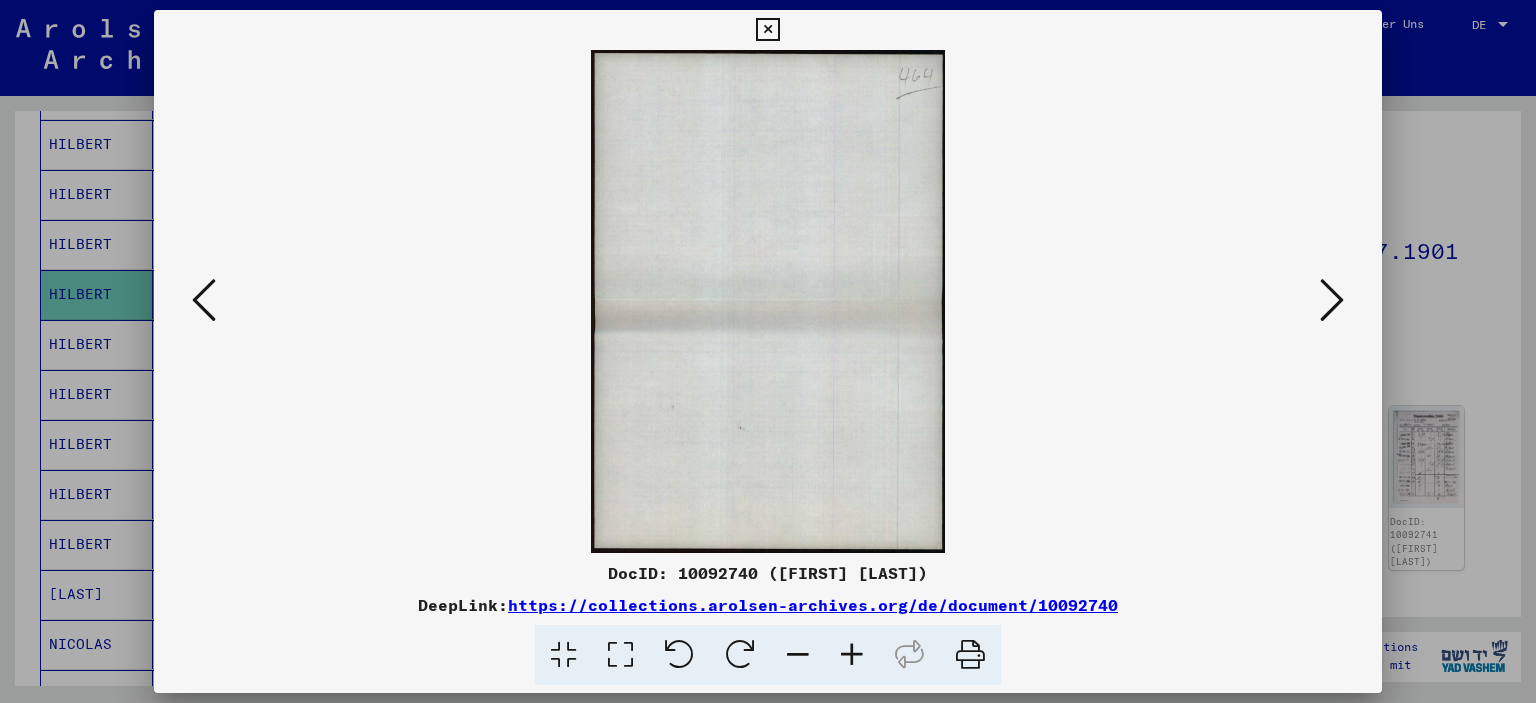 scroll, scrollTop: 0, scrollLeft: 0, axis: both 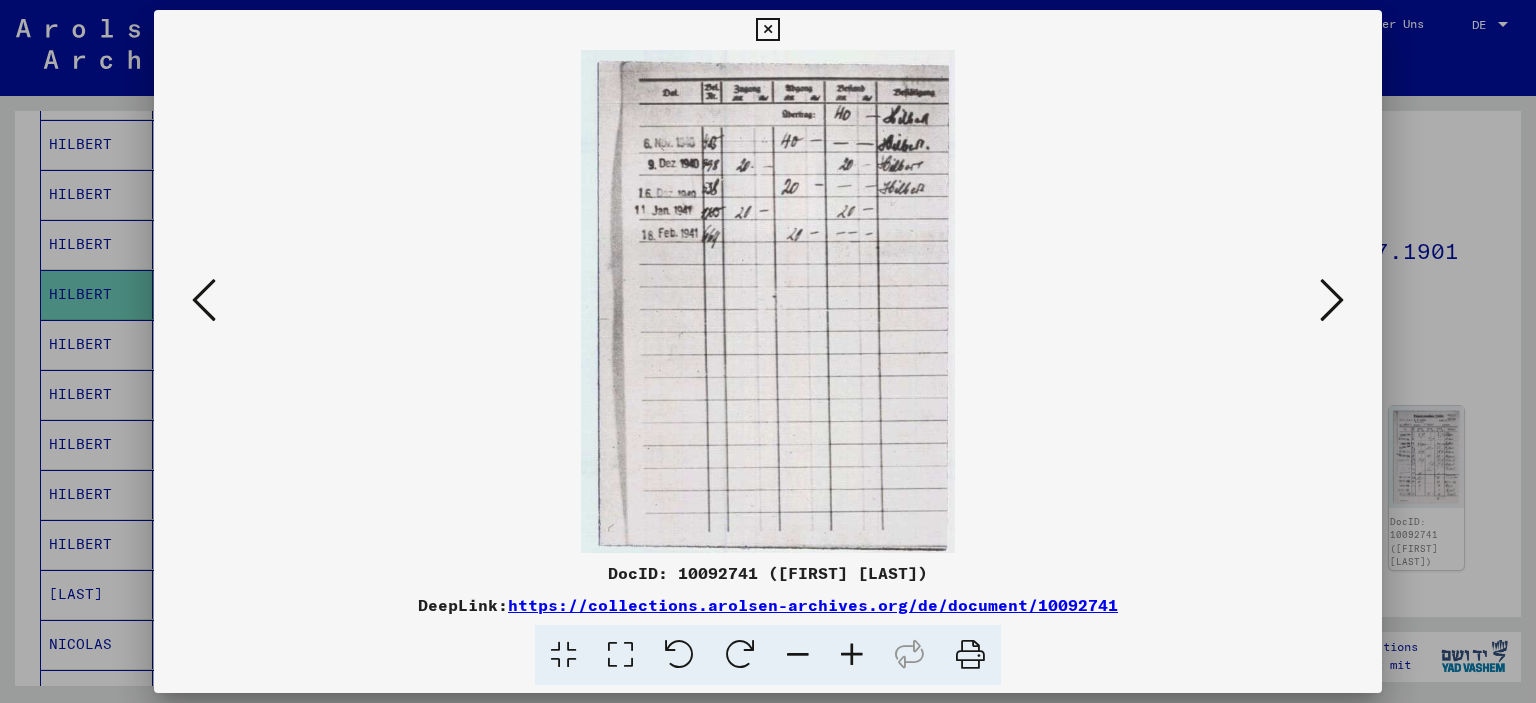 click at bounding box center (1332, 300) 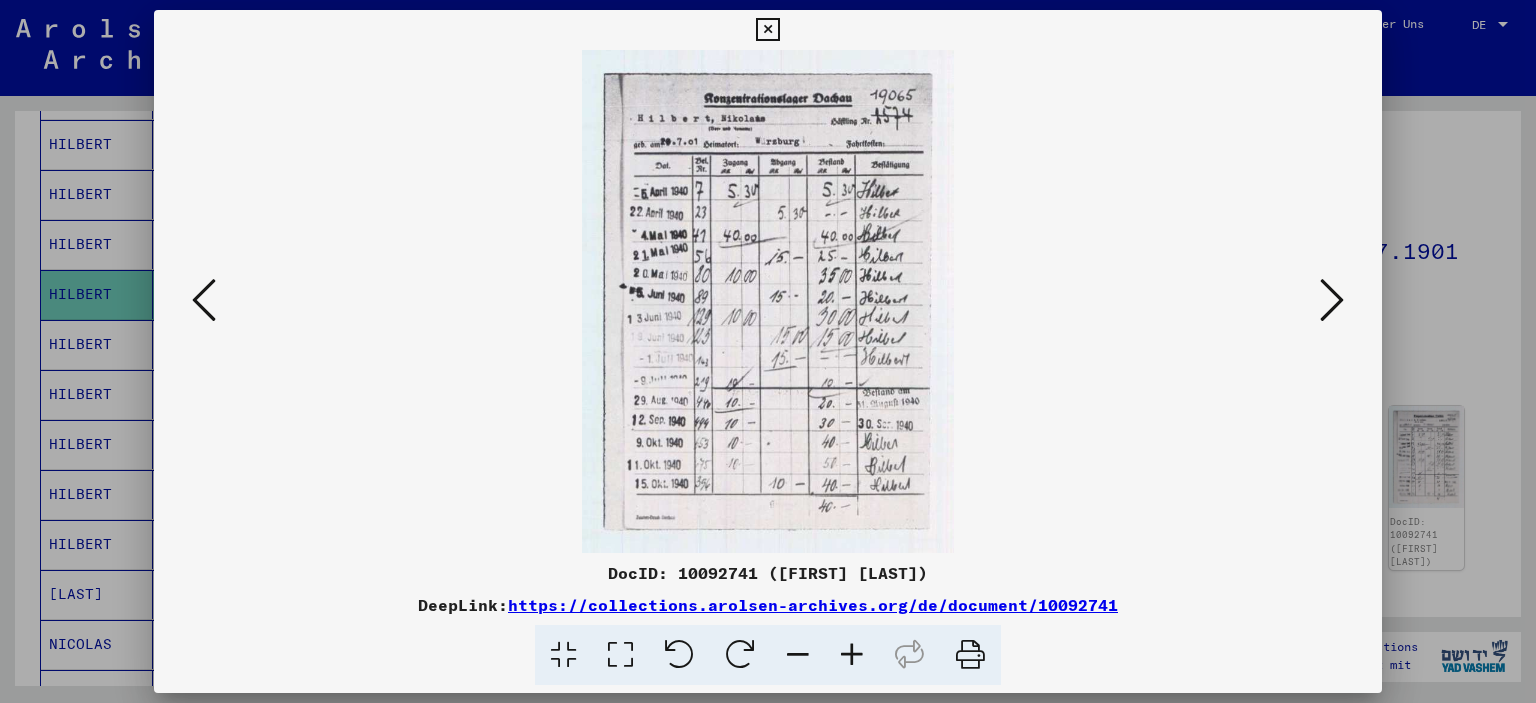 click at bounding box center (204, 300) 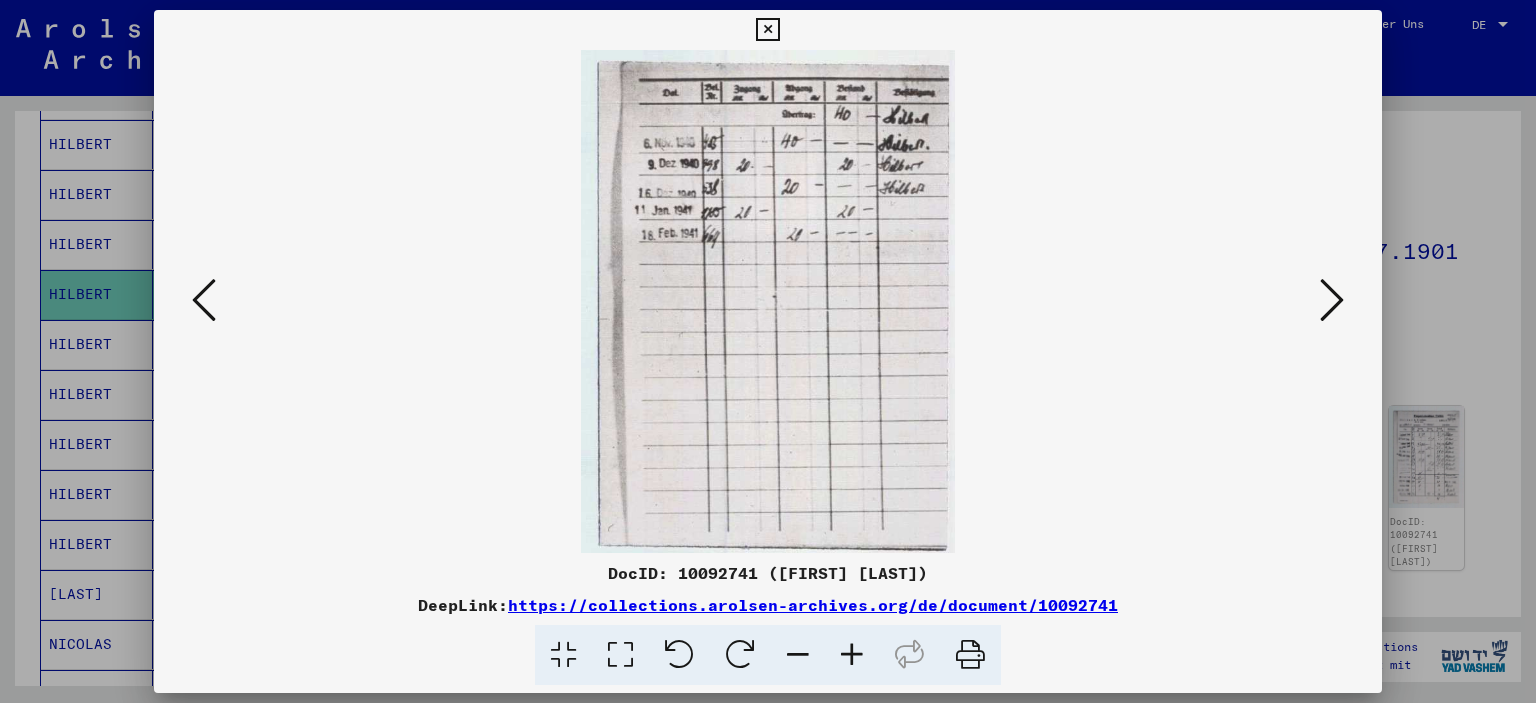 click at bounding box center [1332, 300] 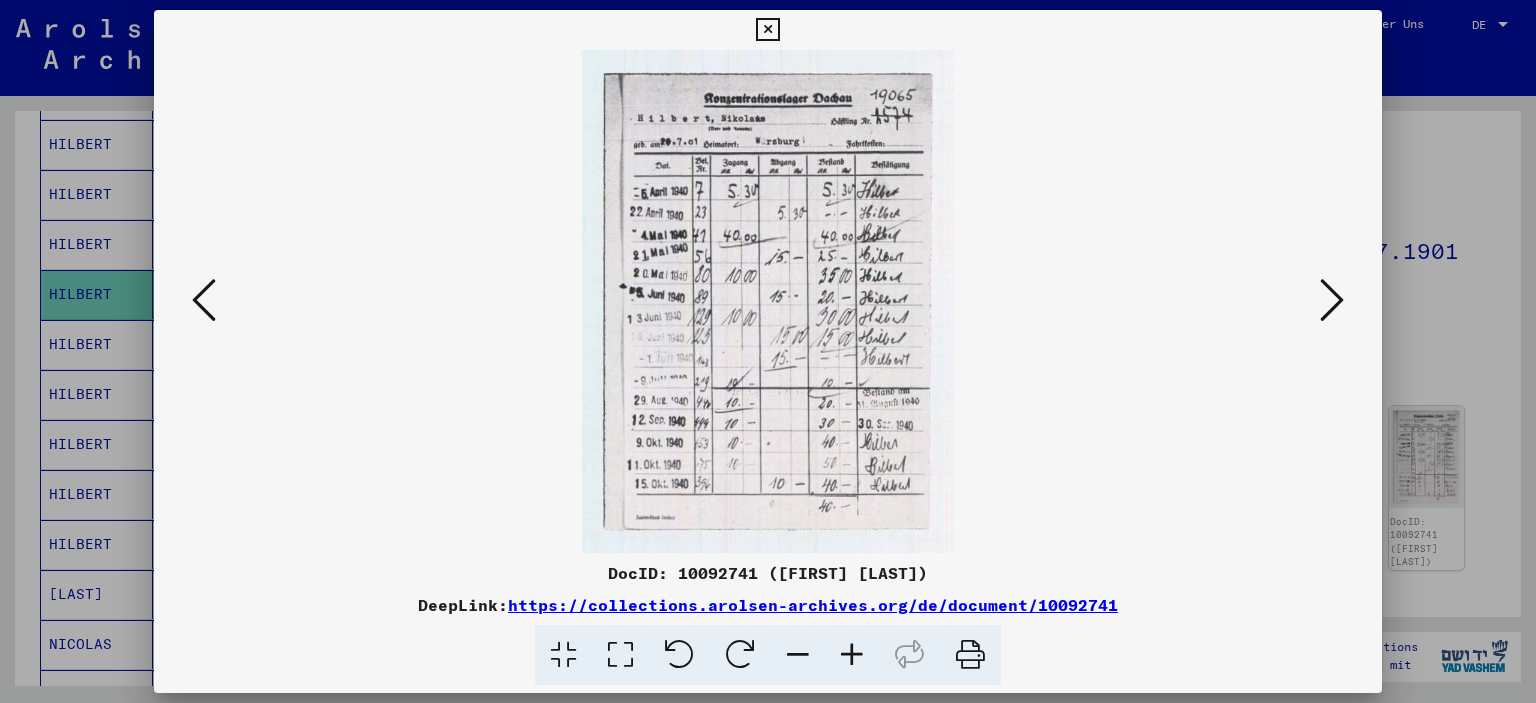 click at bounding box center (1332, 300) 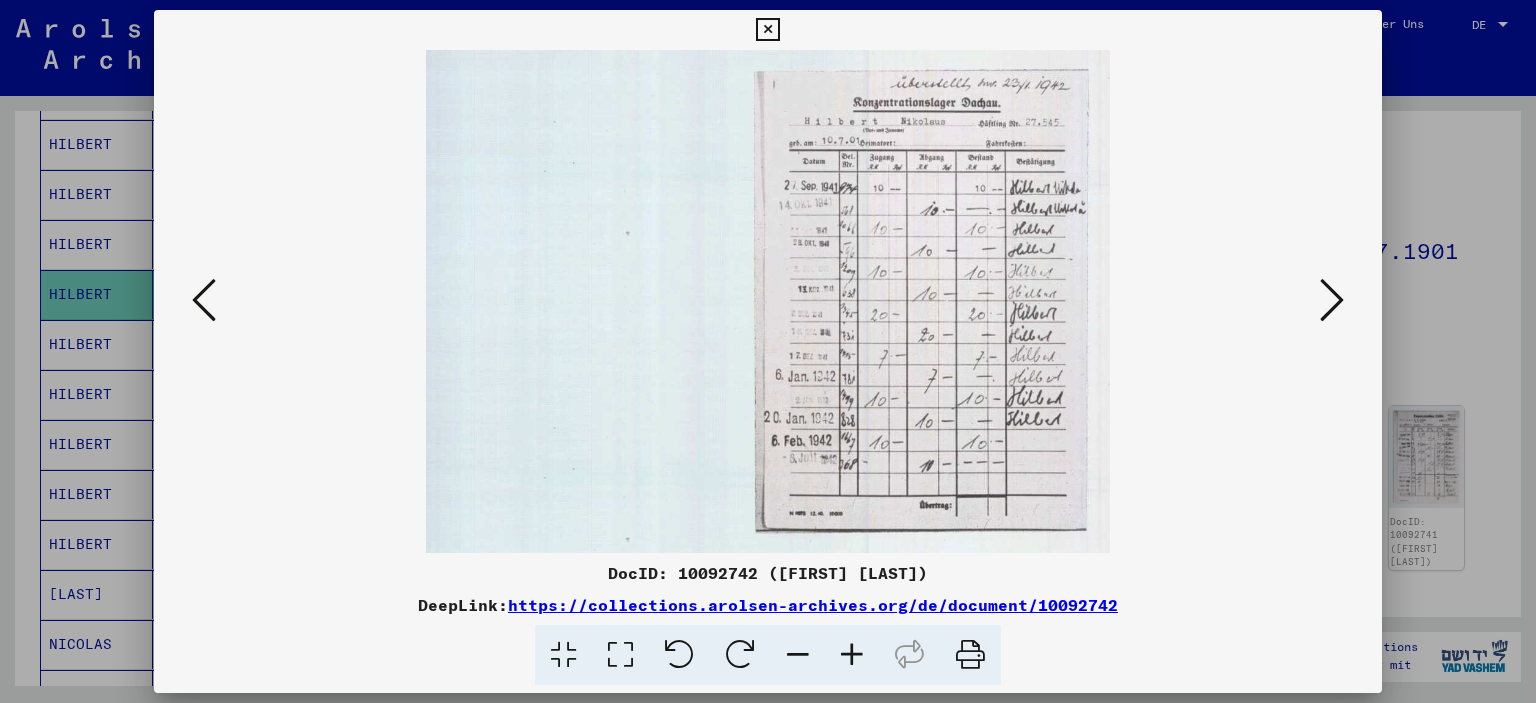 click at bounding box center (1332, 300) 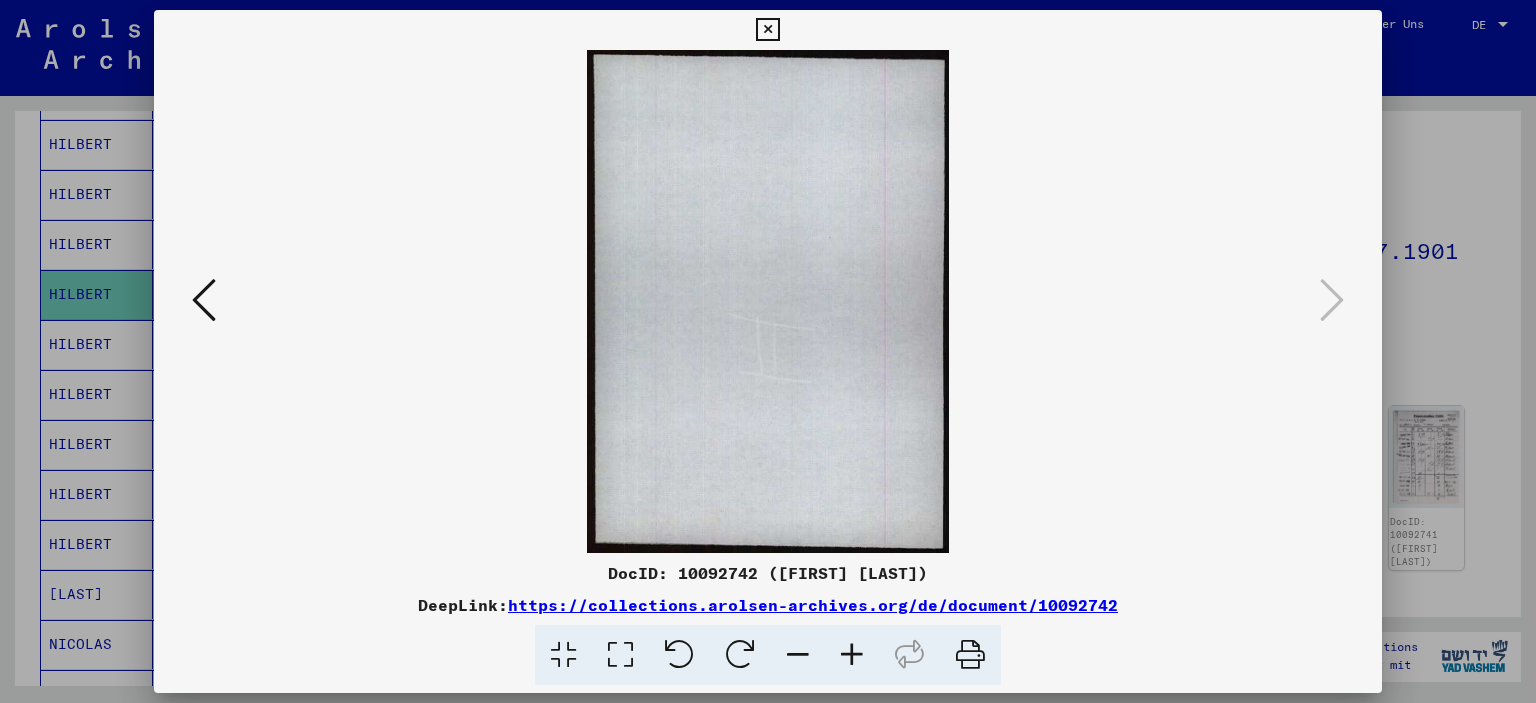 click at bounding box center [767, 30] 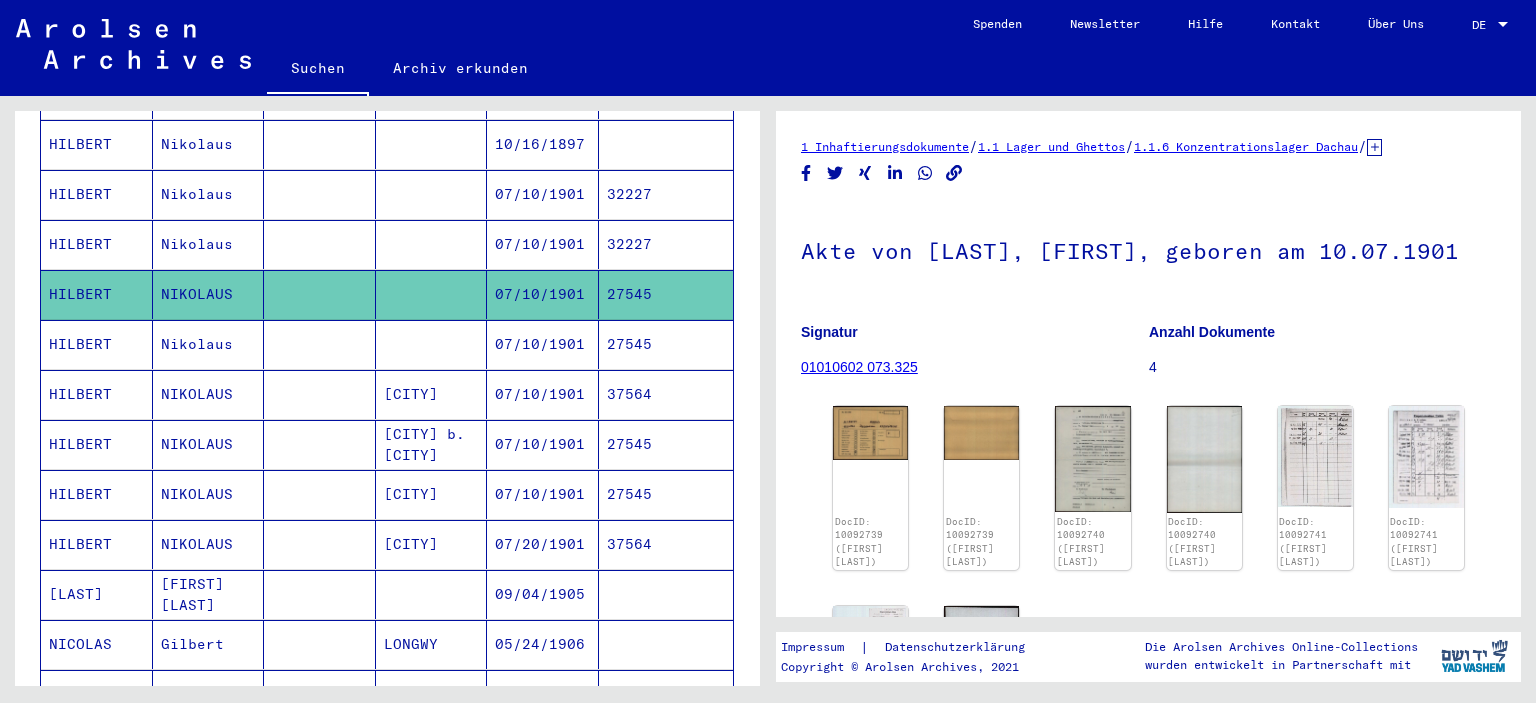 click on "27545" at bounding box center (666, 394) 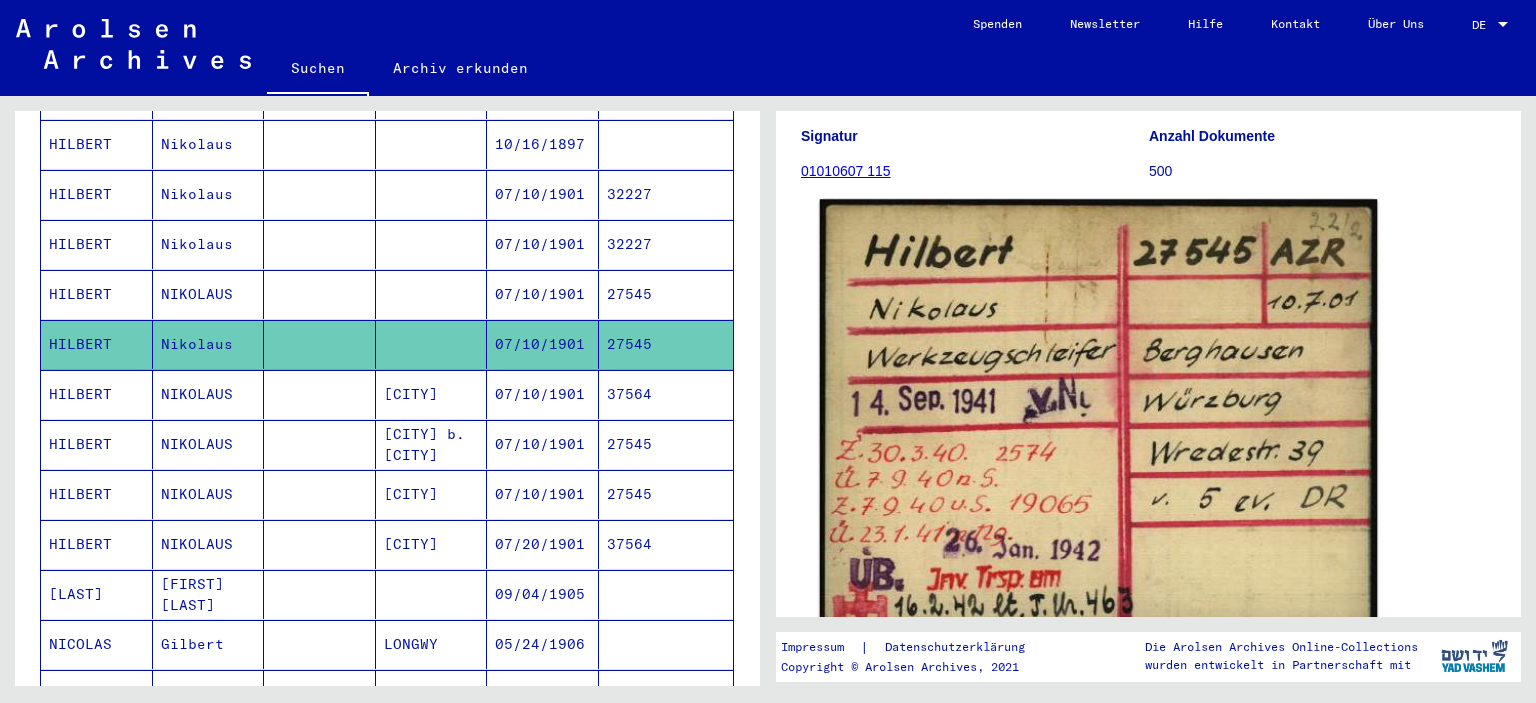 scroll, scrollTop: 220, scrollLeft: 0, axis: vertical 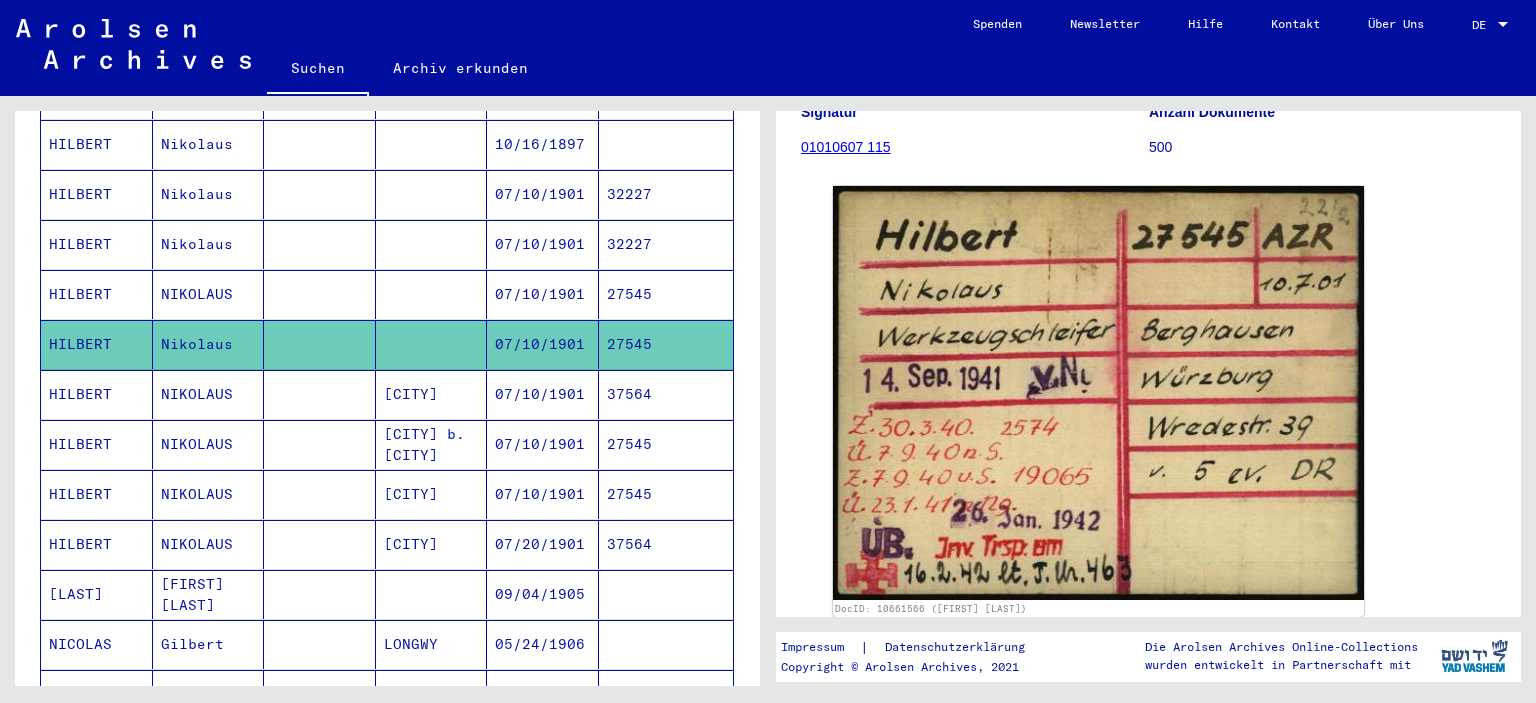 click on "37564" at bounding box center (666, 444) 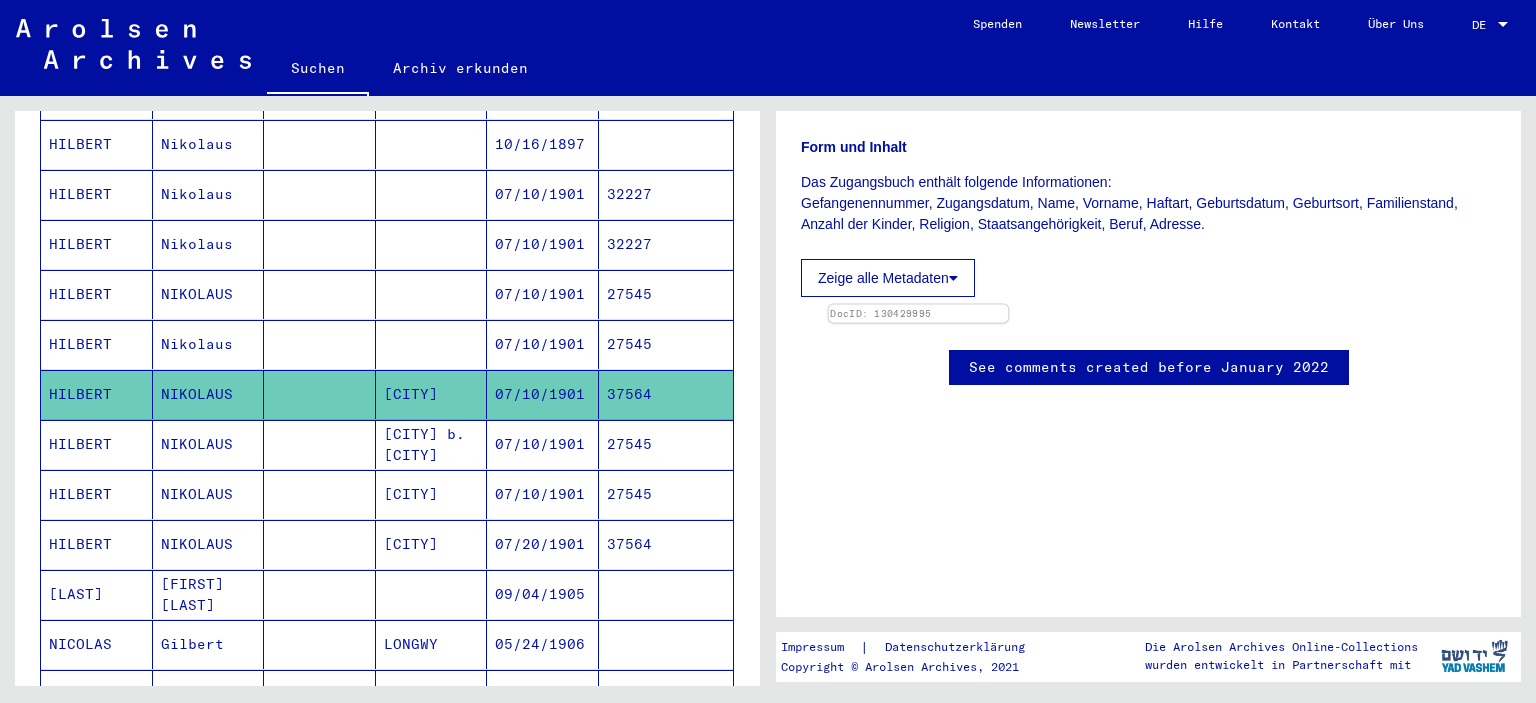 scroll, scrollTop: 110, scrollLeft: 0, axis: vertical 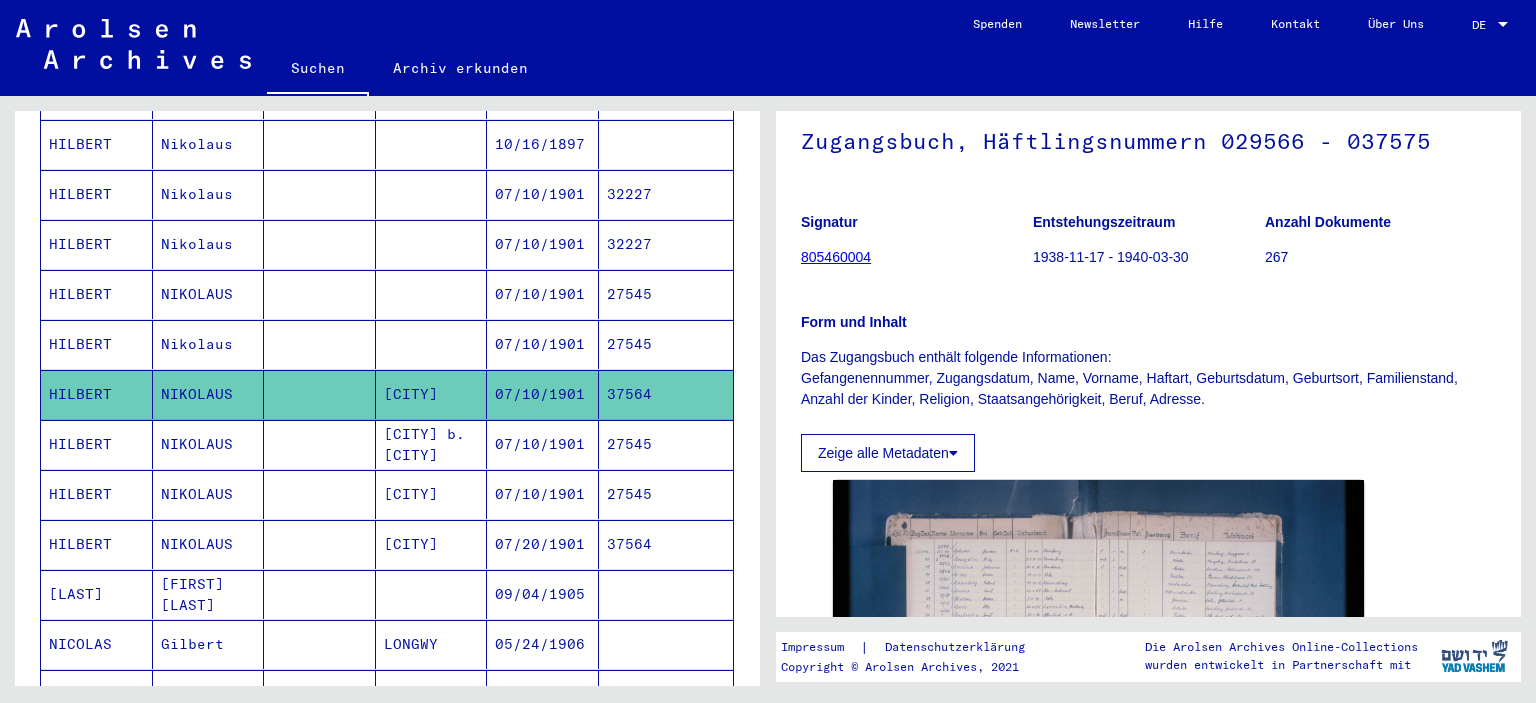 click on "27545" at bounding box center [666, 494] 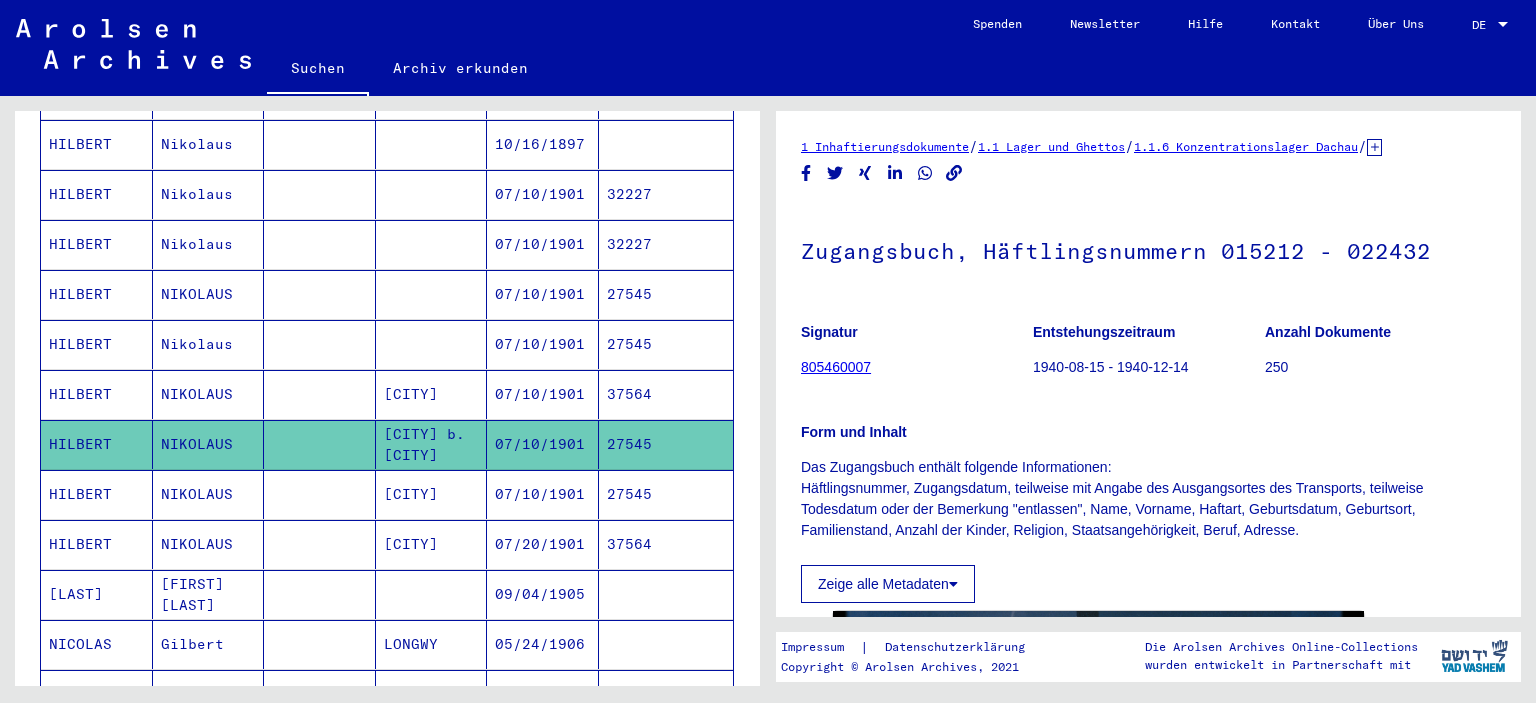 click on "27545" at bounding box center [666, 544] 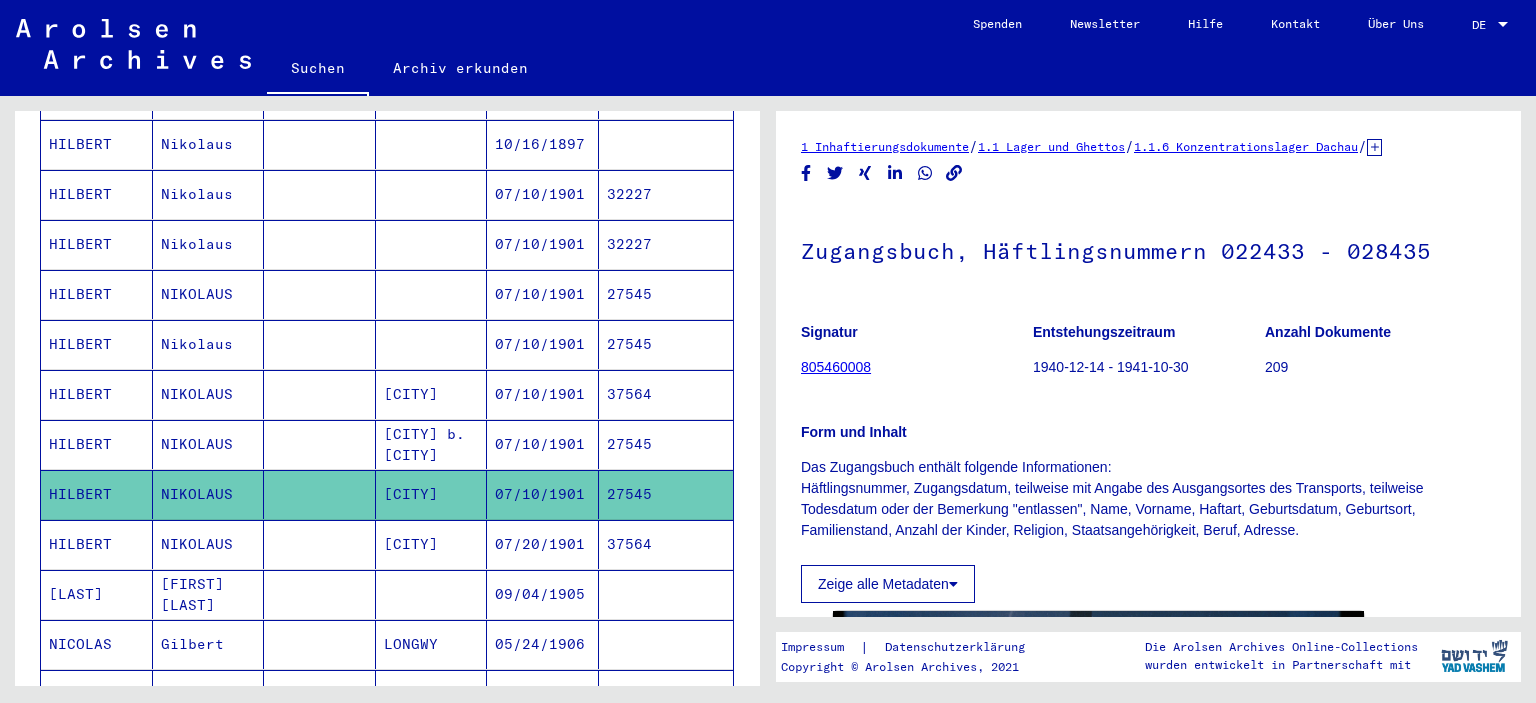 click on "37564" at bounding box center (666, 594) 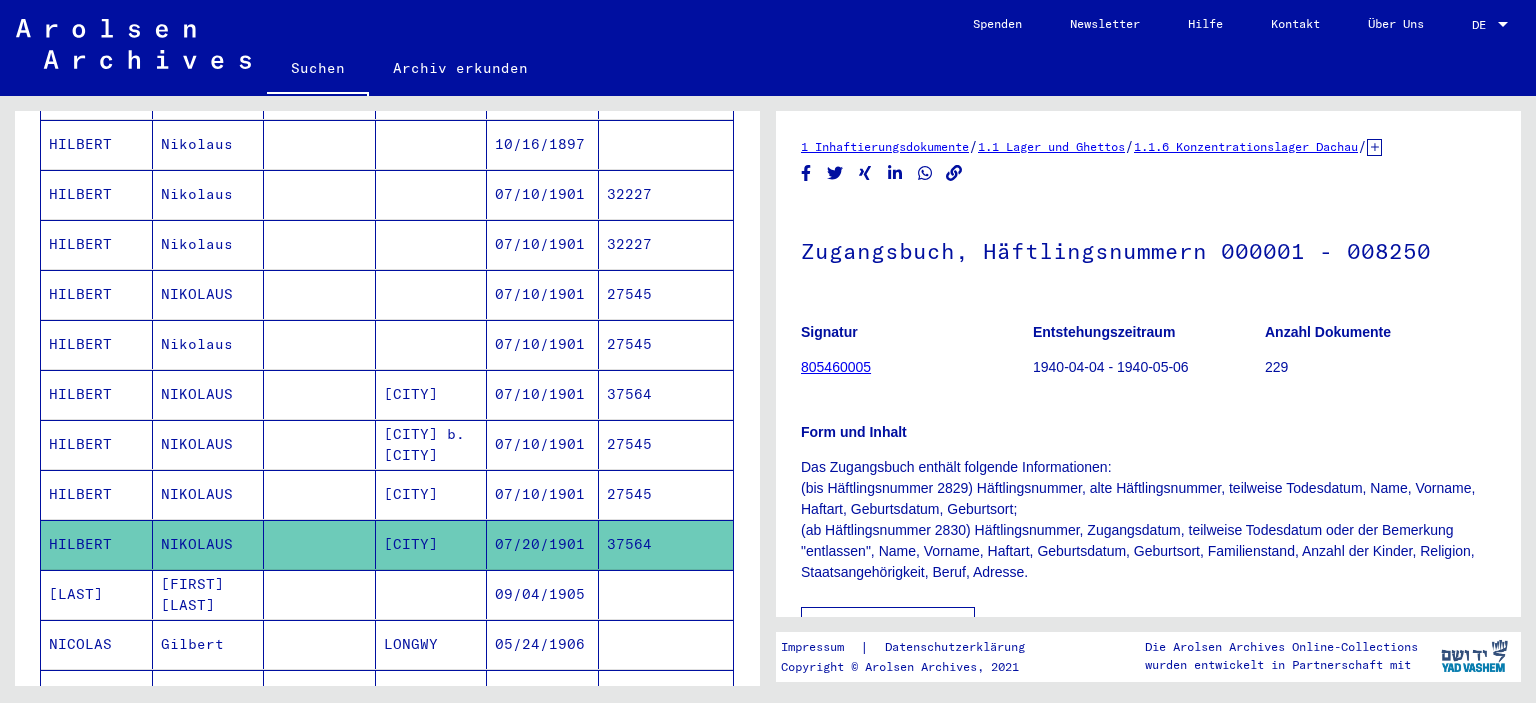 scroll, scrollTop: 0, scrollLeft: 0, axis: both 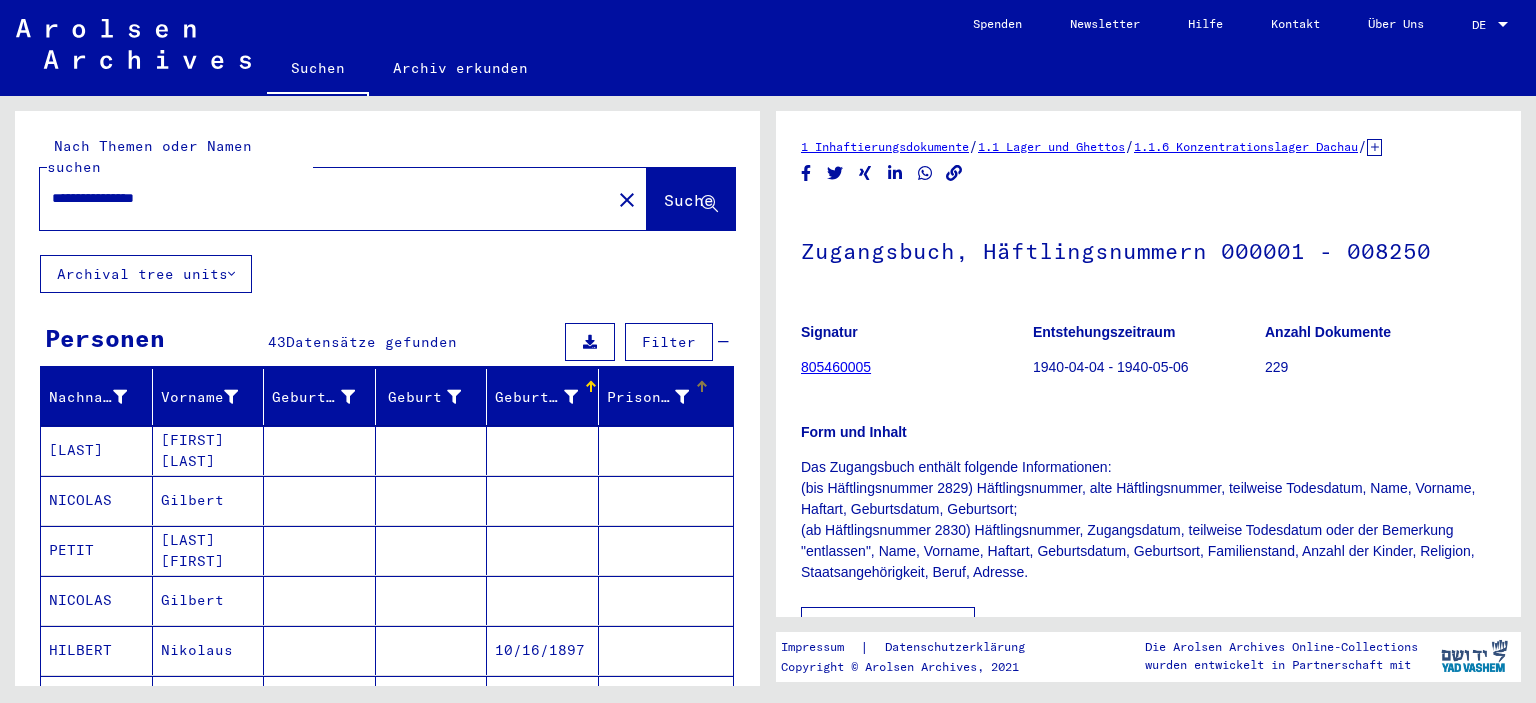click at bounding box center [702, 387] 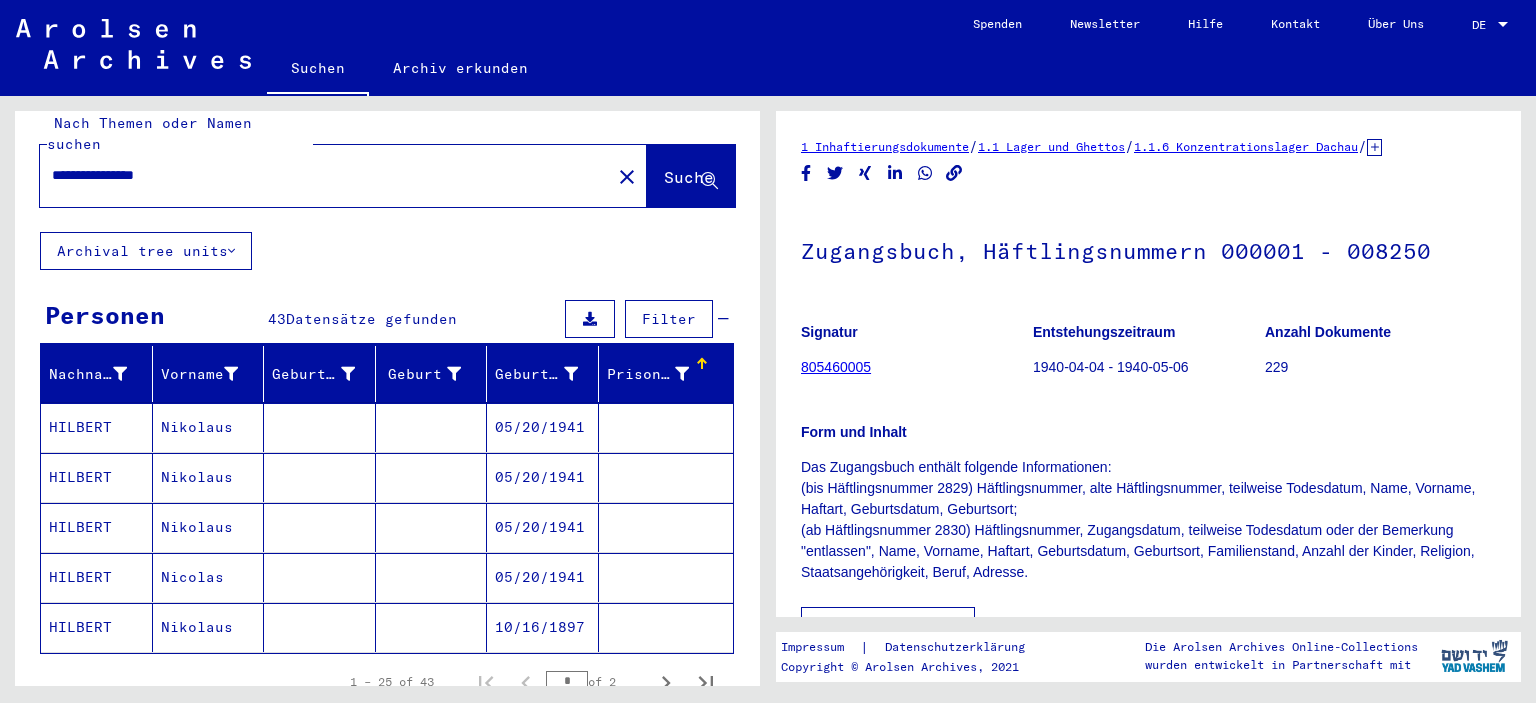 scroll, scrollTop: 0, scrollLeft: 0, axis: both 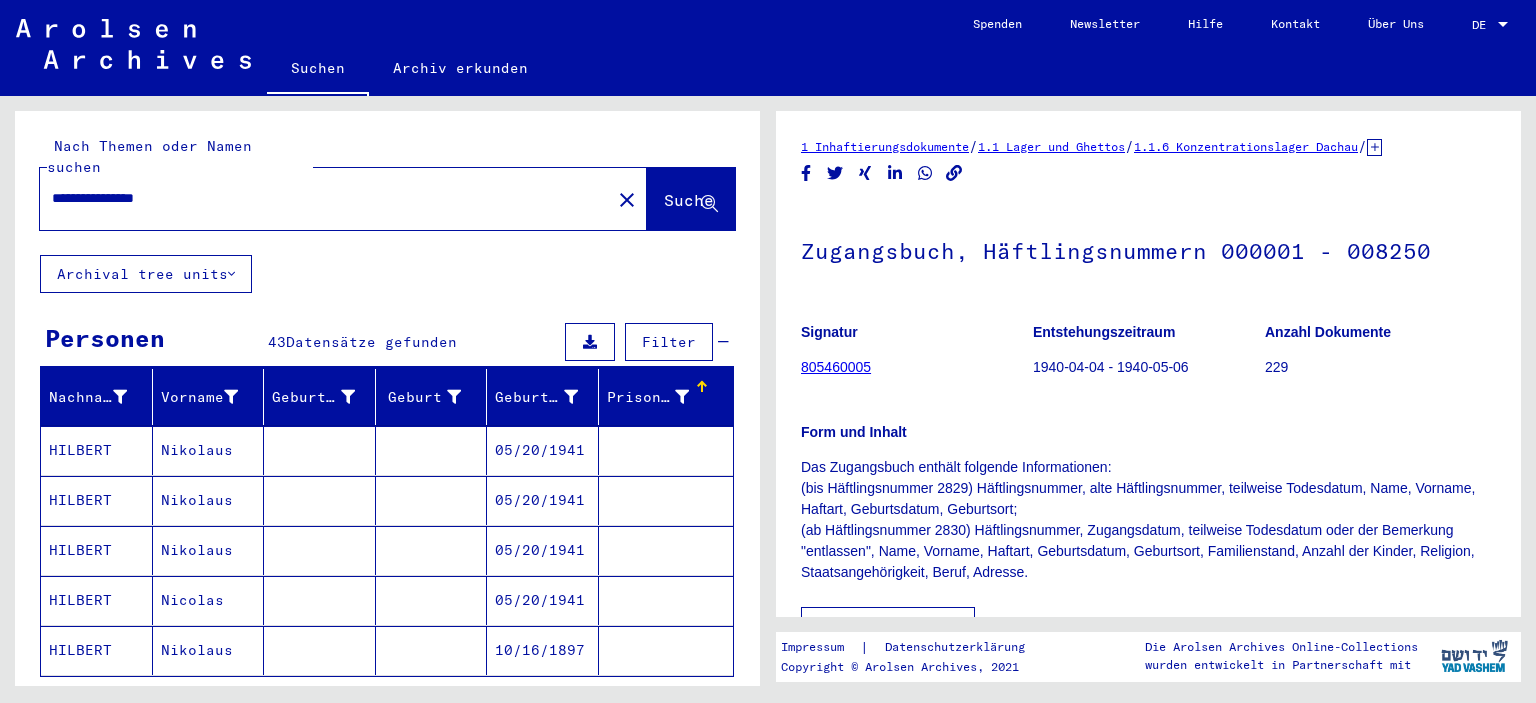 click at bounding box center (702, 387) 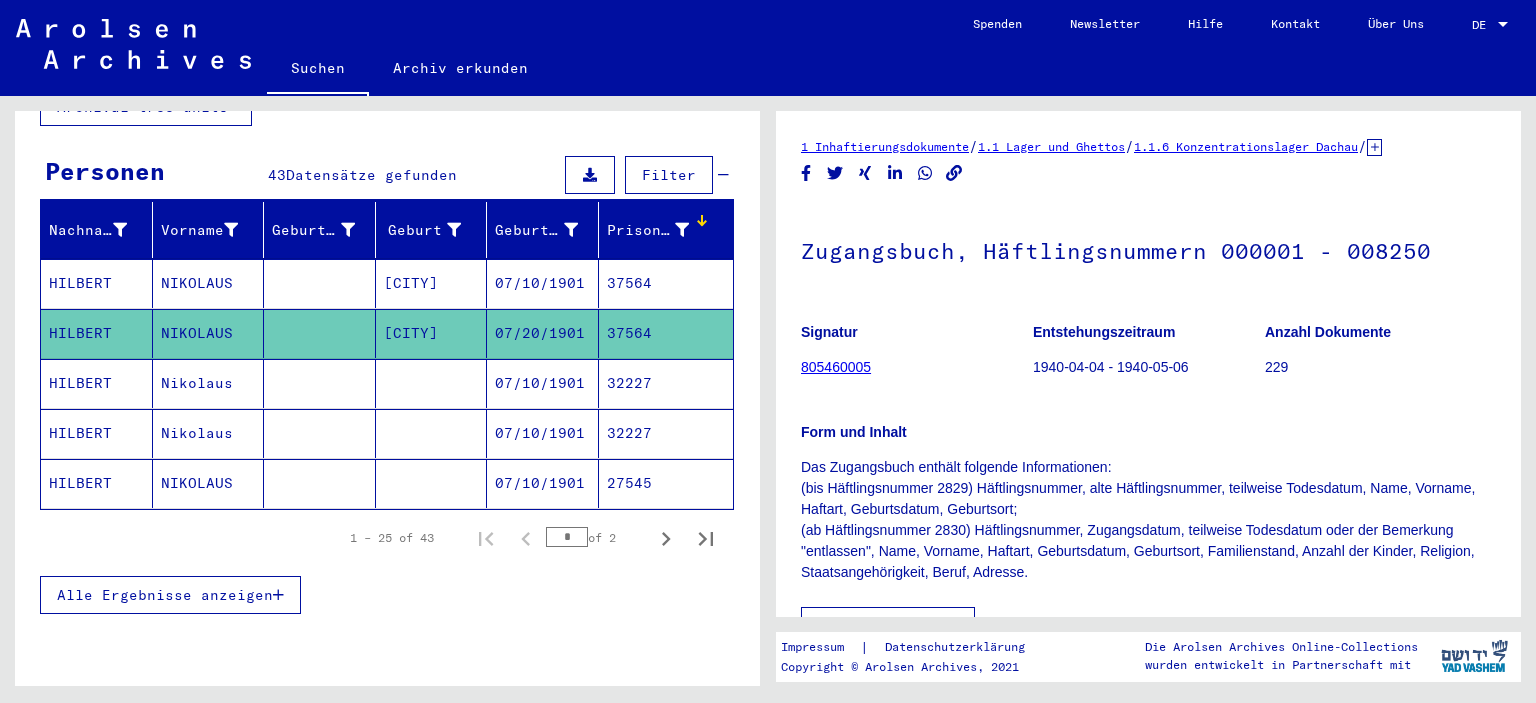 scroll, scrollTop: 220, scrollLeft: 0, axis: vertical 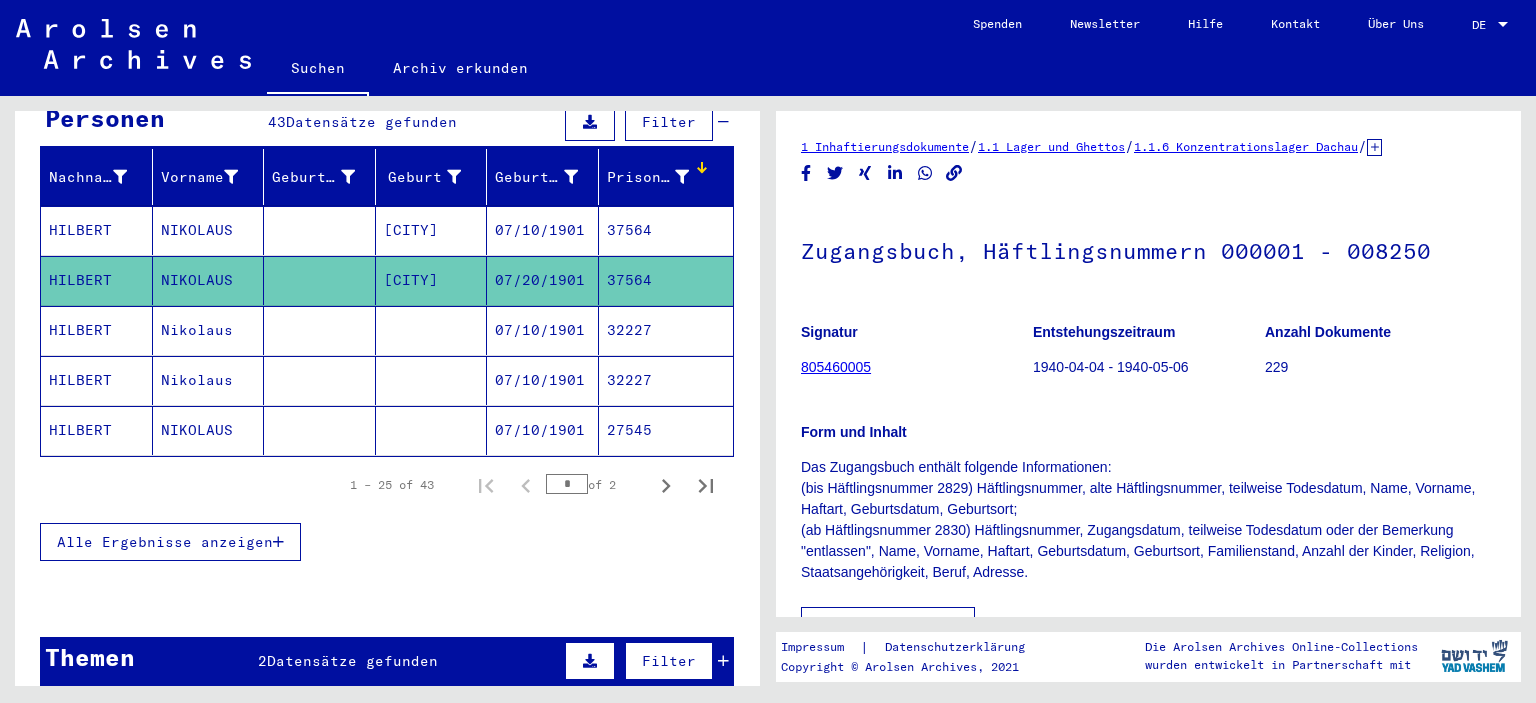 click on "Alle Ergebnisse anzeigen" at bounding box center (165, 542) 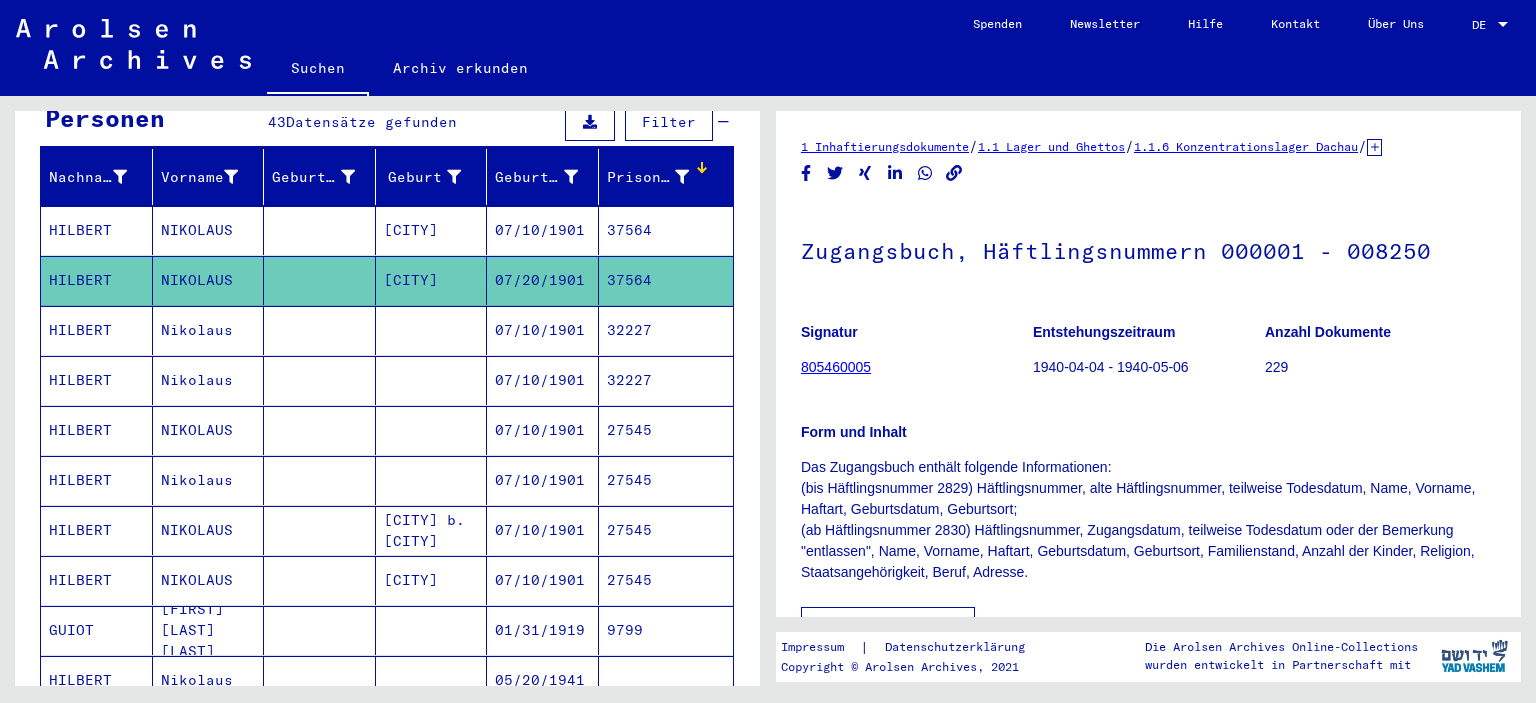 click on "32227" at bounding box center (666, 380) 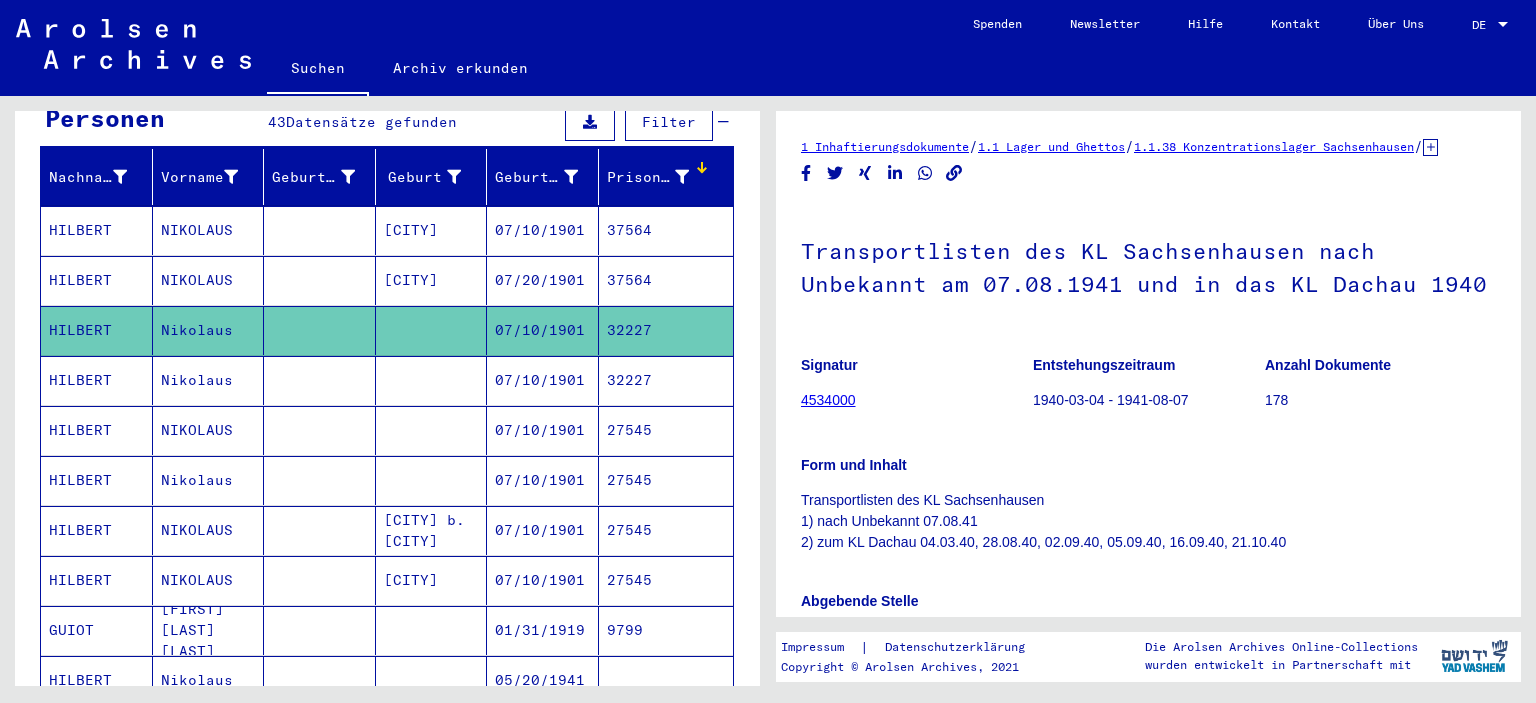 click on "32227" at bounding box center [666, 430] 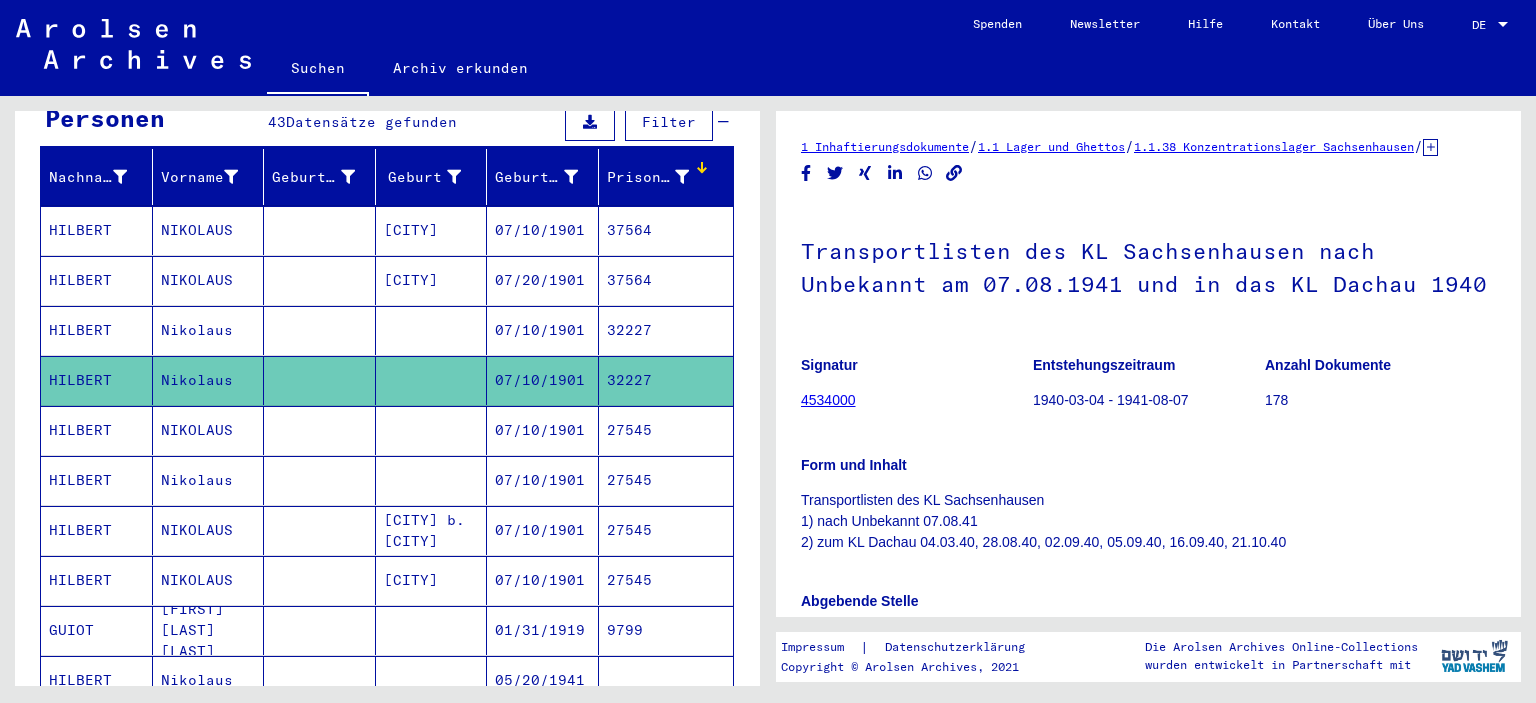 click on "27545" at bounding box center (666, 630) 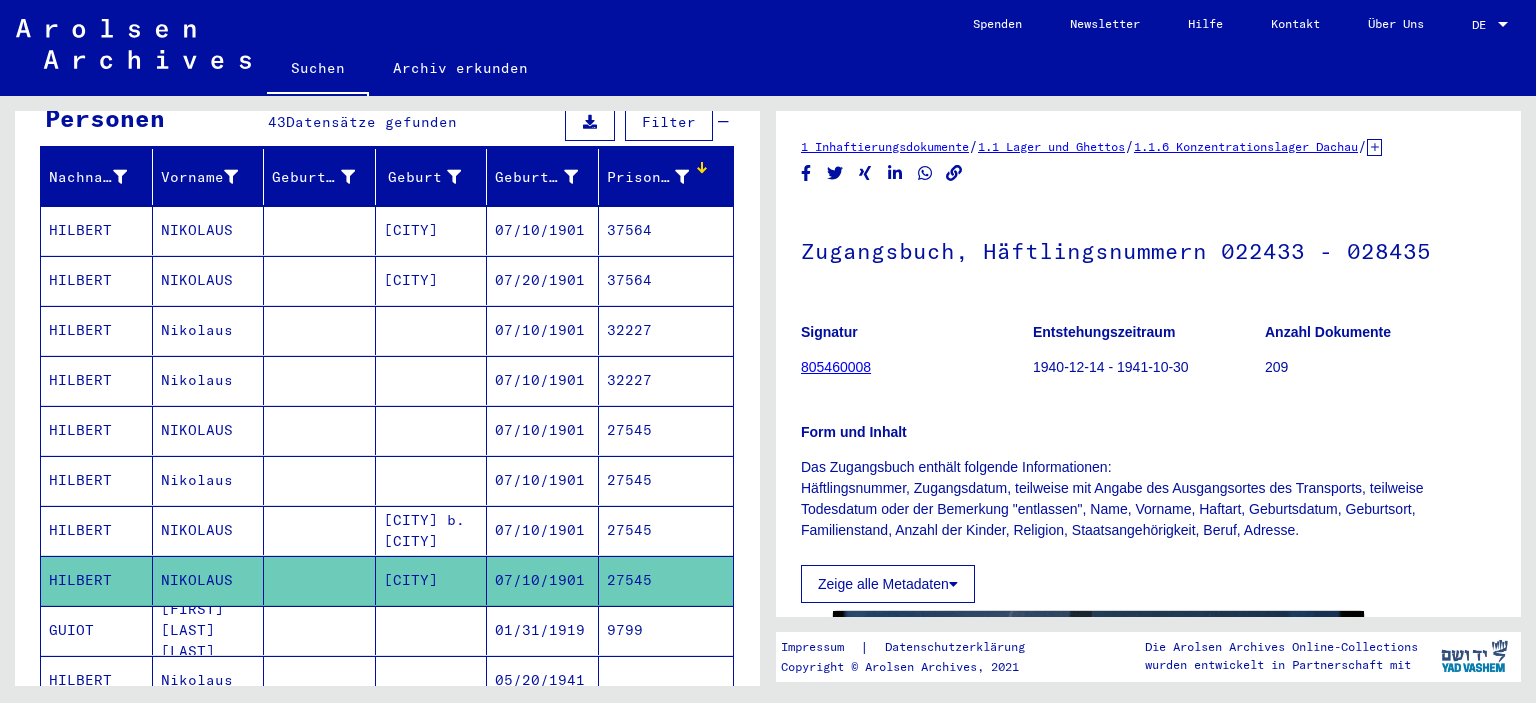 click on "27545" at bounding box center (666, 580) 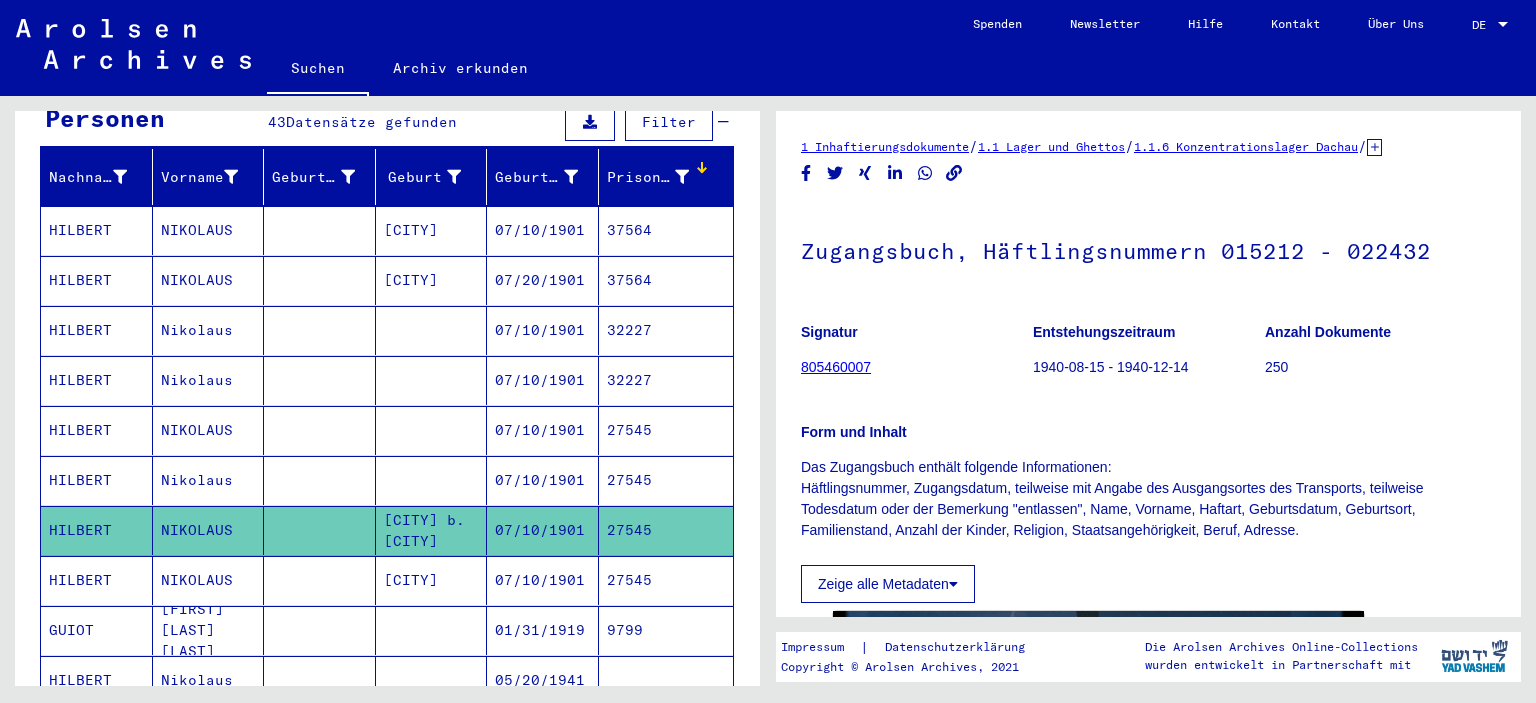 click on "27545" at bounding box center [666, 630] 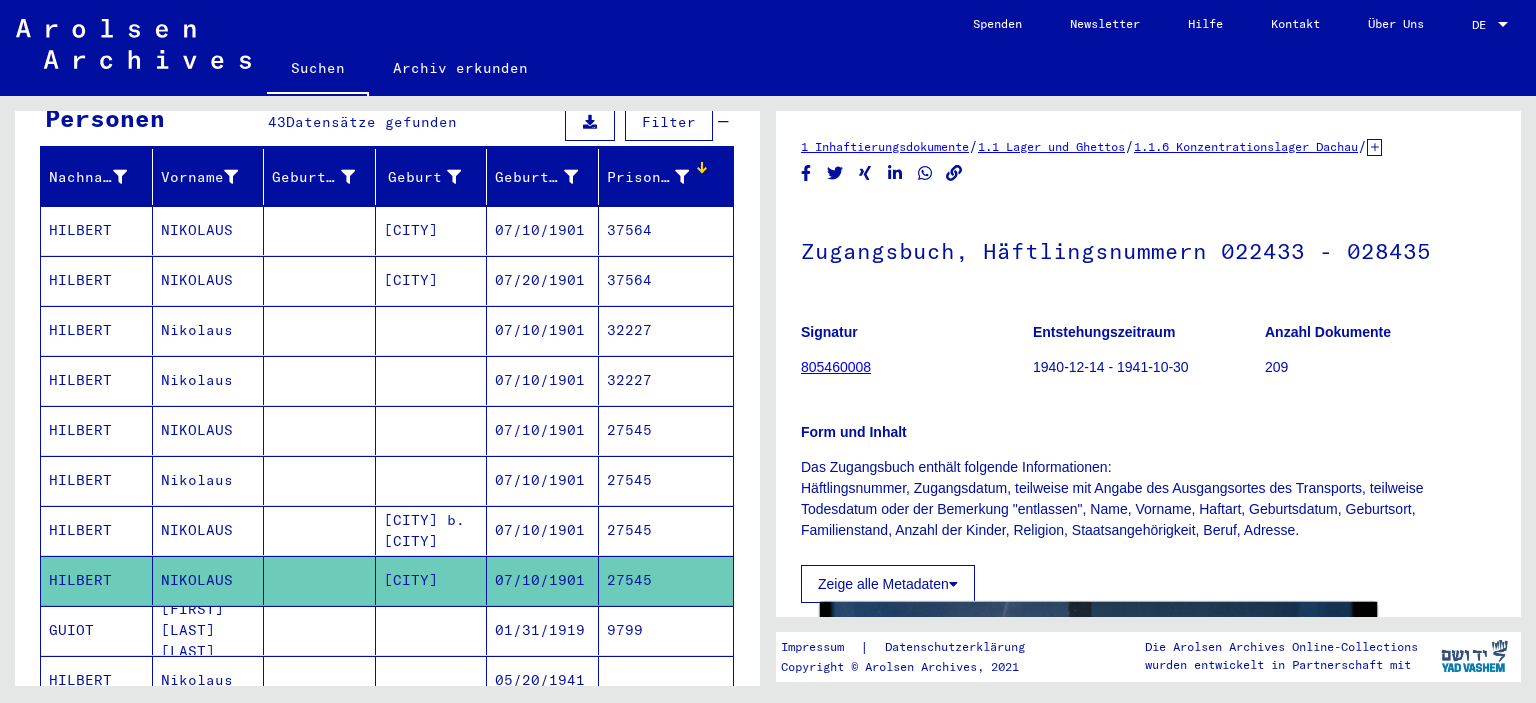 scroll, scrollTop: 441, scrollLeft: 0, axis: vertical 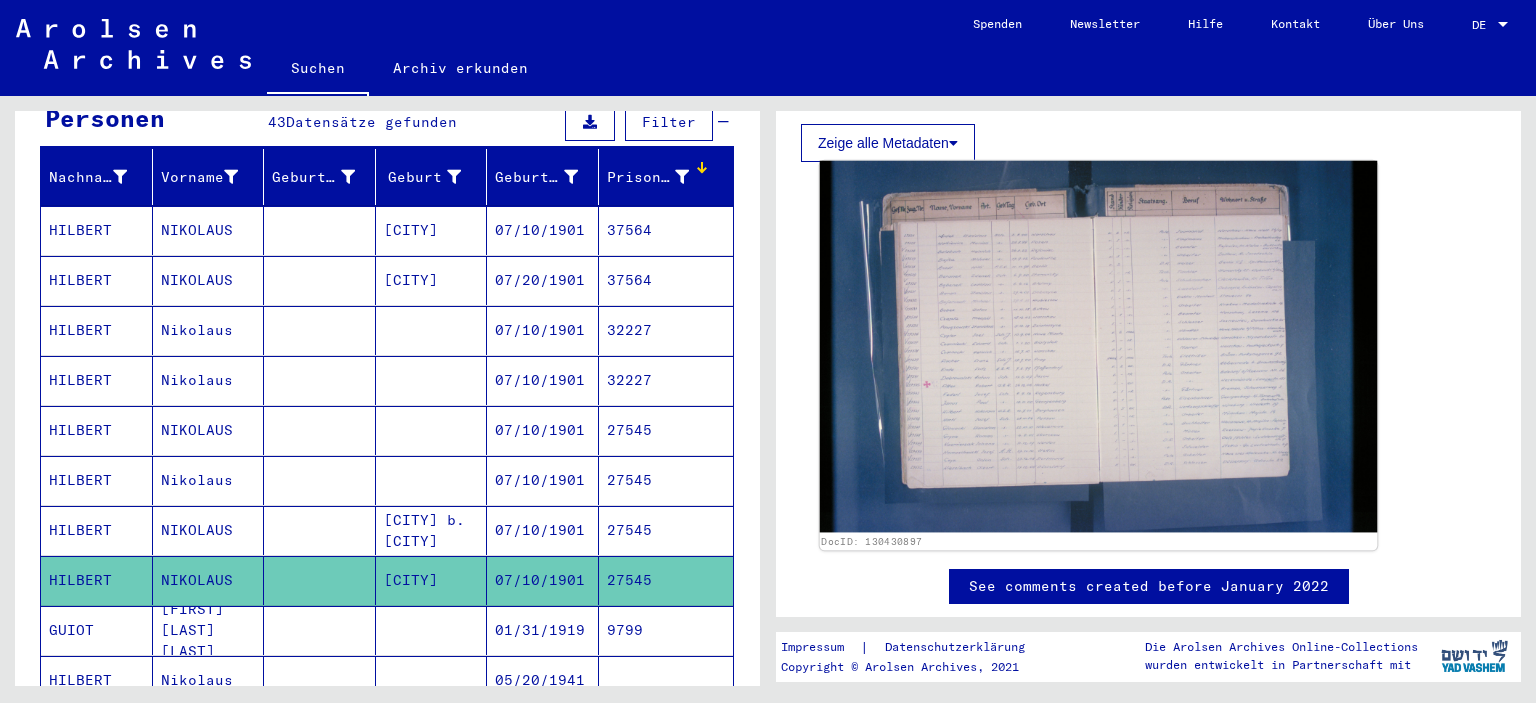 click 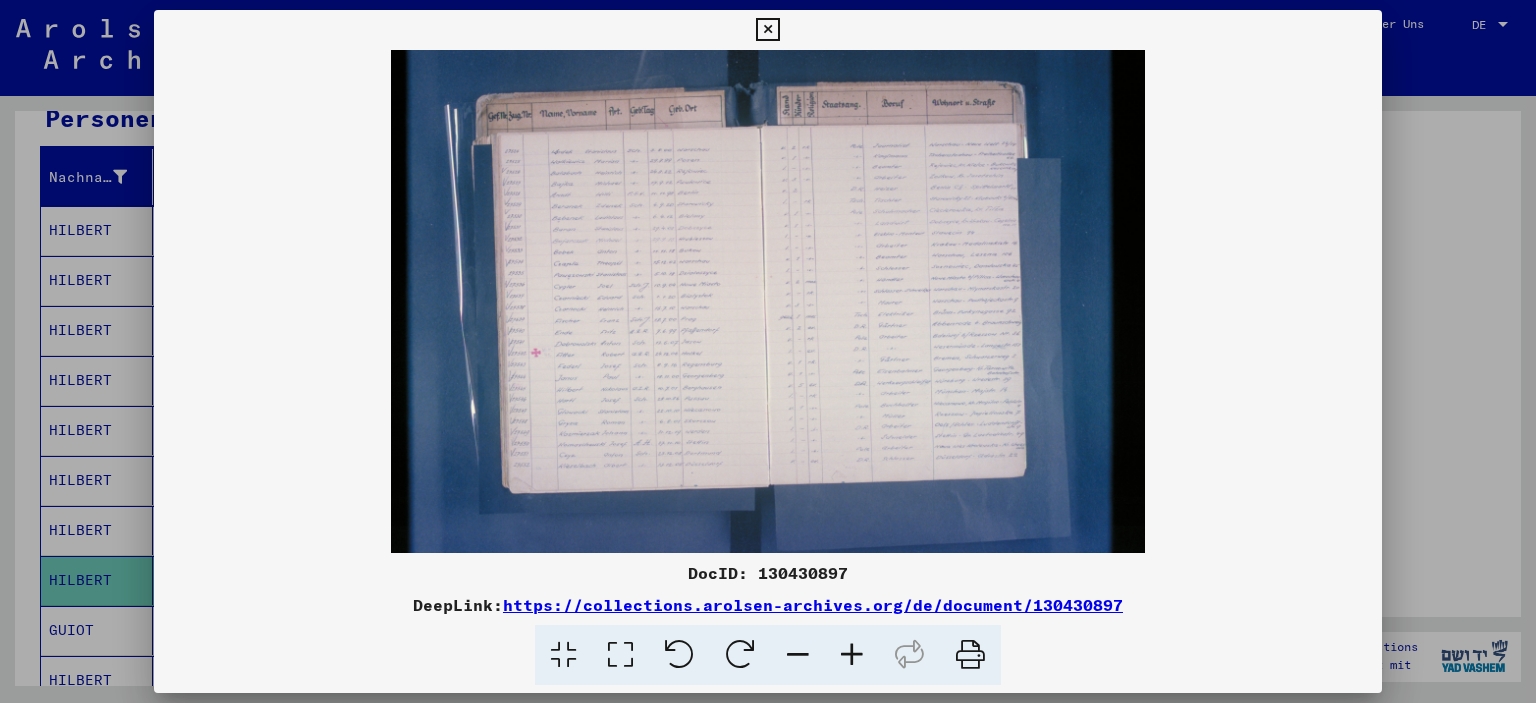 click at bounding box center [852, 655] 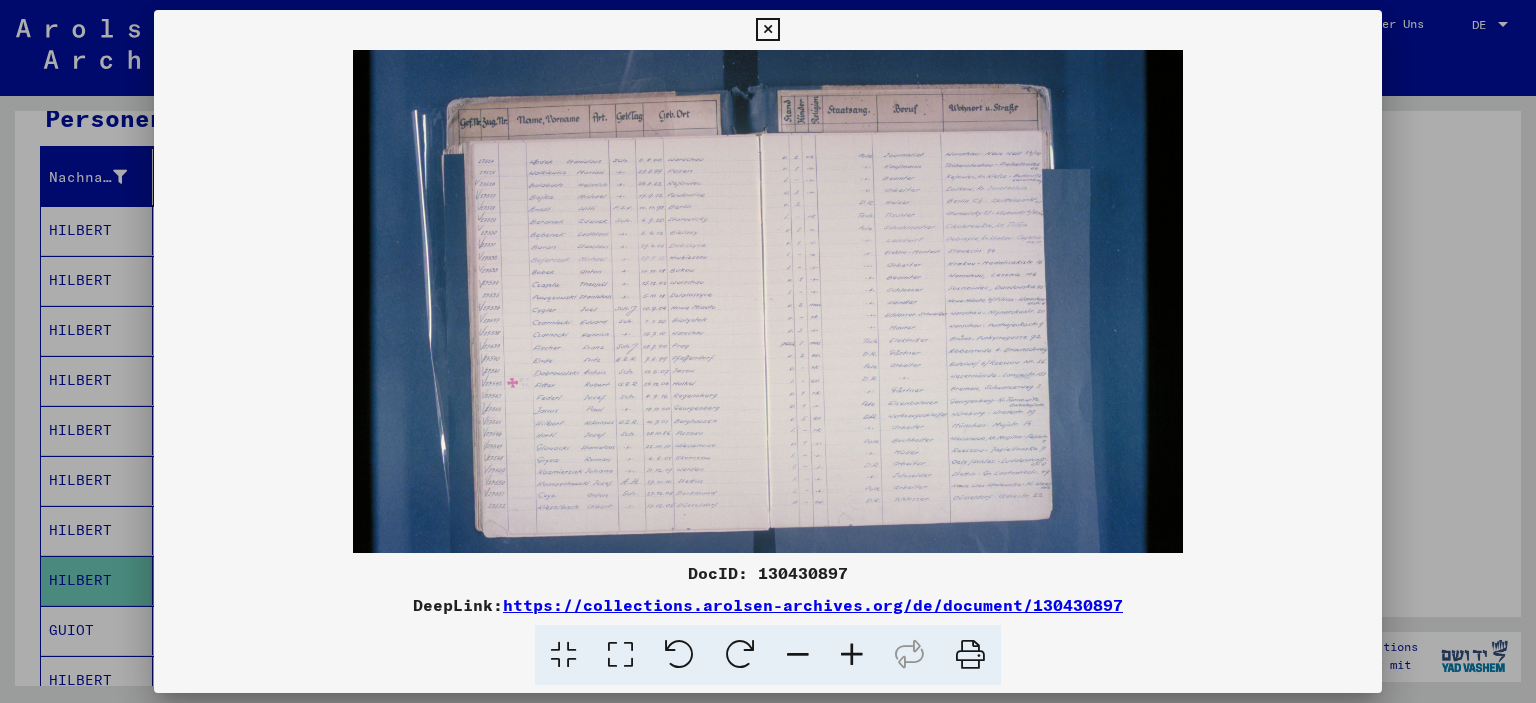 click at bounding box center [852, 655] 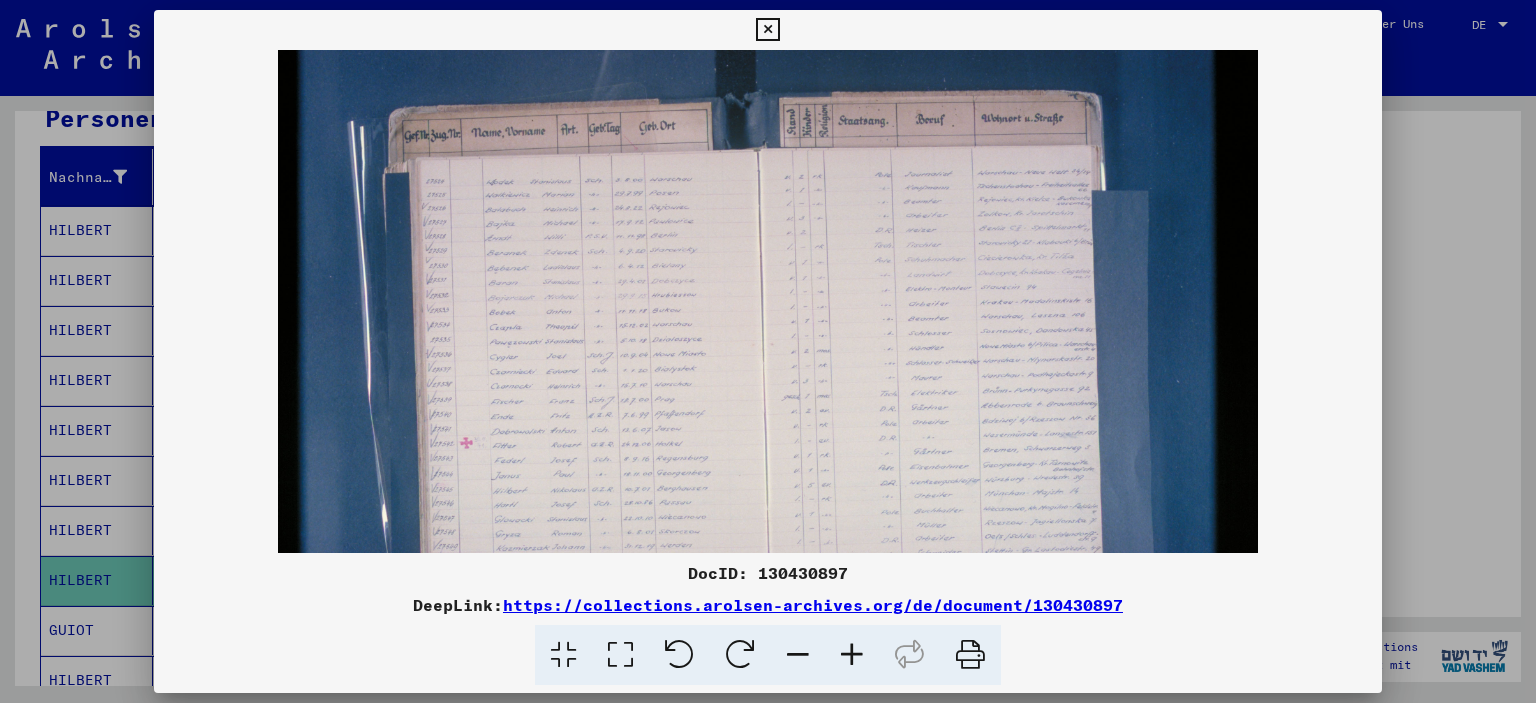 click at bounding box center (852, 655) 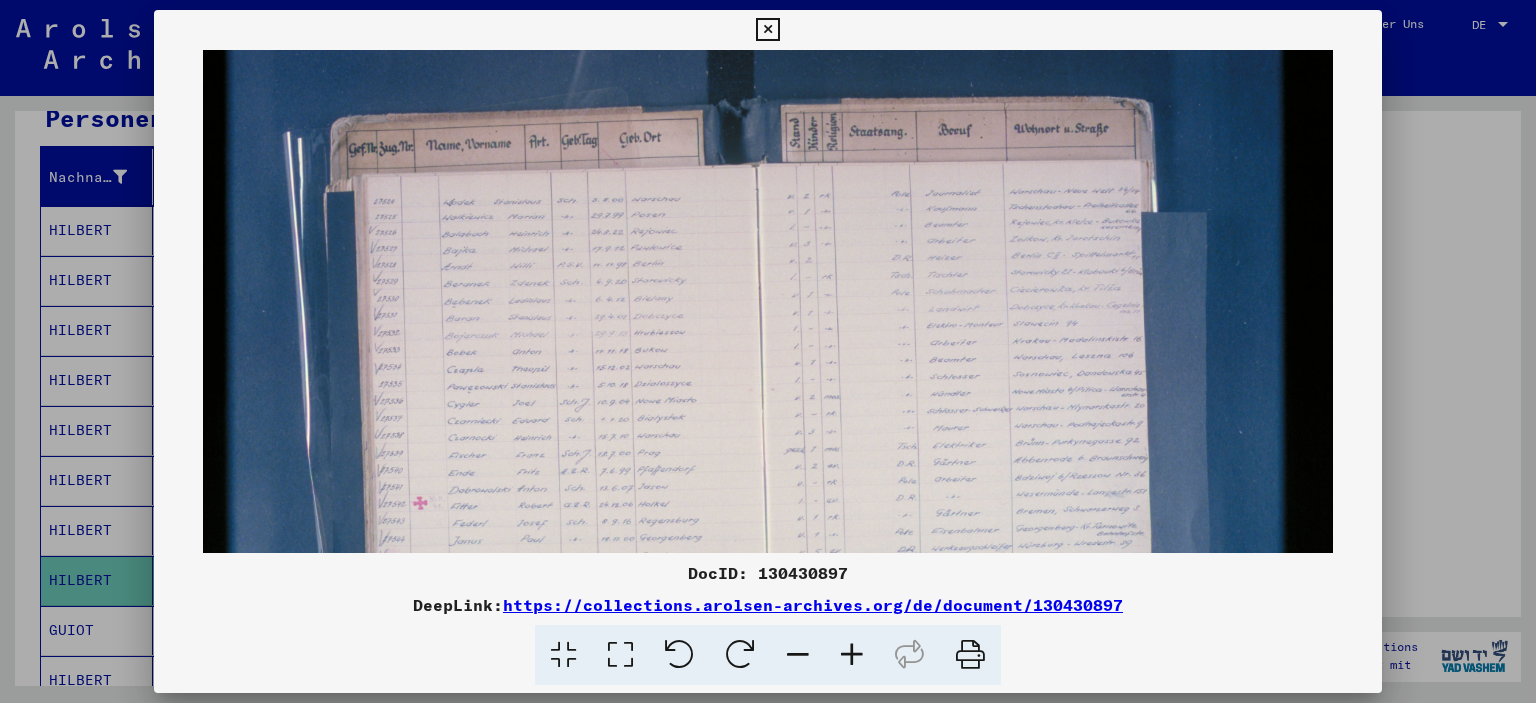 click at bounding box center (852, 655) 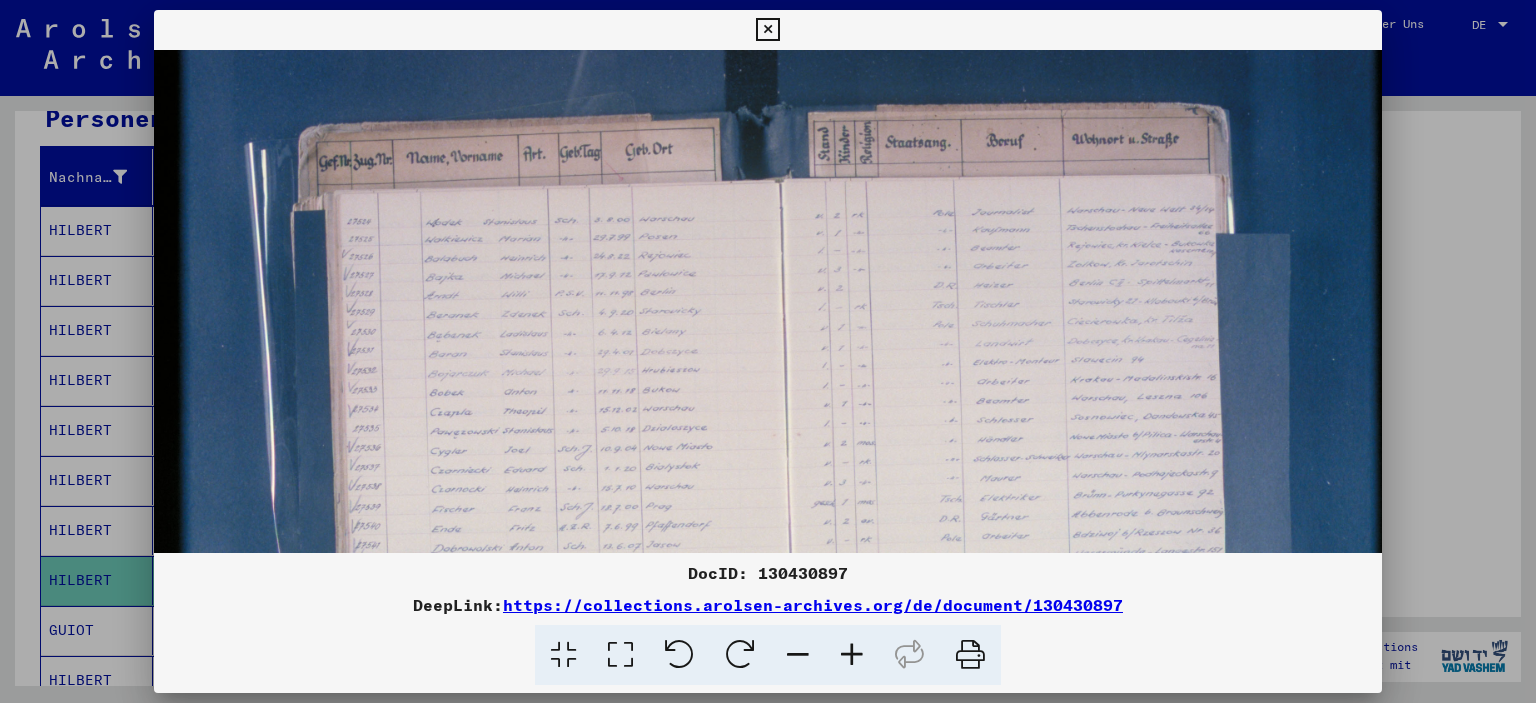 click at bounding box center (852, 655) 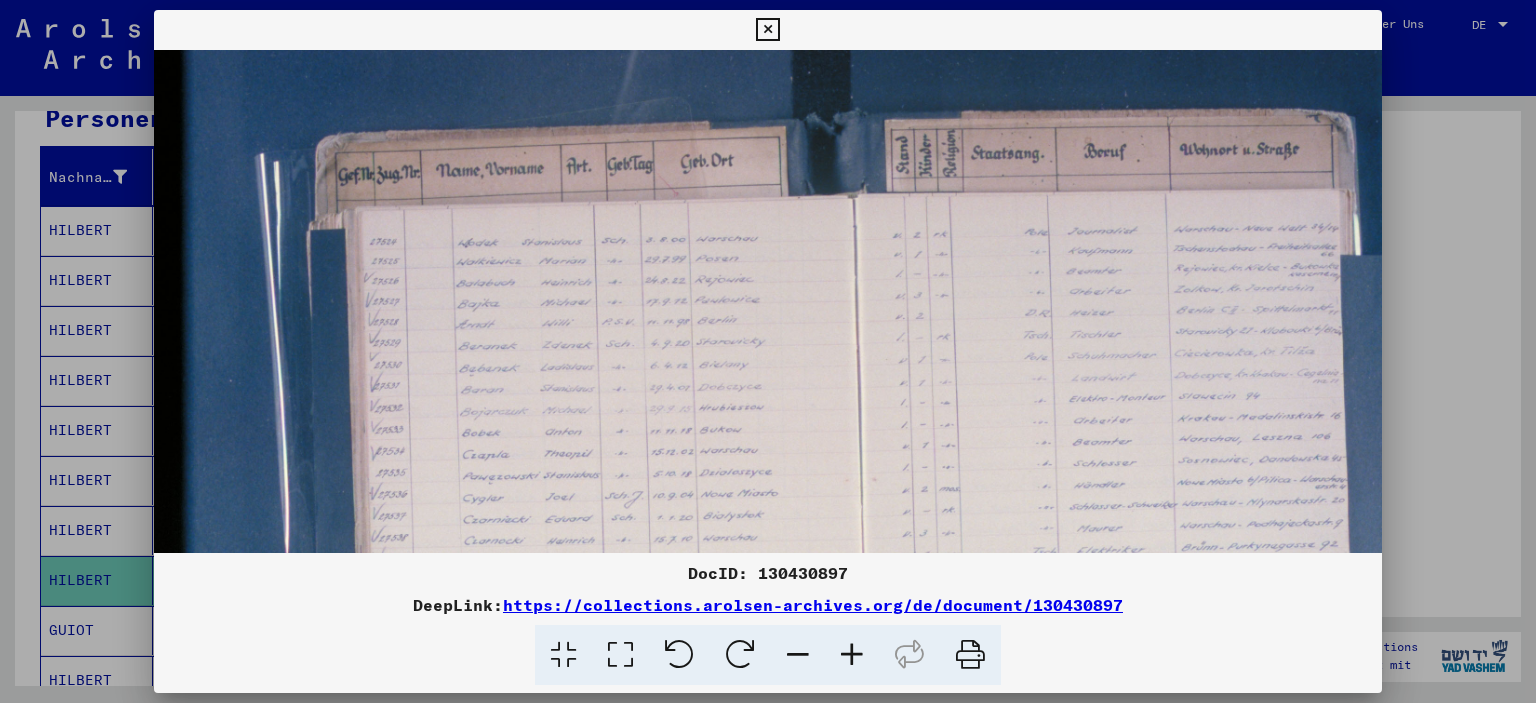 click at bounding box center [852, 655] 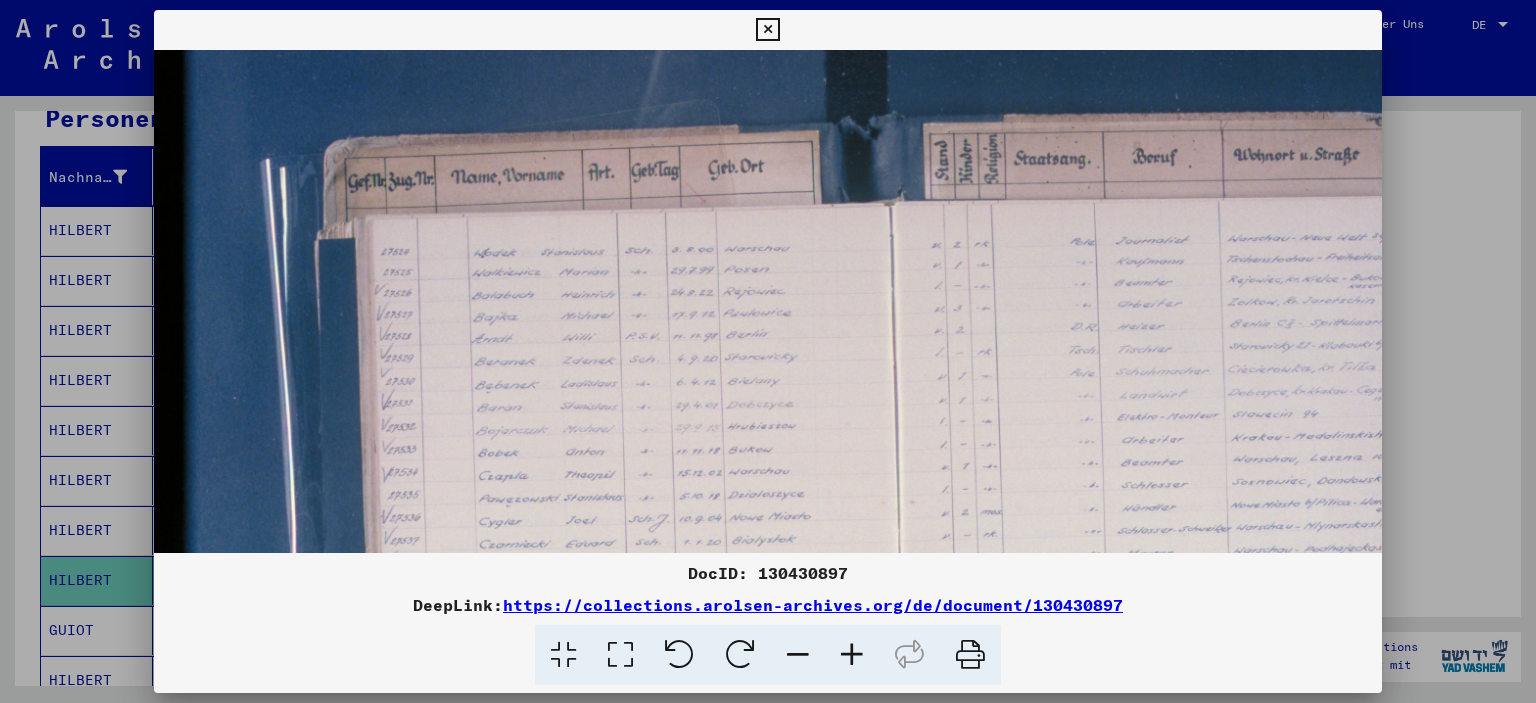 click at bounding box center (852, 655) 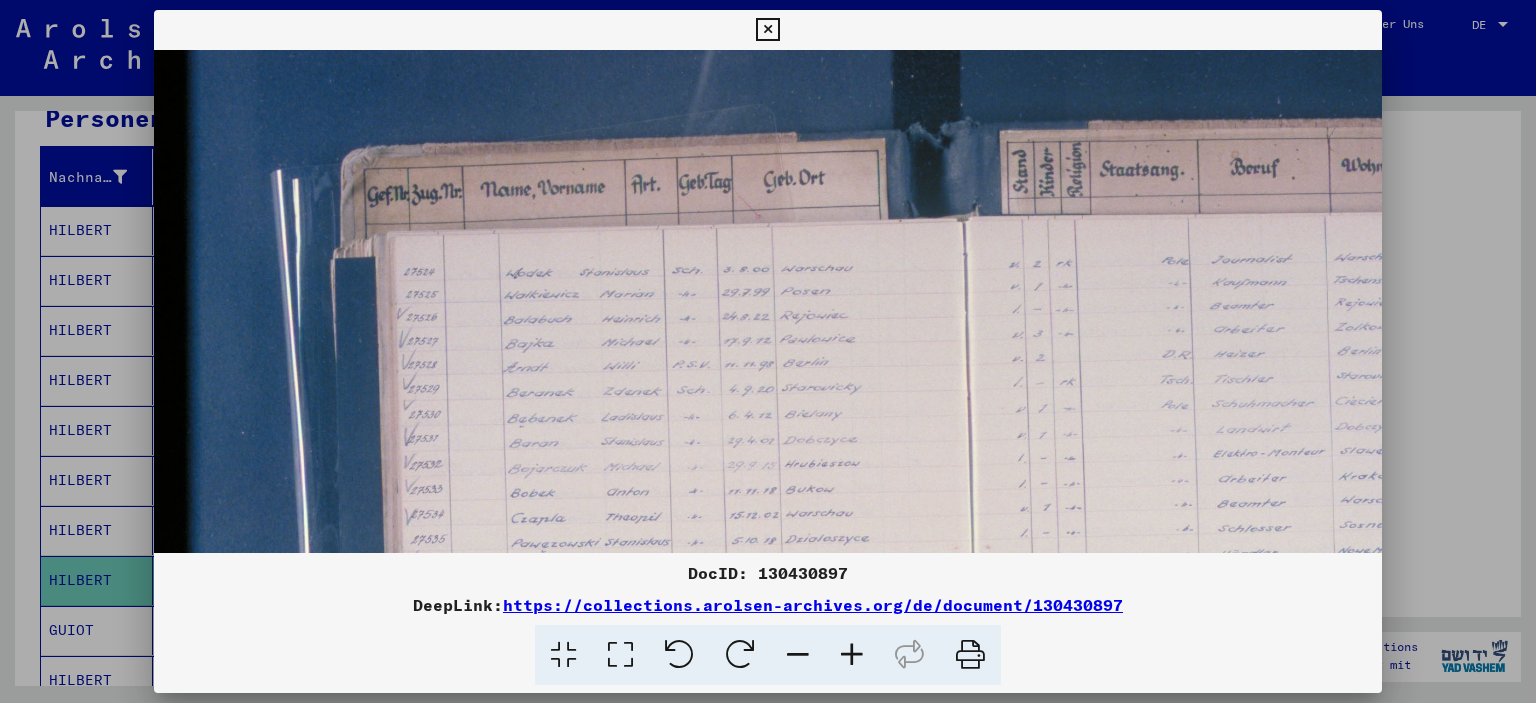 click at bounding box center (852, 655) 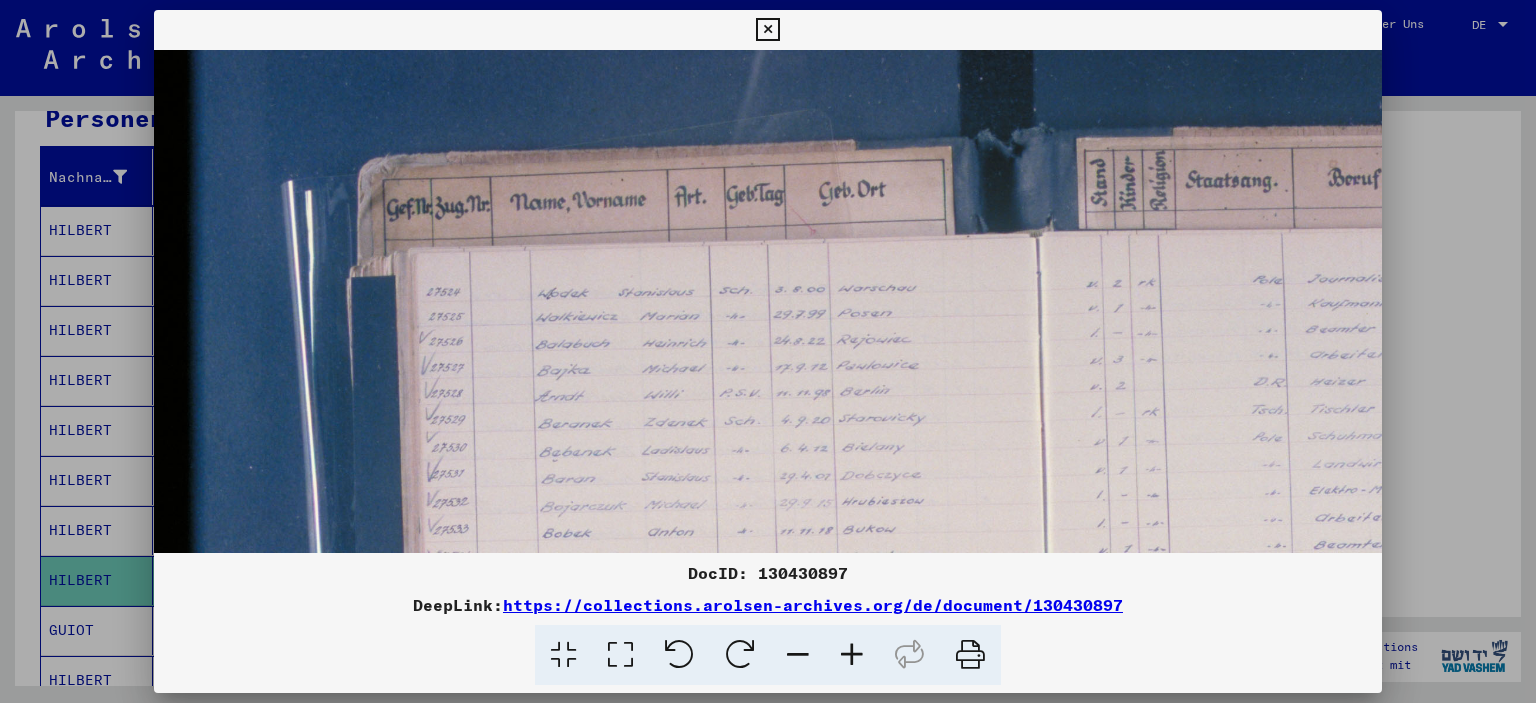 click at bounding box center [852, 655] 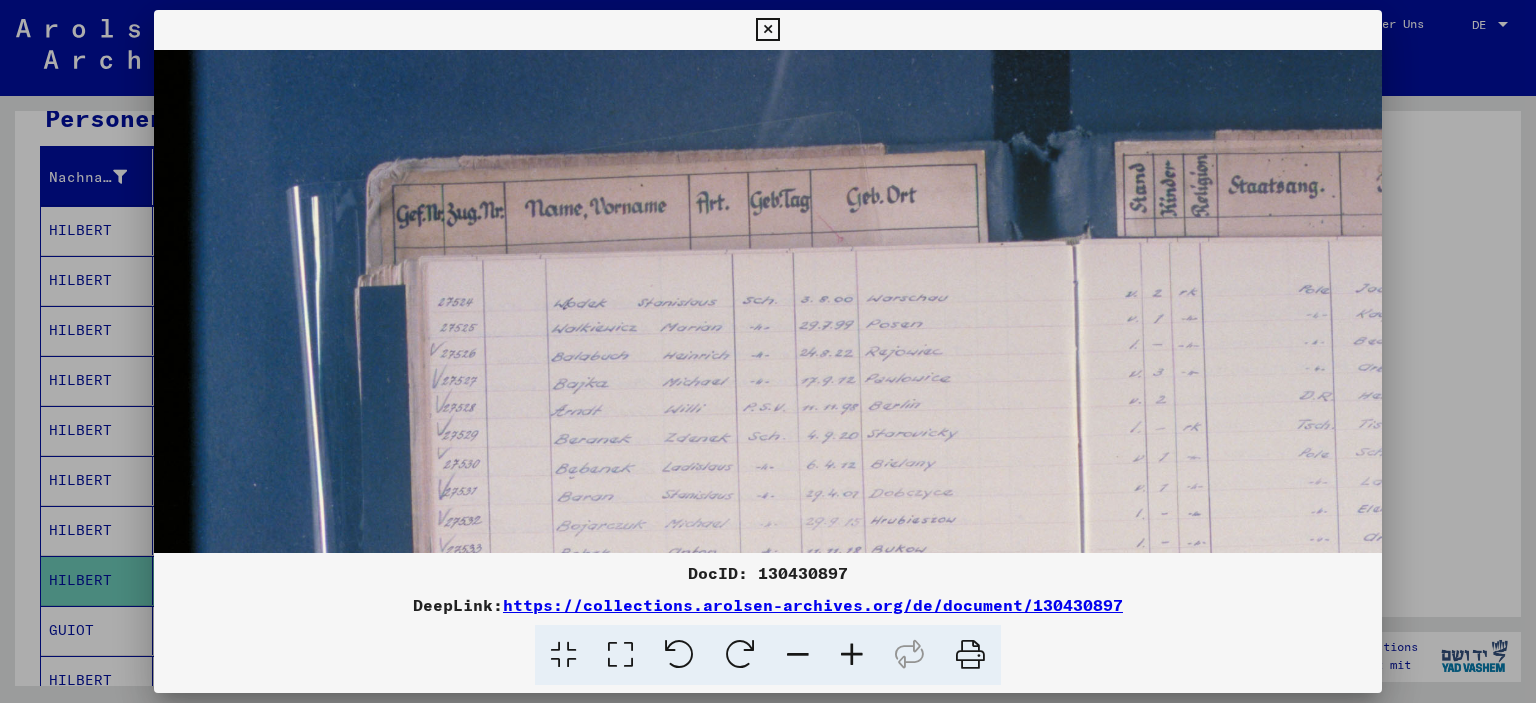 click at bounding box center (852, 655) 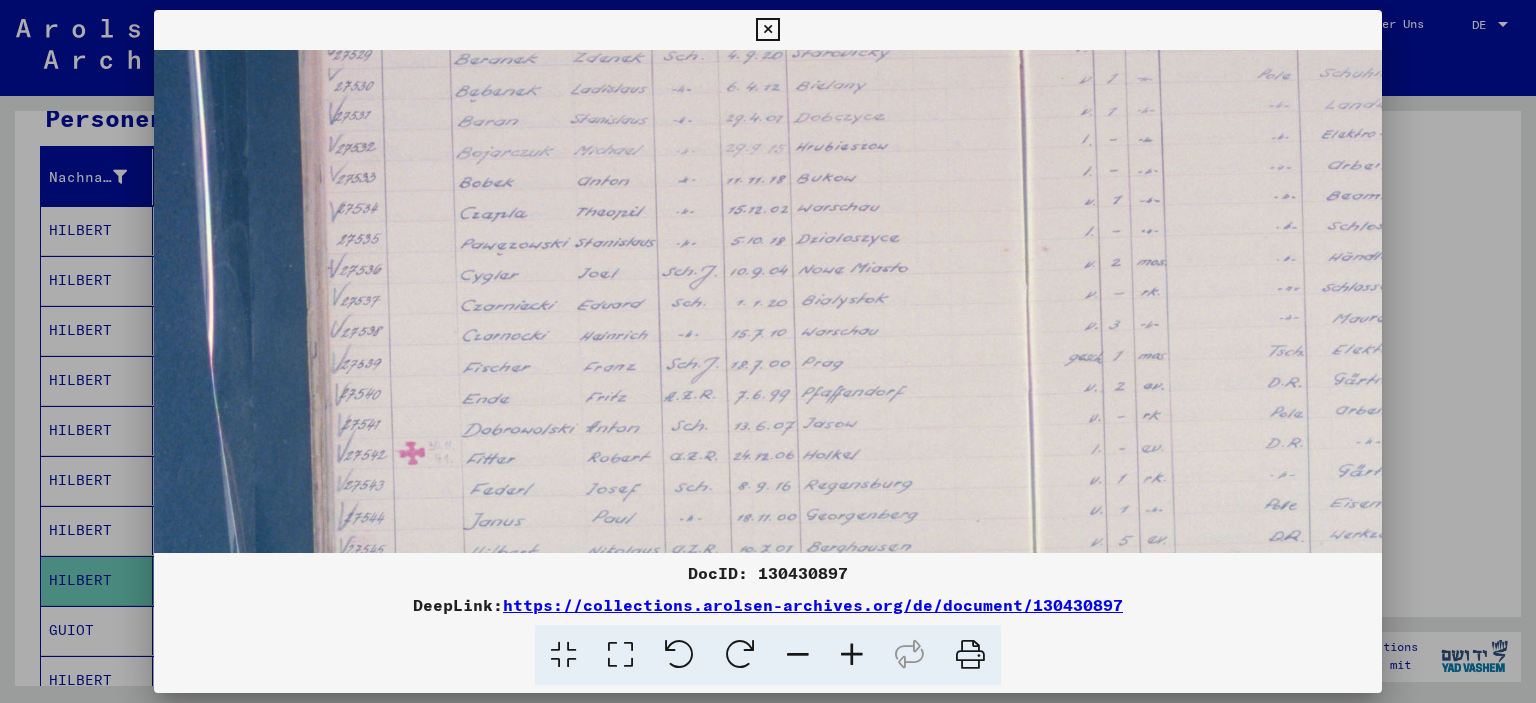 drag, startPoint x: 772, startPoint y: 441, endPoint x: 642, endPoint y: 36, distance: 425.35278 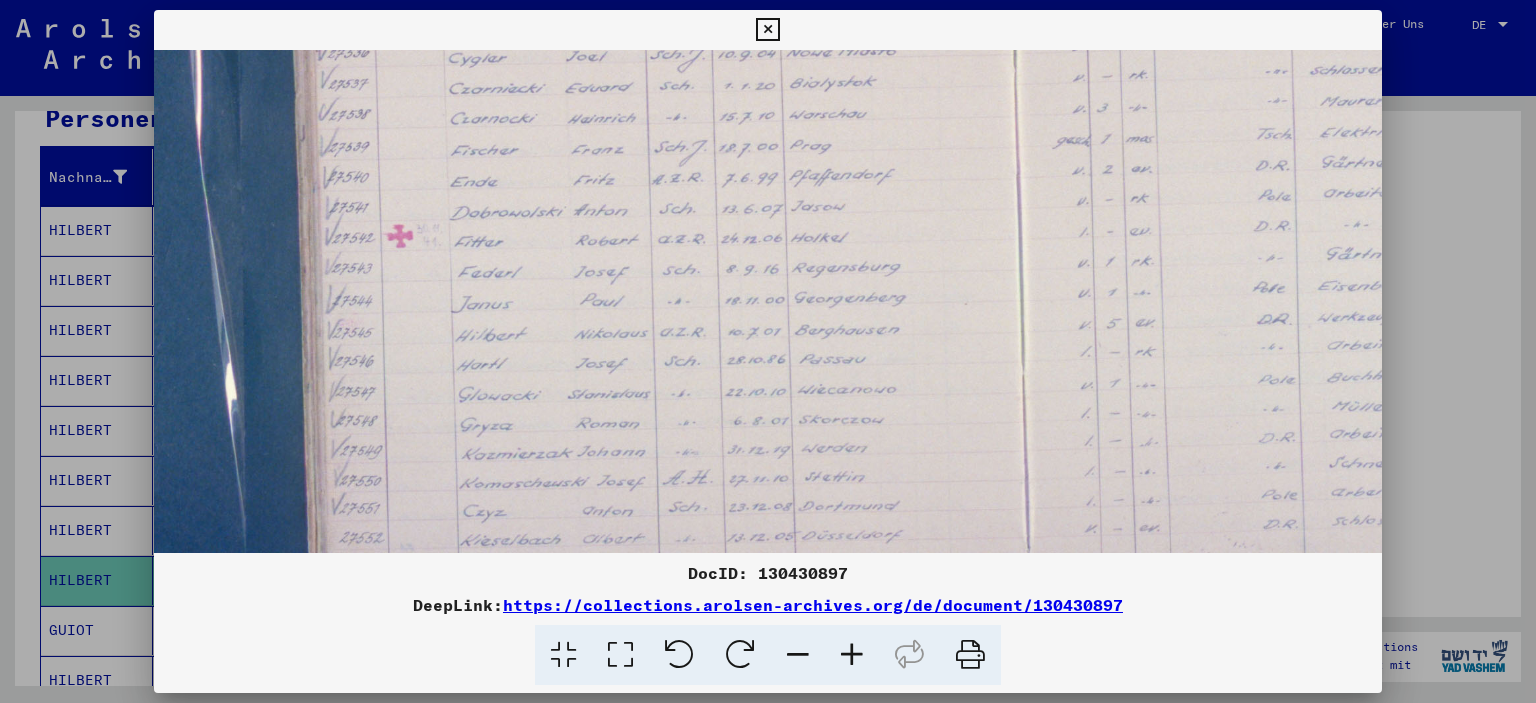 scroll, scrollTop: 656, scrollLeft: 144, axis: both 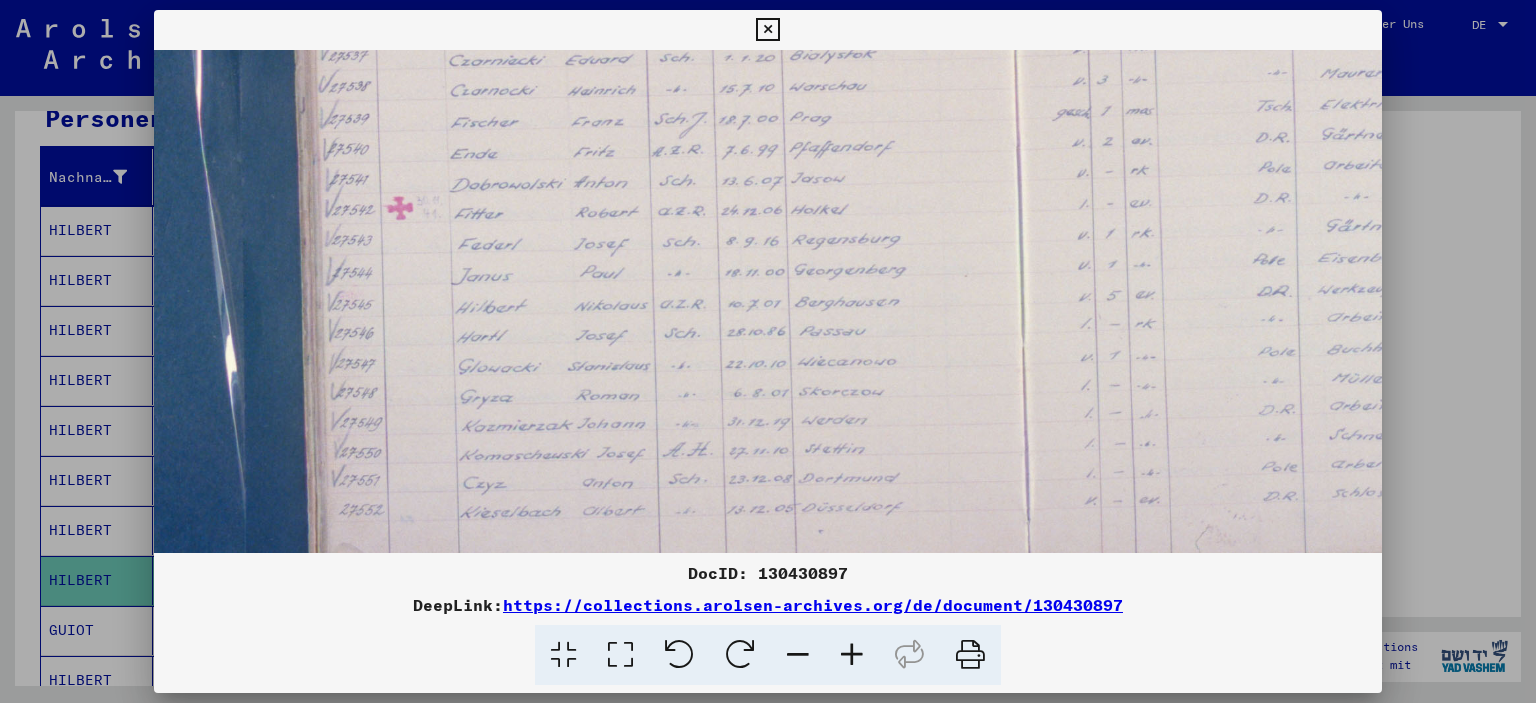 drag, startPoint x: 634, startPoint y: 329, endPoint x: 622, endPoint y: 86, distance: 243.29611 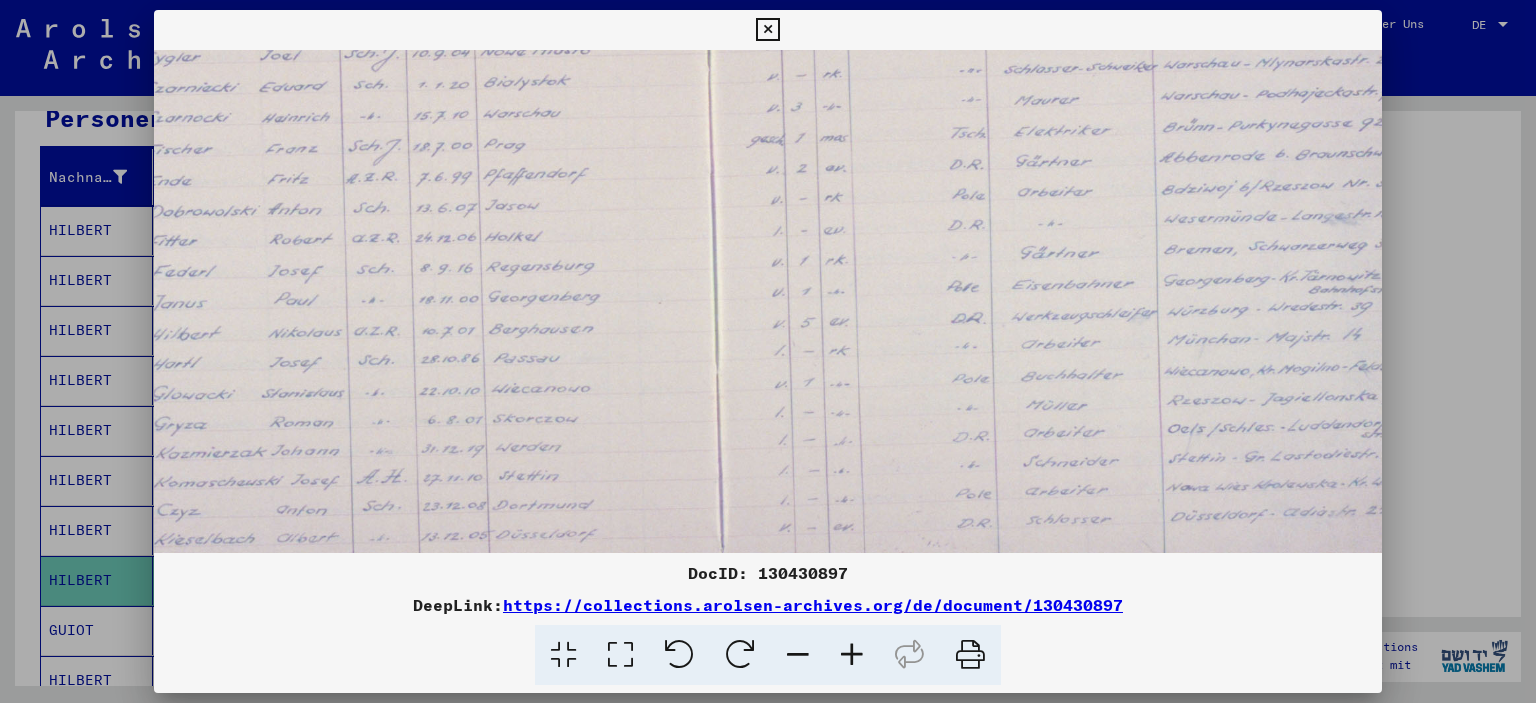 scroll, scrollTop: 618, scrollLeft: 513, axis: both 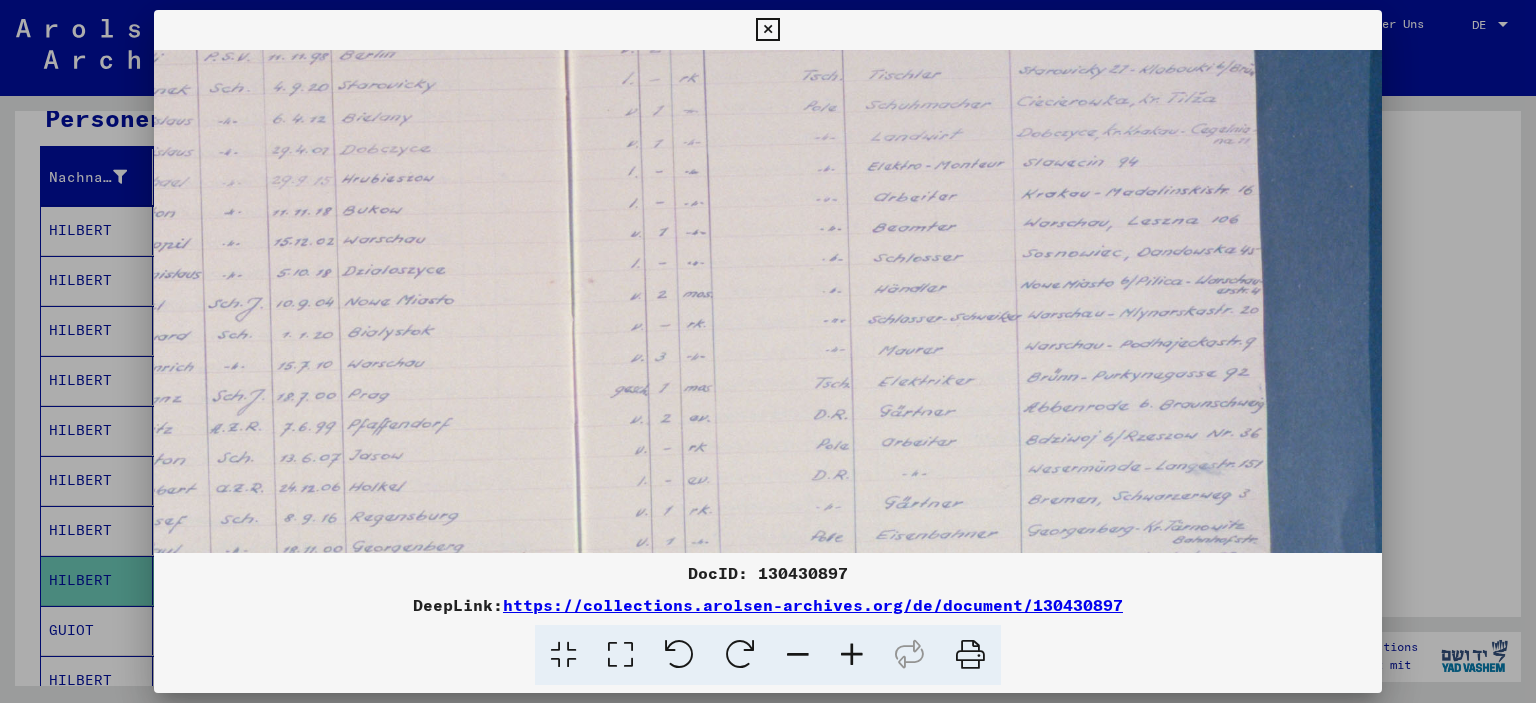 drag, startPoint x: 1212, startPoint y: 296, endPoint x: 938, endPoint y: 346, distance: 278.5247 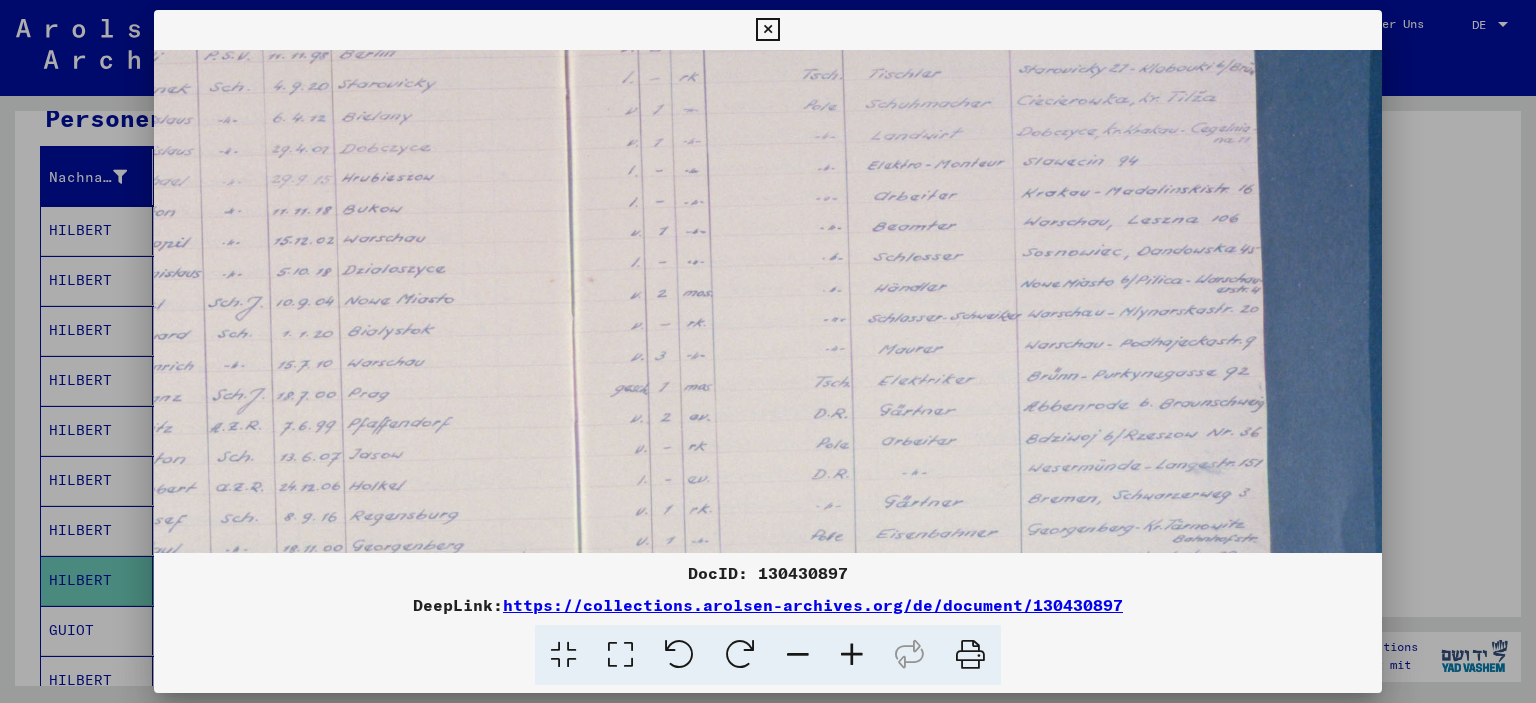 click at bounding box center (767, 30) 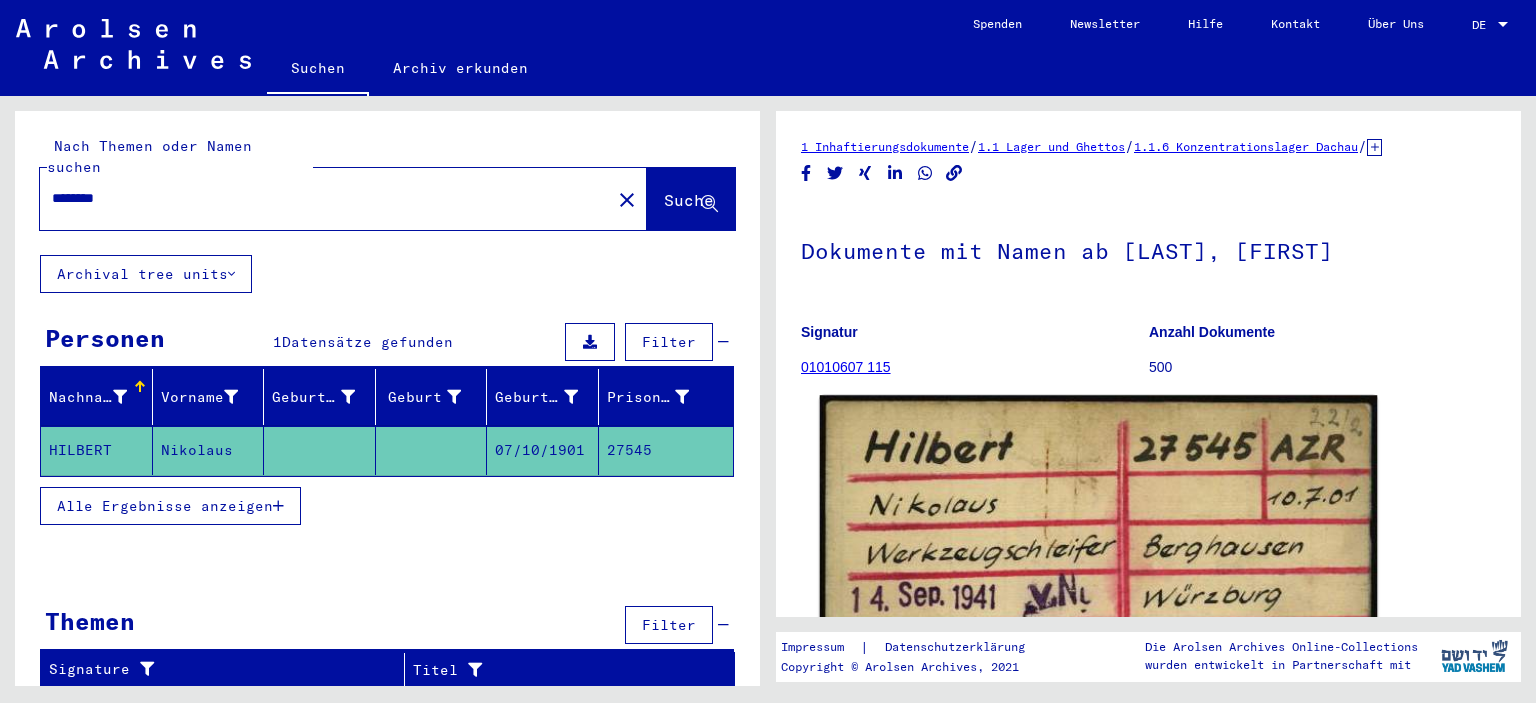 scroll, scrollTop: 0, scrollLeft: 0, axis: both 